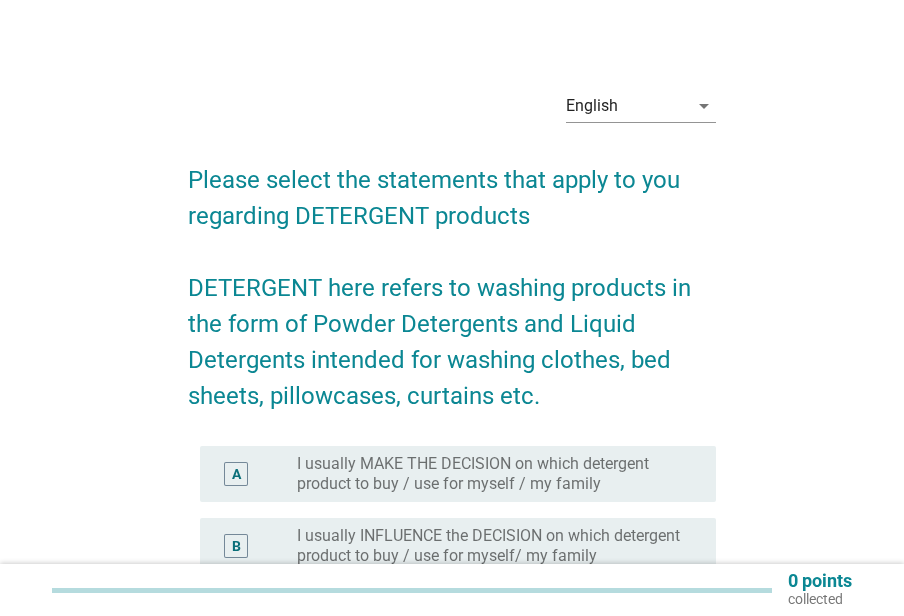 scroll, scrollTop: 0, scrollLeft: 0, axis: both 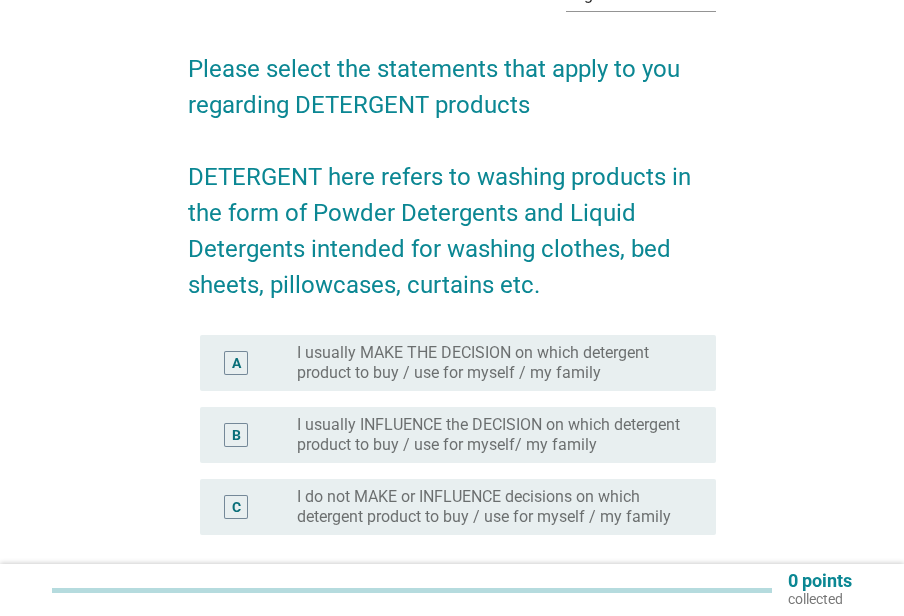 click on "I usually MAKE THE DECISION on which detergent product to buy / use for myself / my family" at bounding box center [490, 363] 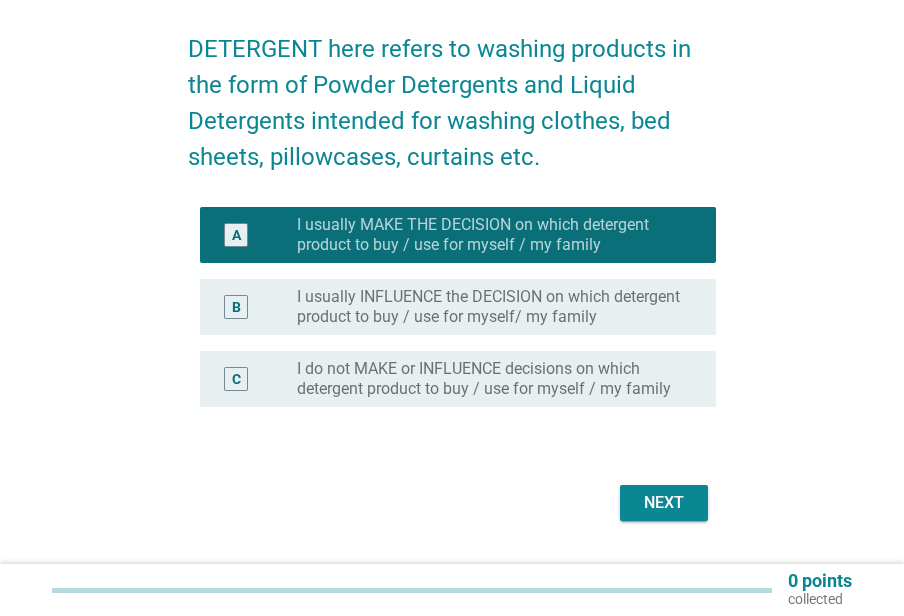 scroll, scrollTop: 276, scrollLeft: 0, axis: vertical 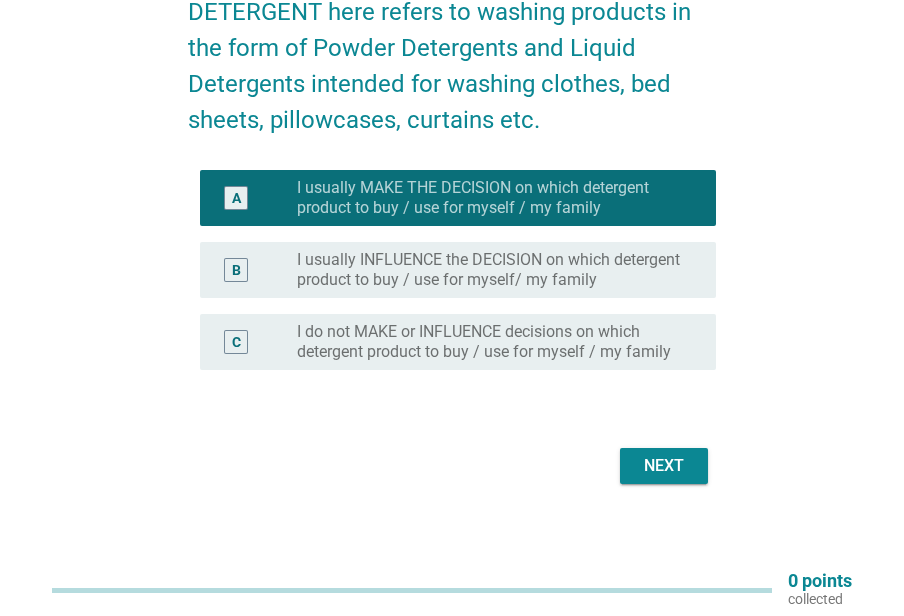 click on "Next" at bounding box center (664, 466) 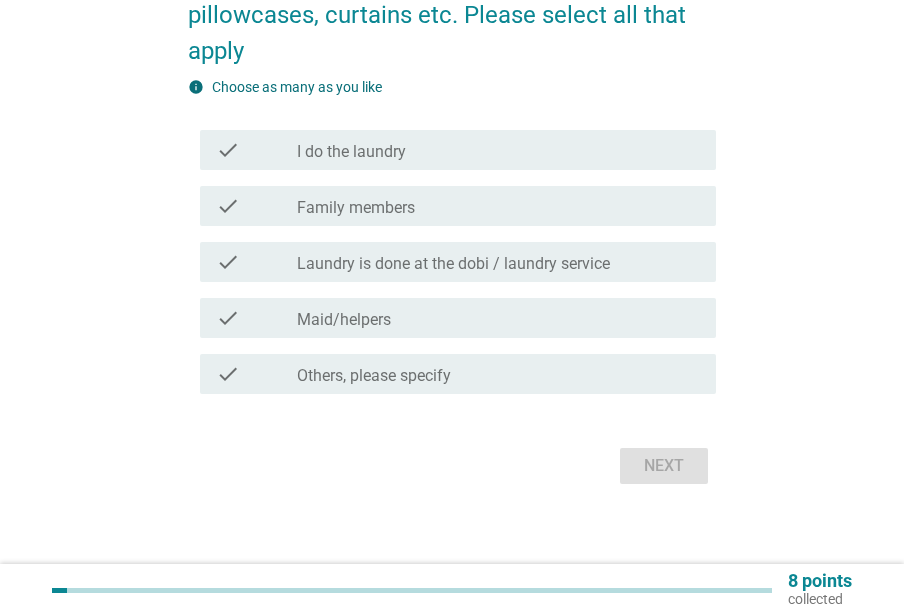 scroll, scrollTop: 0, scrollLeft: 0, axis: both 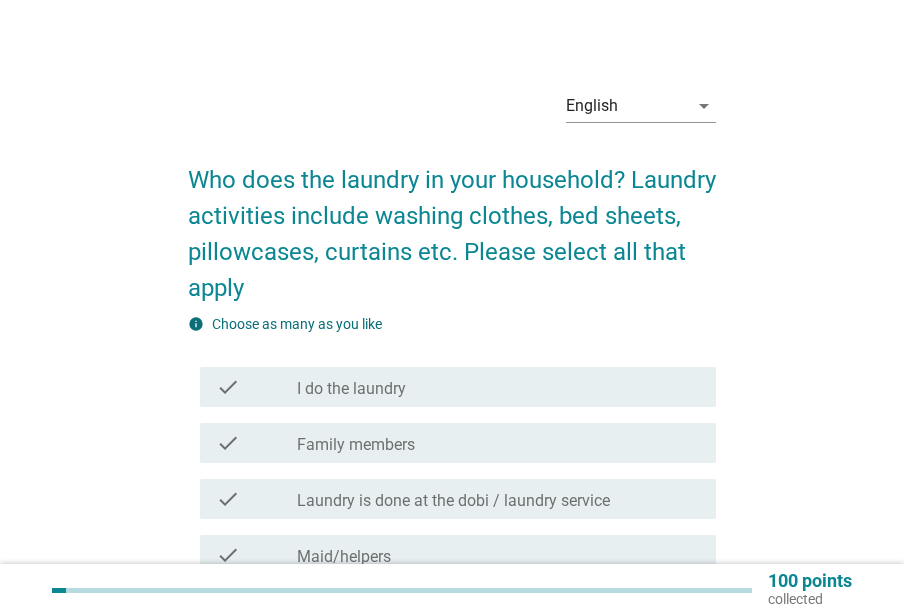 click on "check_box_outline_blank I do the laundry" at bounding box center [498, 387] 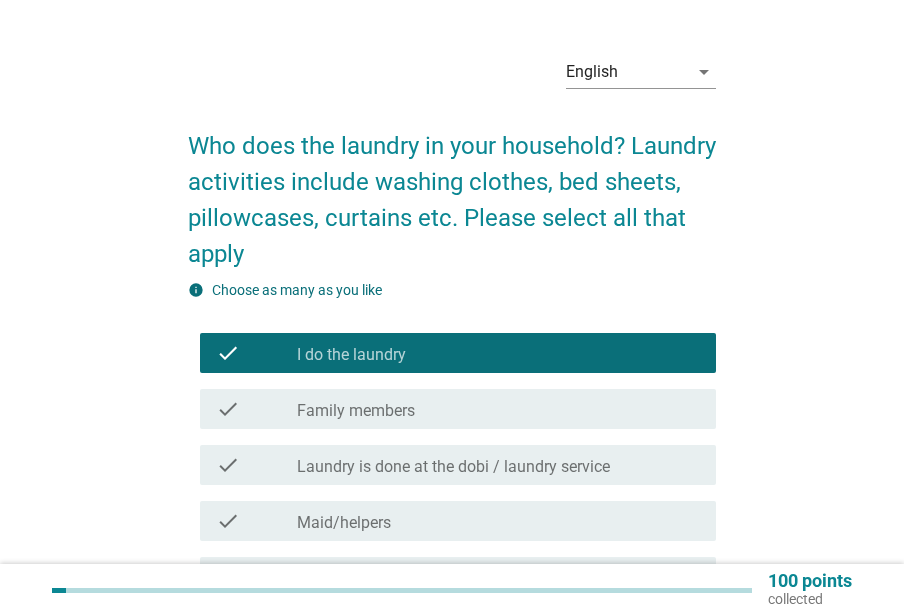 scroll, scrollTop: 237, scrollLeft: 0, axis: vertical 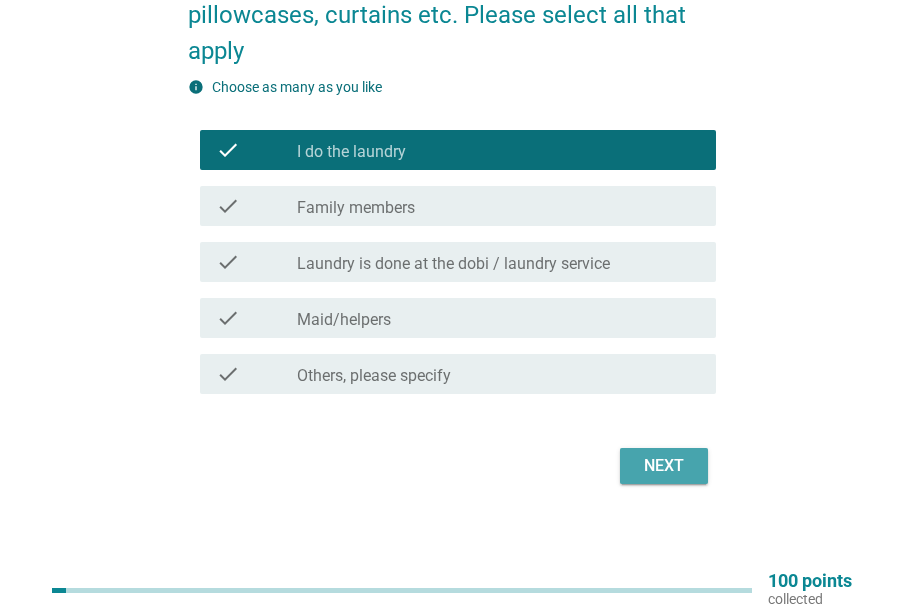 click on "Next" at bounding box center [664, 466] 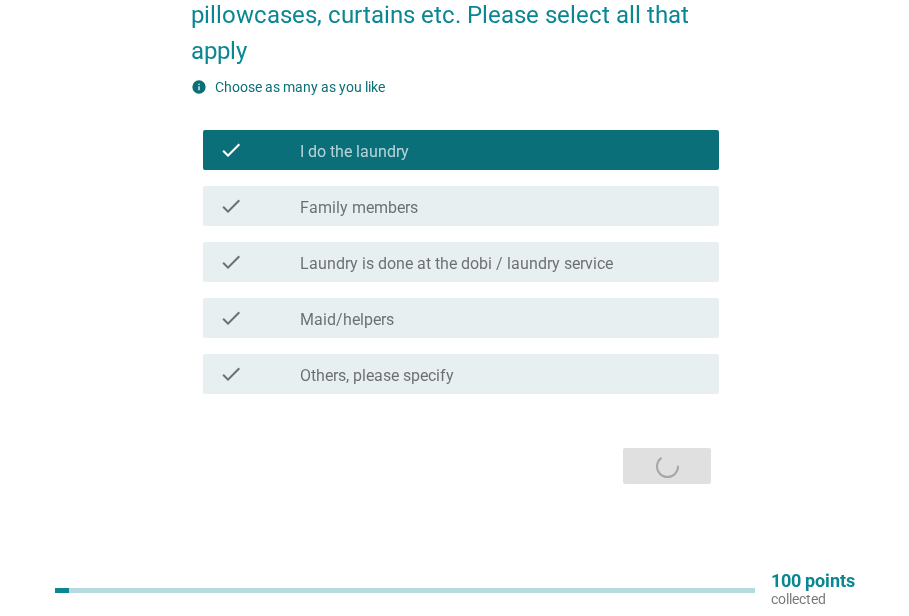 scroll, scrollTop: 0, scrollLeft: 0, axis: both 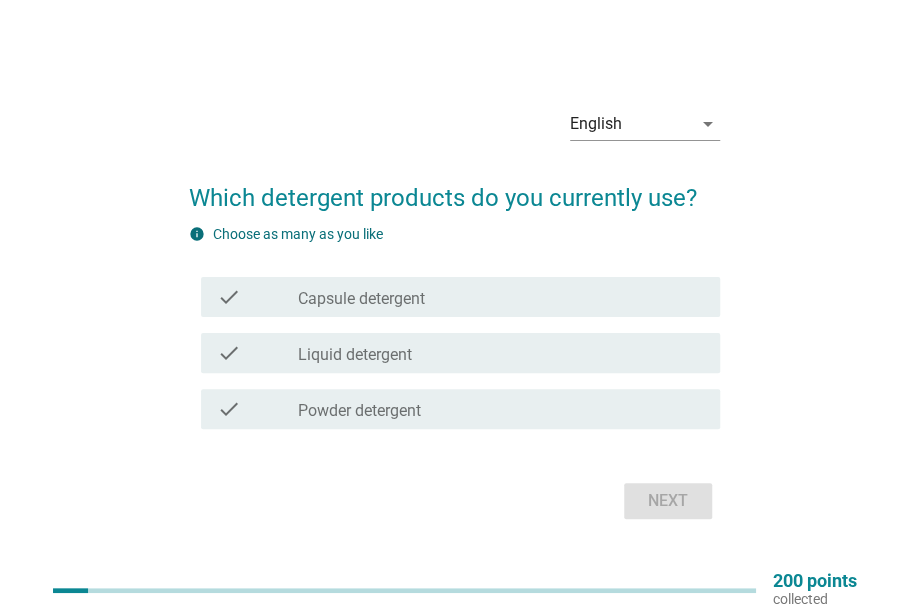 click on "check     check_box_outline_blank Powder detergent" at bounding box center [454, 409] 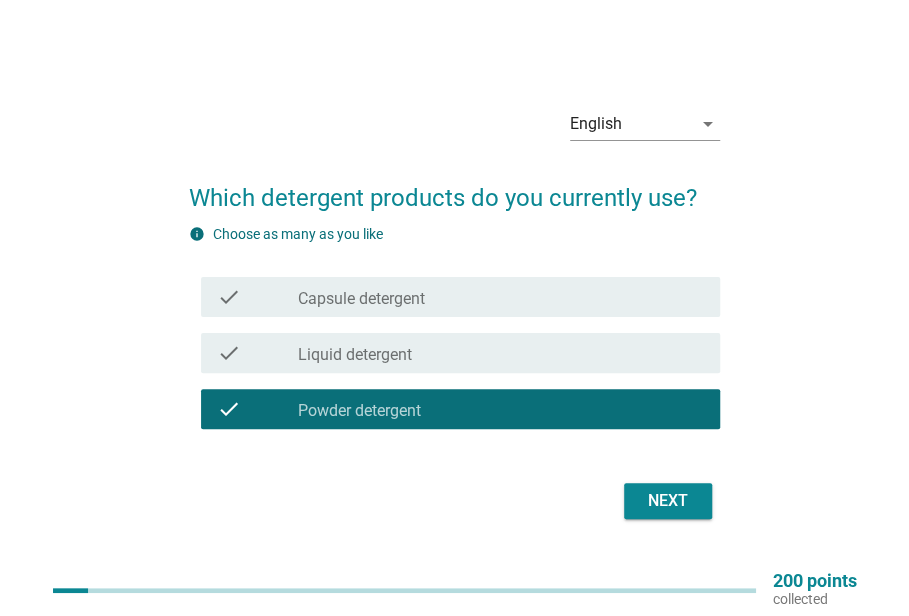 click on "Next" at bounding box center [454, 501] 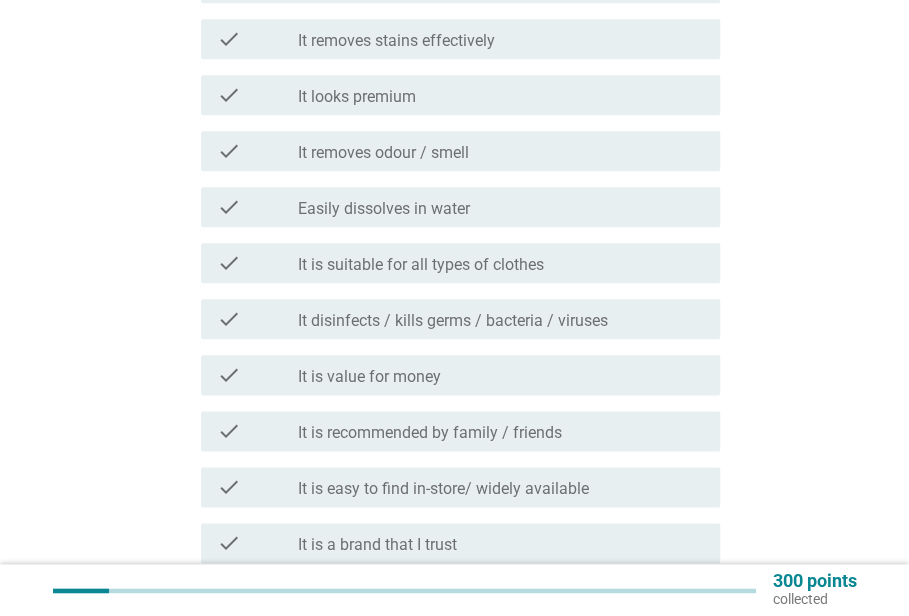scroll, scrollTop: 792, scrollLeft: 0, axis: vertical 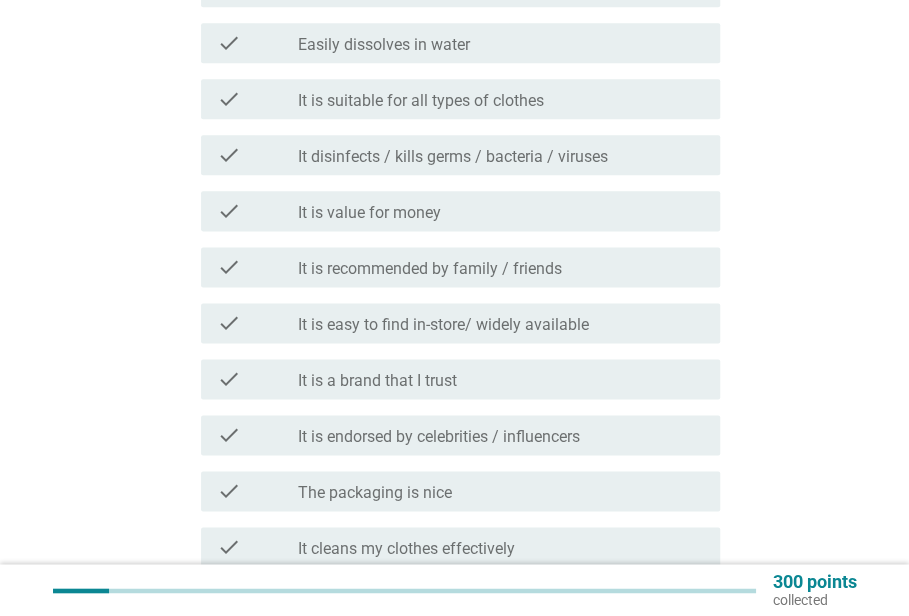 click on "check_box_outline_blank It is value for money" at bounding box center [501, 211] 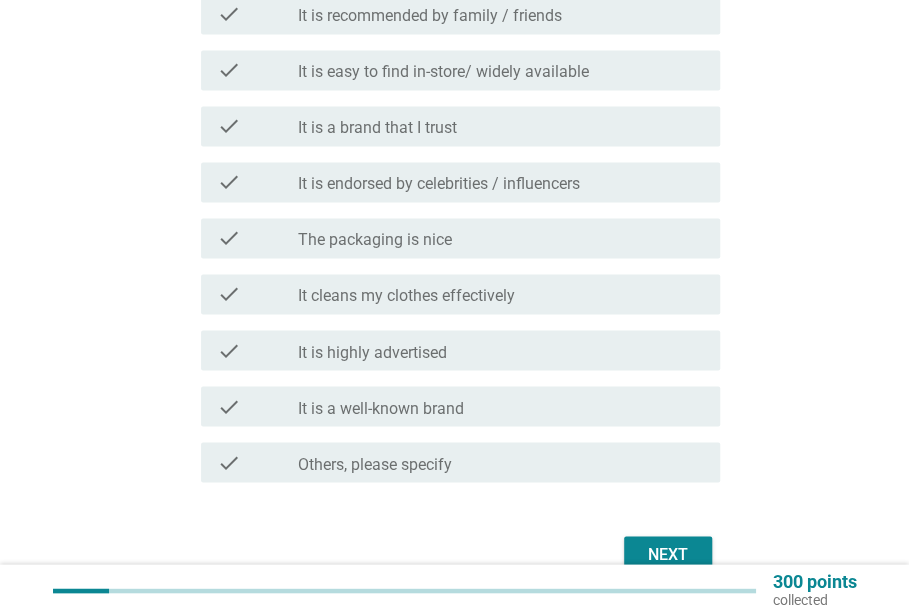 scroll, scrollTop: 1133, scrollLeft: 0, axis: vertical 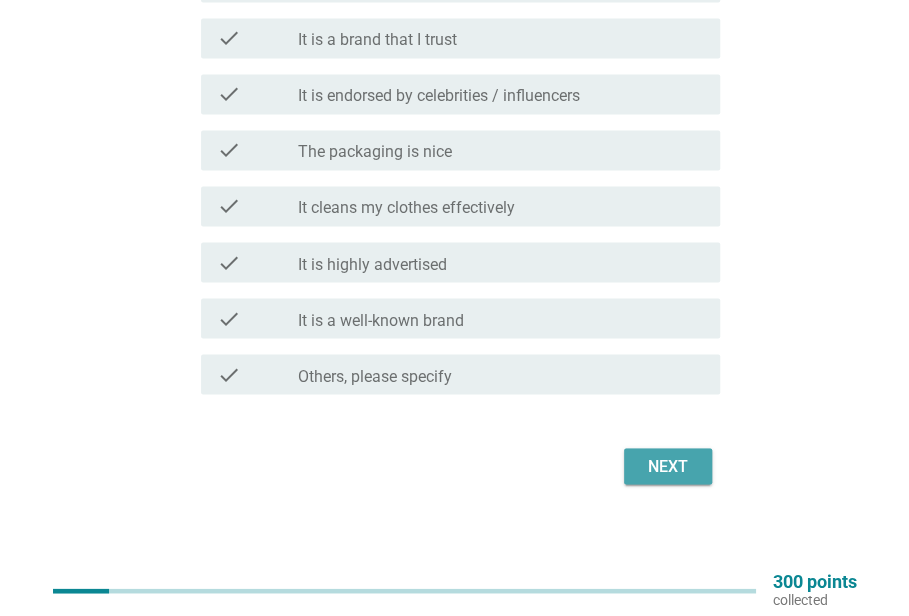 click on "Next" at bounding box center (668, 466) 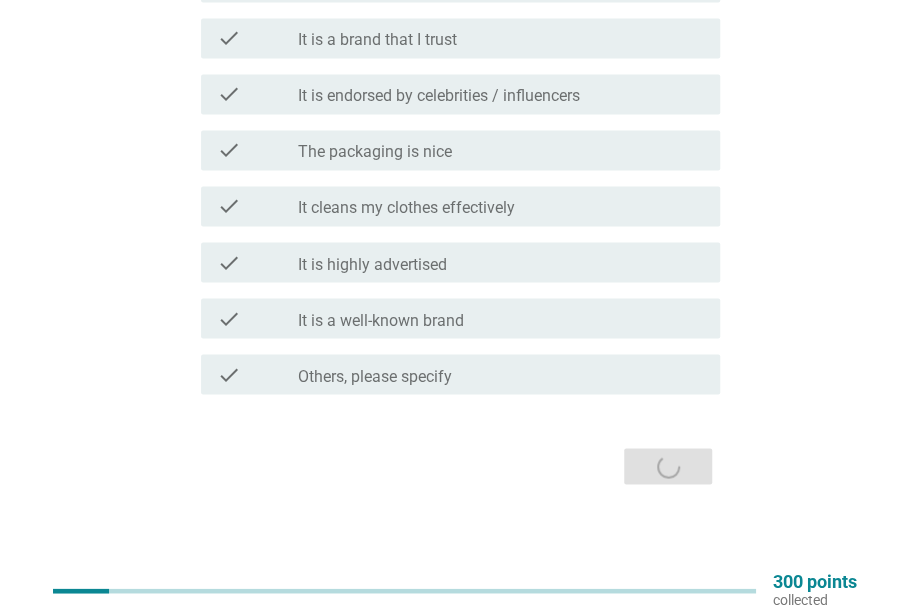 scroll, scrollTop: 0, scrollLeft: 0, axis: both 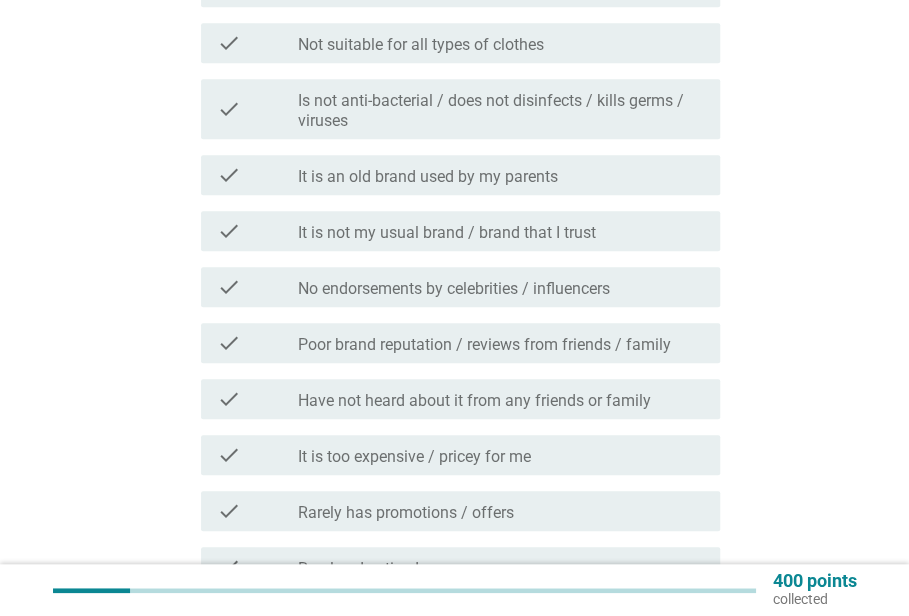 click on "check_box_outline_blank It is too expensive / pricey for me" at bounding box center [501, 455] 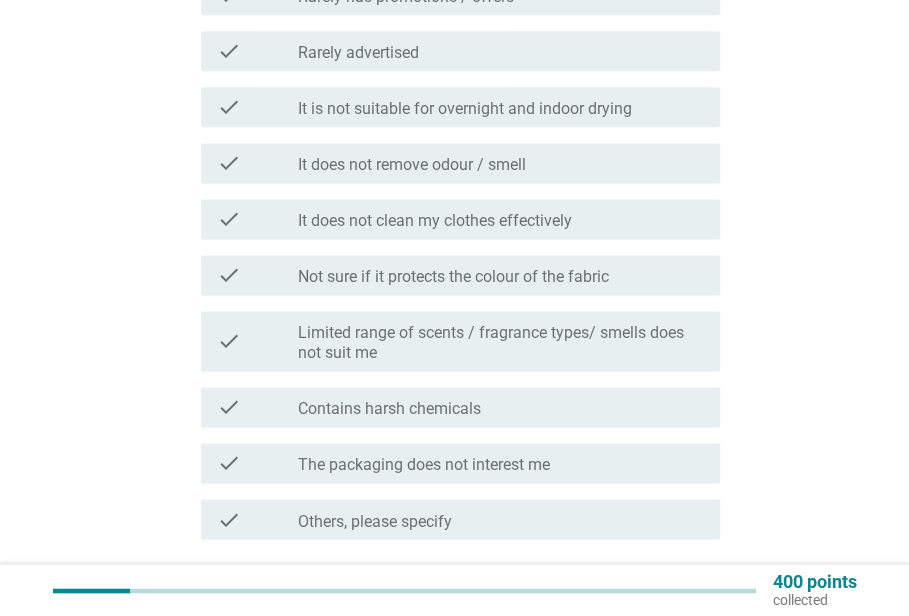 scroll, scrollTop: 1016, scrollLeft: 0, axis: vertical 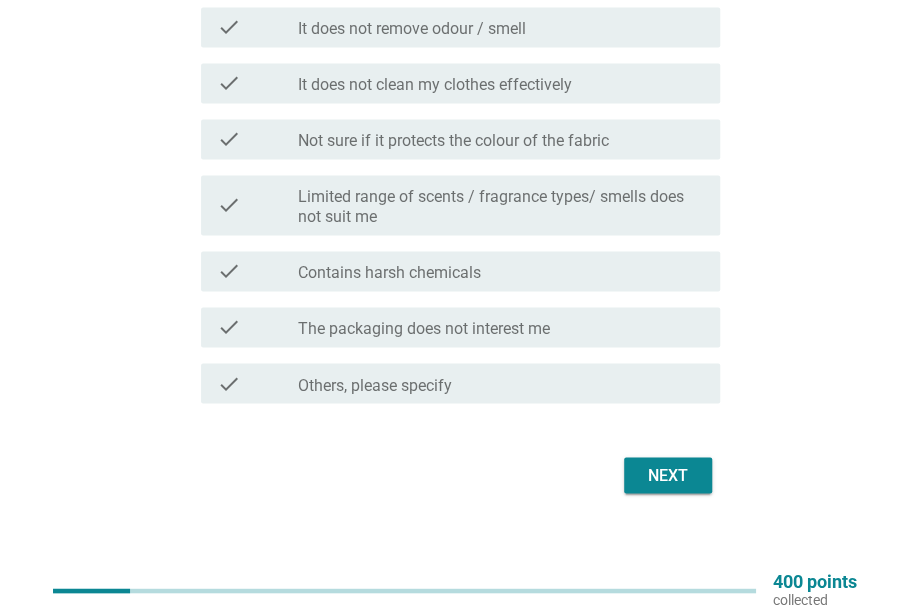 click on "Next" at bounding box center (668, 475) 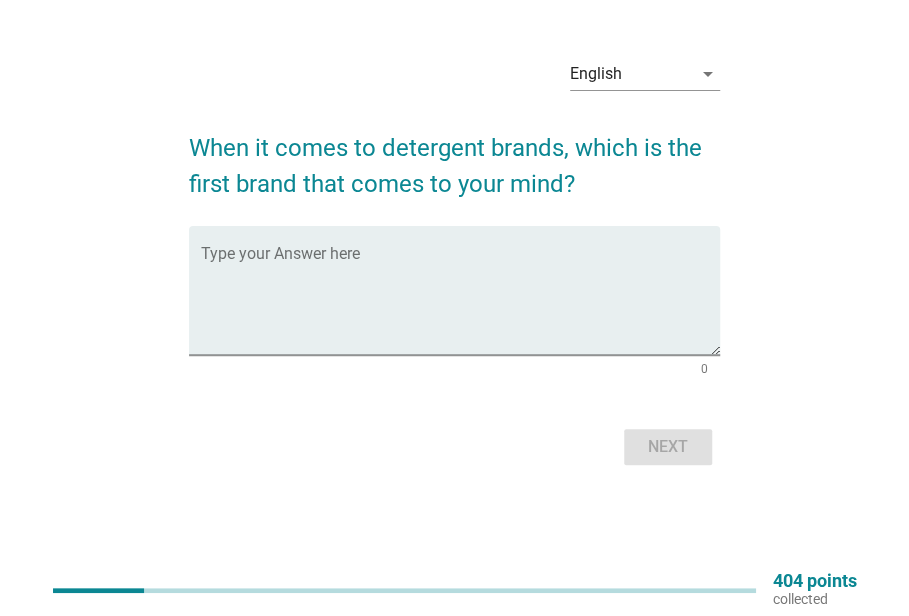 scroll, scrollTop: 0, scrollLeft: 0, axis: both 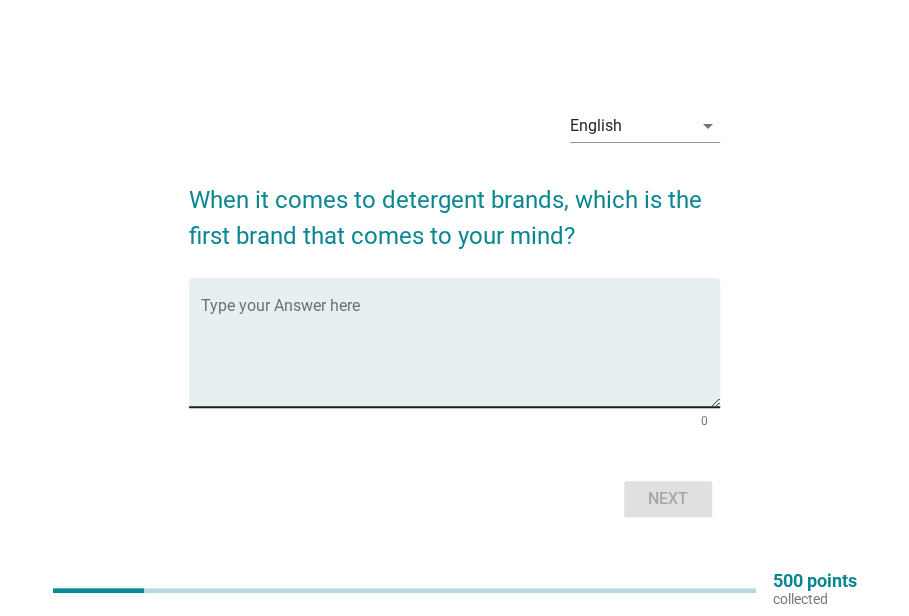 click at bounding box center [460, 354] 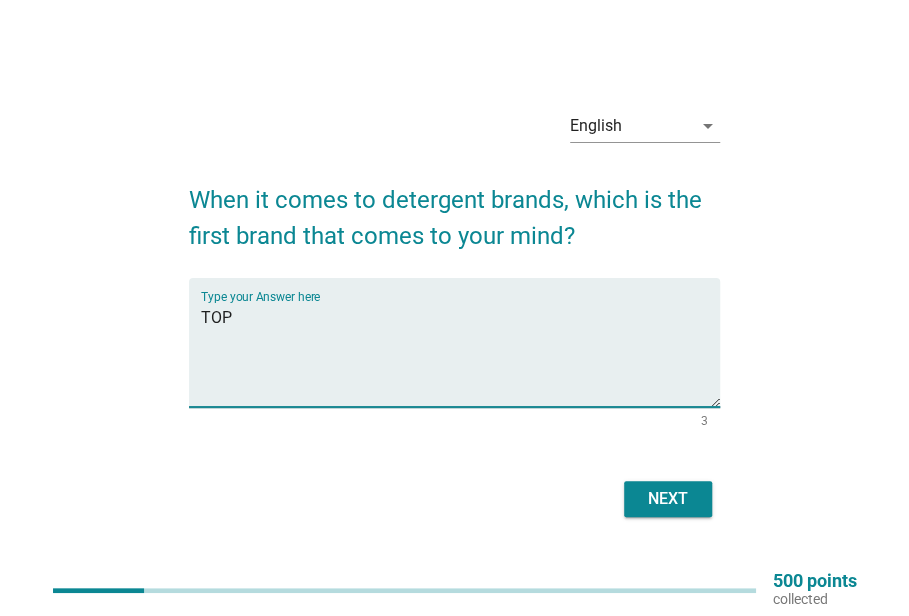 type on "TOP" 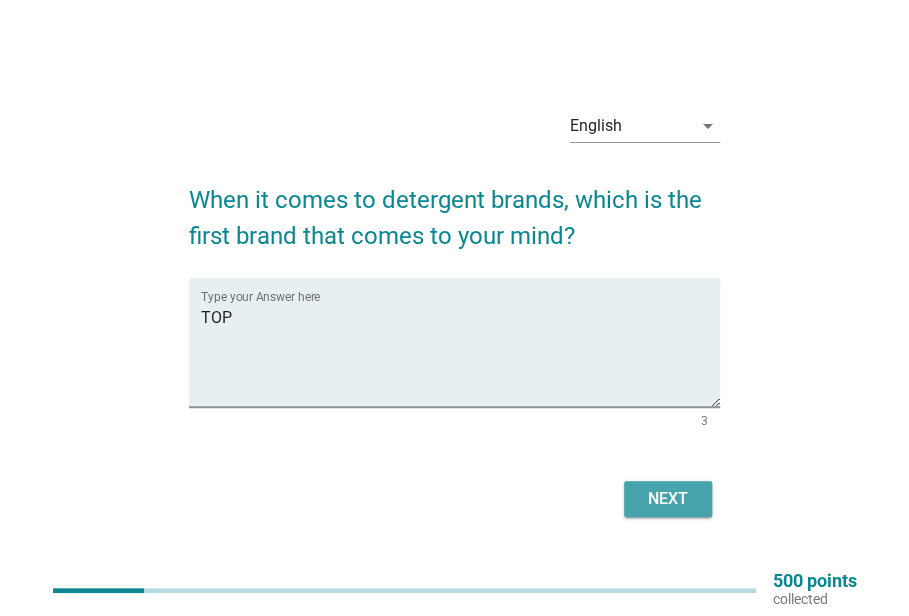 click on "Next" at bounding box center [668, 499] 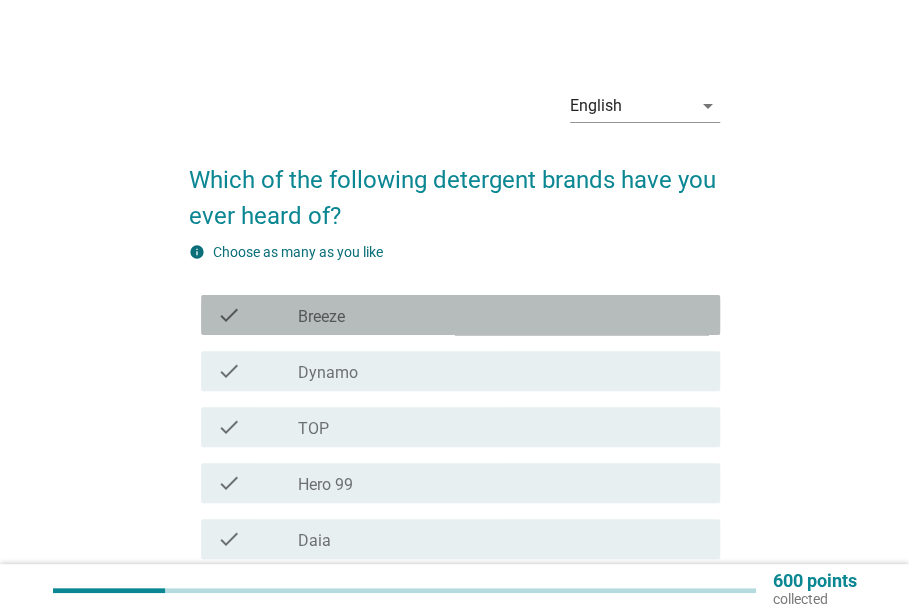 click on "check_box_outline_blank Breeze" at bounding box center (501, 315) 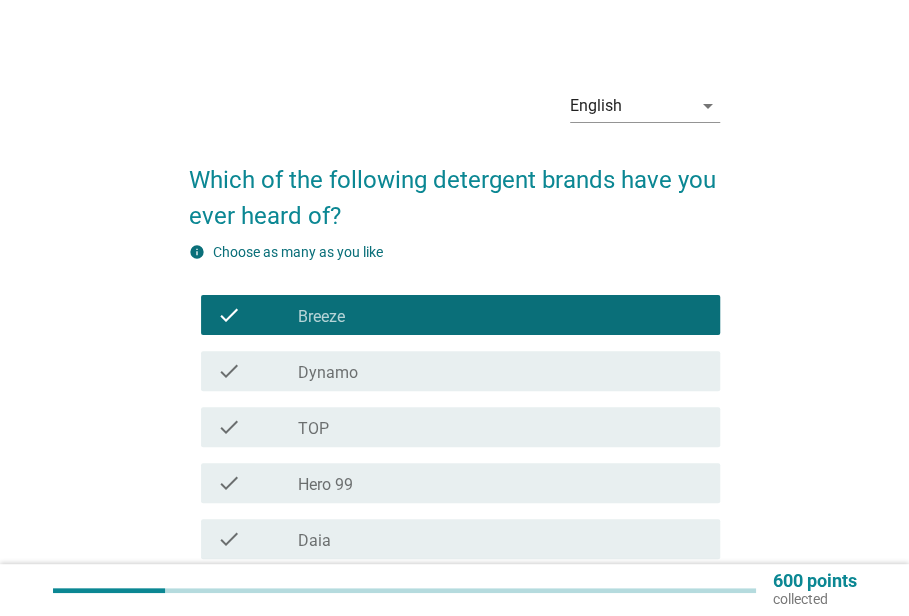 click on "check_box_outline_blank Dynamo" at bounding box center (501, 371) 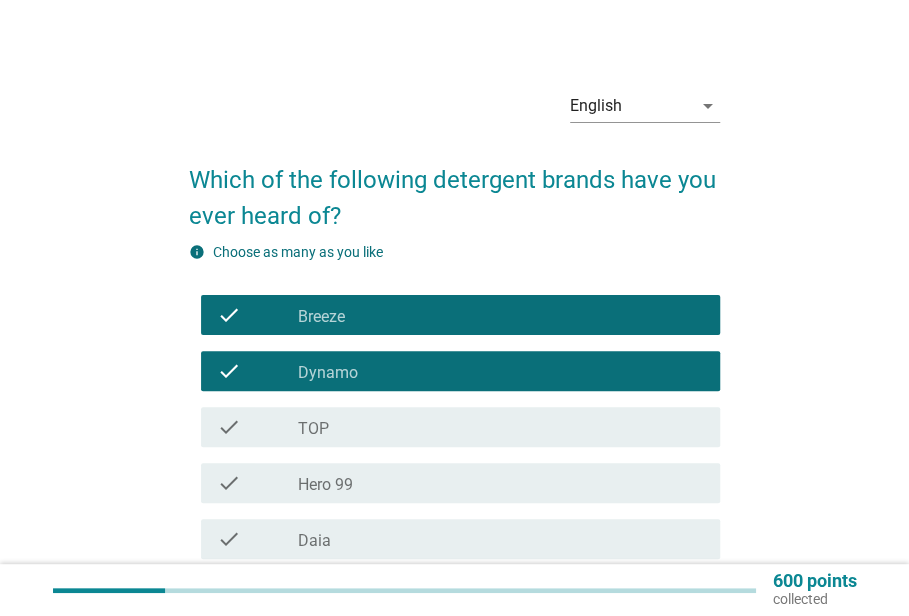 click on "check_box_outline_blank TOP" at bounding box center [501, 427] 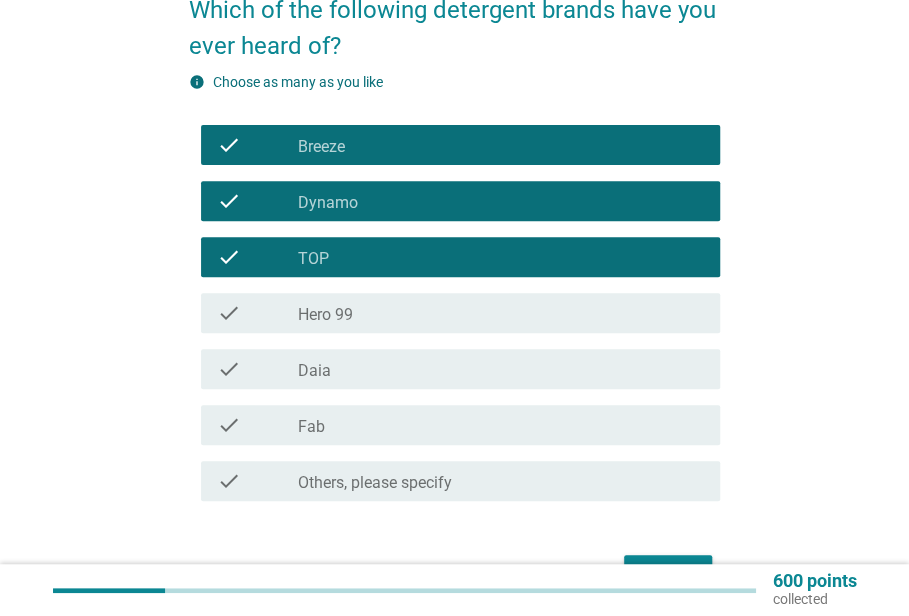 scroll, scrollTop: 191, scrollLeft: 0, axis: vertical 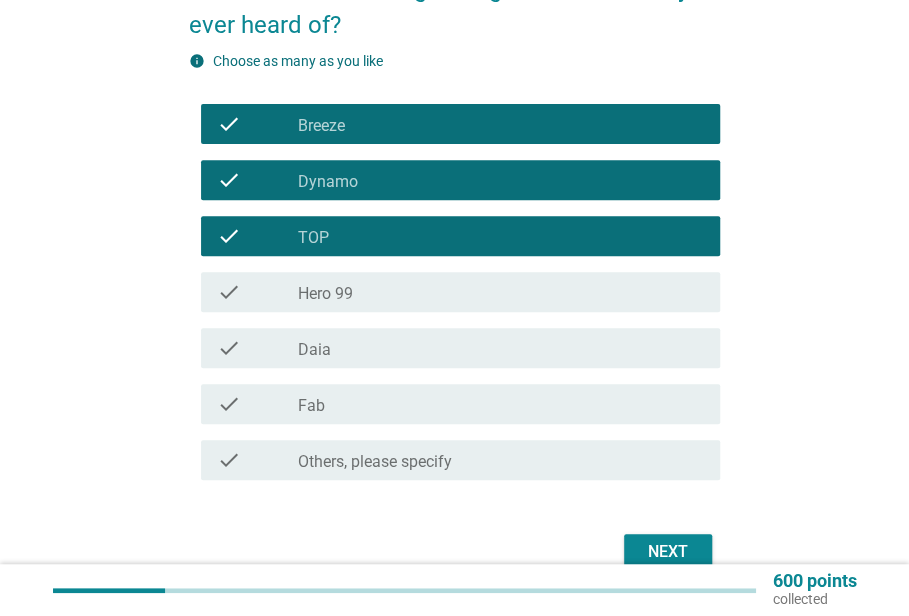 click on "check     check_box_outline_blank Daia" at bounding box center (454, 348) 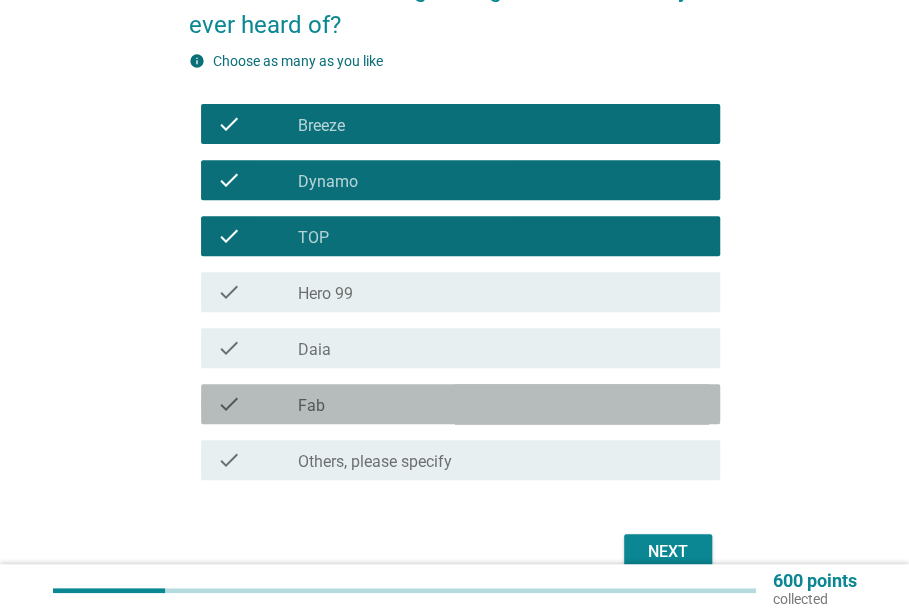 click on "check_box_outline_blank Fab" at bounding box center (501, 404) 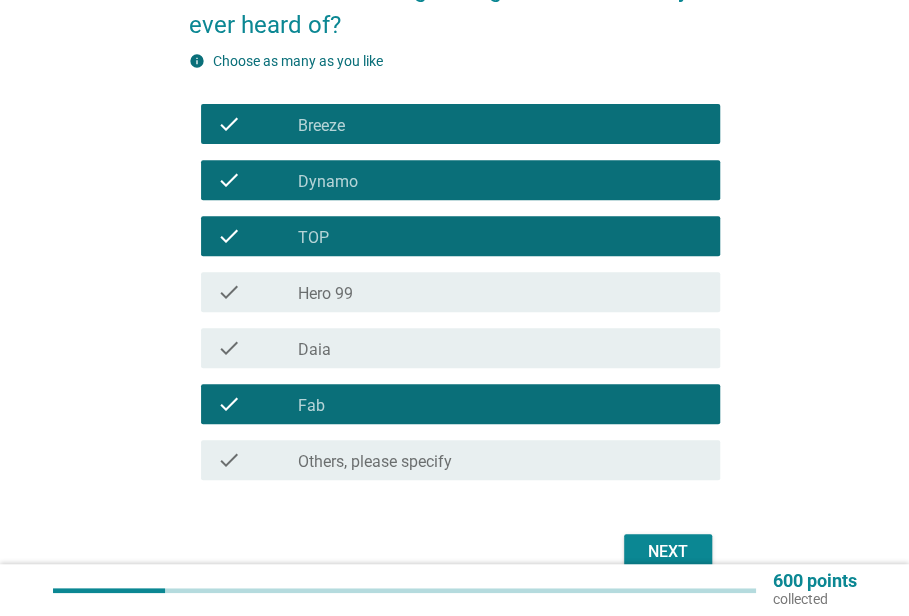 click on "check_box_outline_blank Daia" at bounding box center (501, 348) 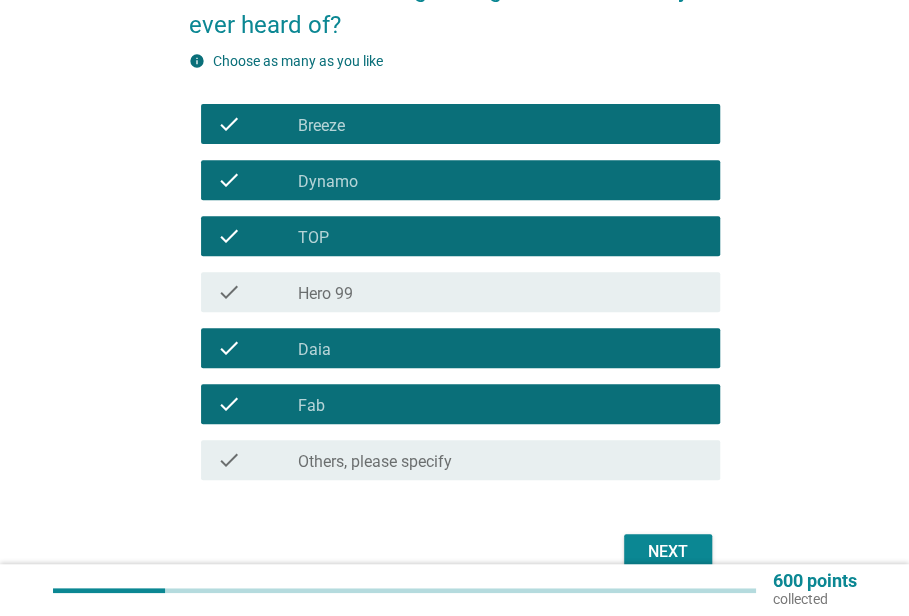 click on "Next" at bounding box center (668, 552) 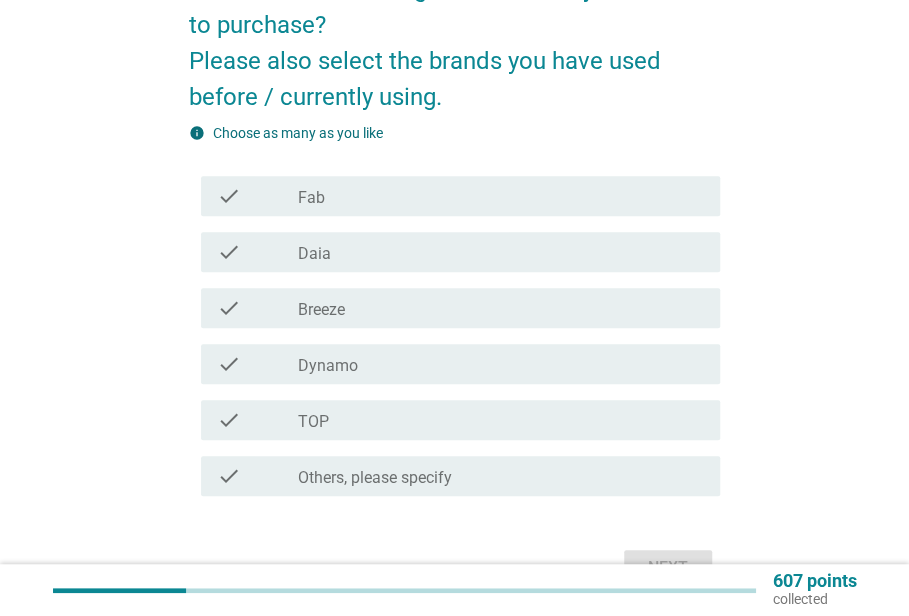 scroll, scrollTop: 0, scrollLeft: 0, axis: both 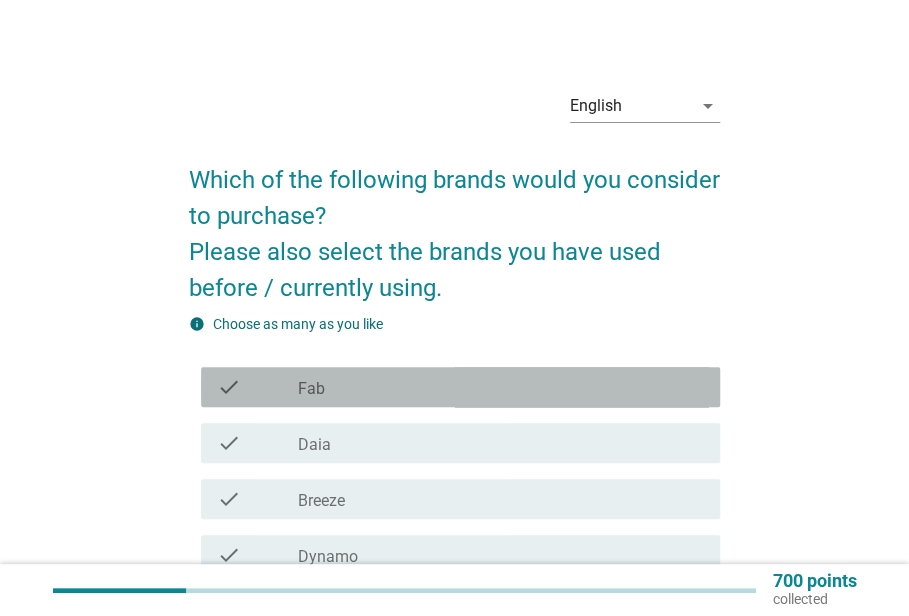 click on "check     check_box_outline_blank Fab" at bounding box center [460, 387] 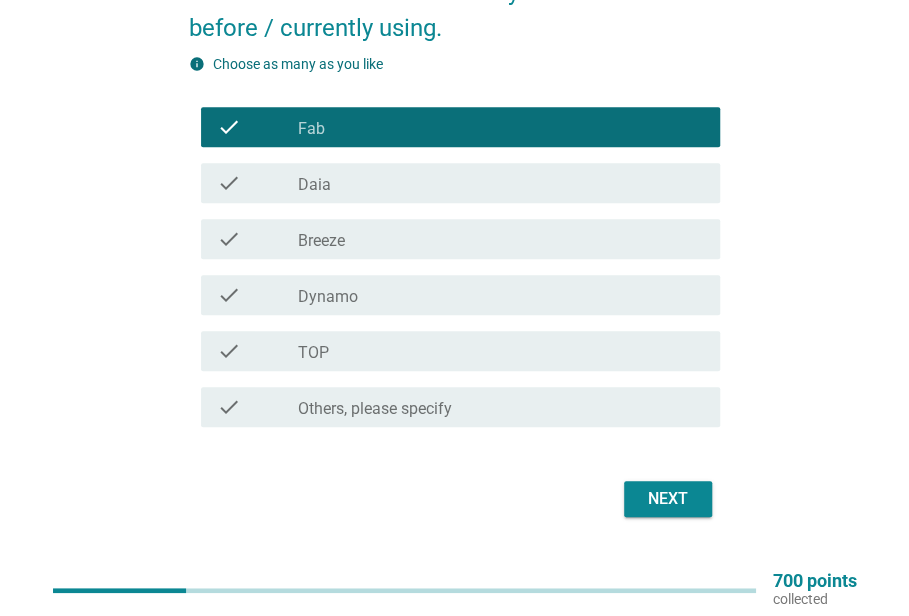 scroll, scrollTop: 266, scrollLeft: 0, axis: vertical 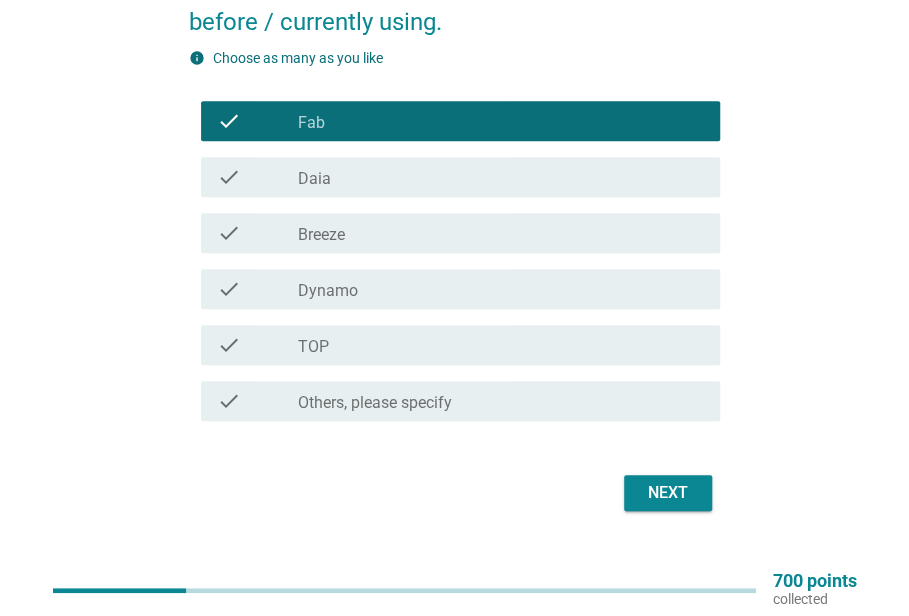 click on "check     check_box_outline_blank TOP" at bounding box center [460, 345] 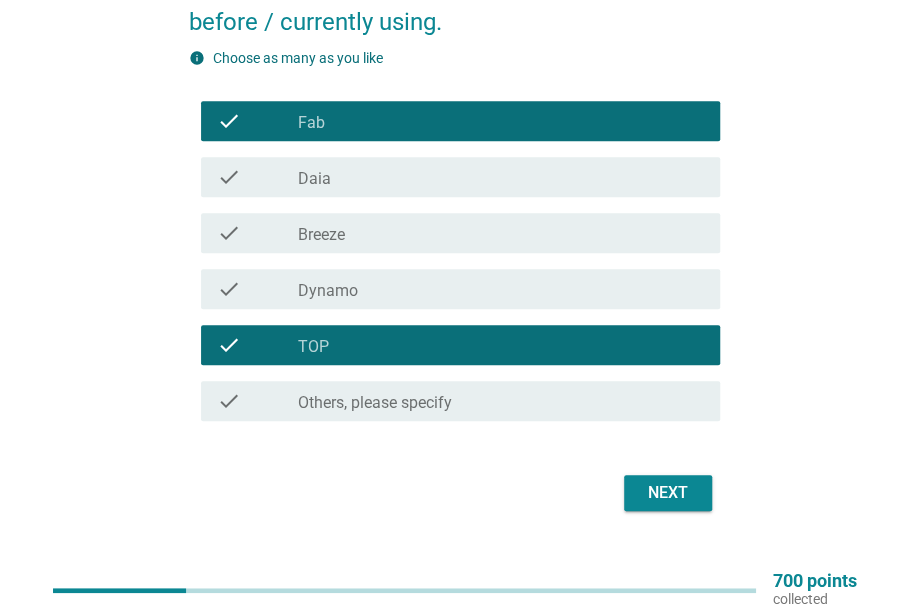 click on "Next" at bounding box center [668, 493] 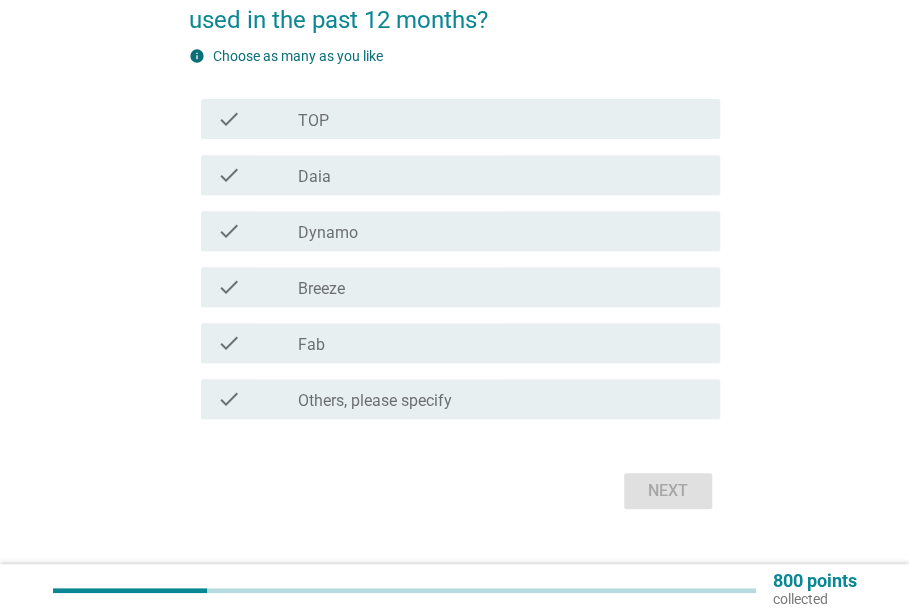 scroll, scrollTop: 203, scrollLeft: 0, axis: vertical 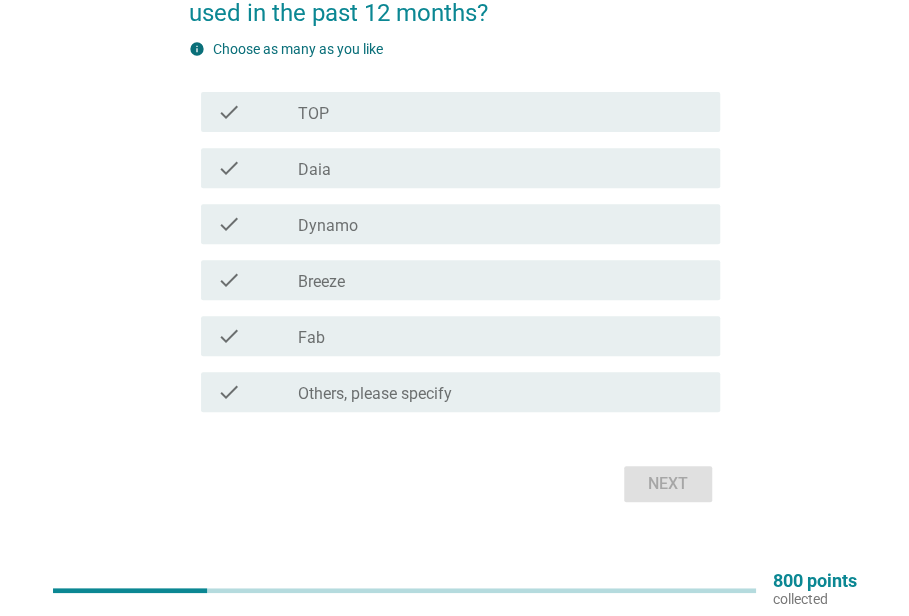 click on "check_box Others, please specify" at bounding box center [501, 392] 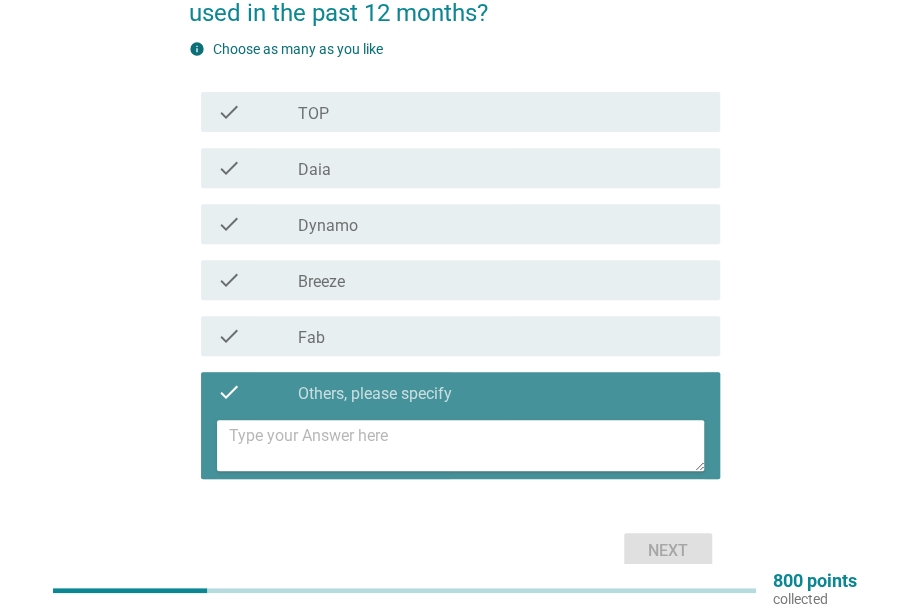 click at bounding box center (466, 445) 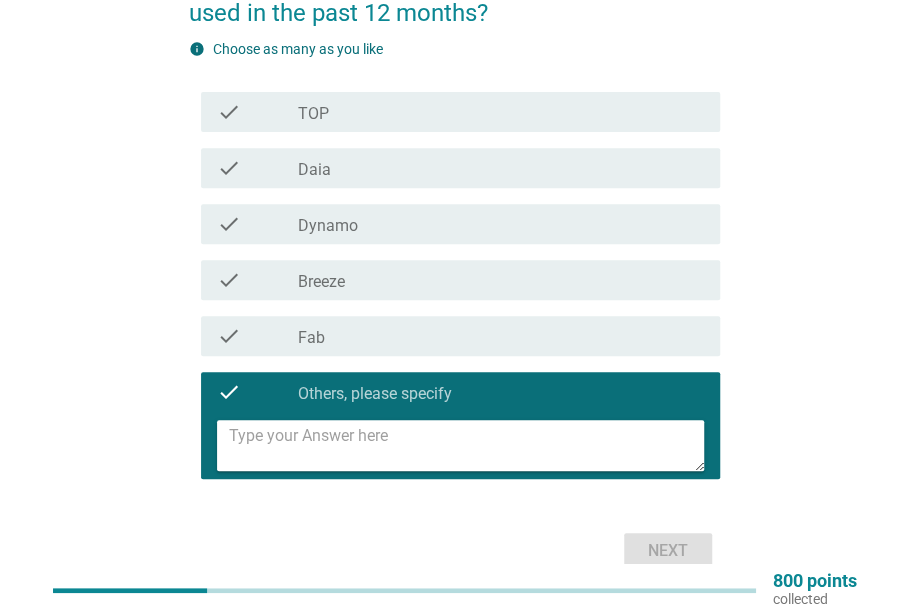 type on "K" 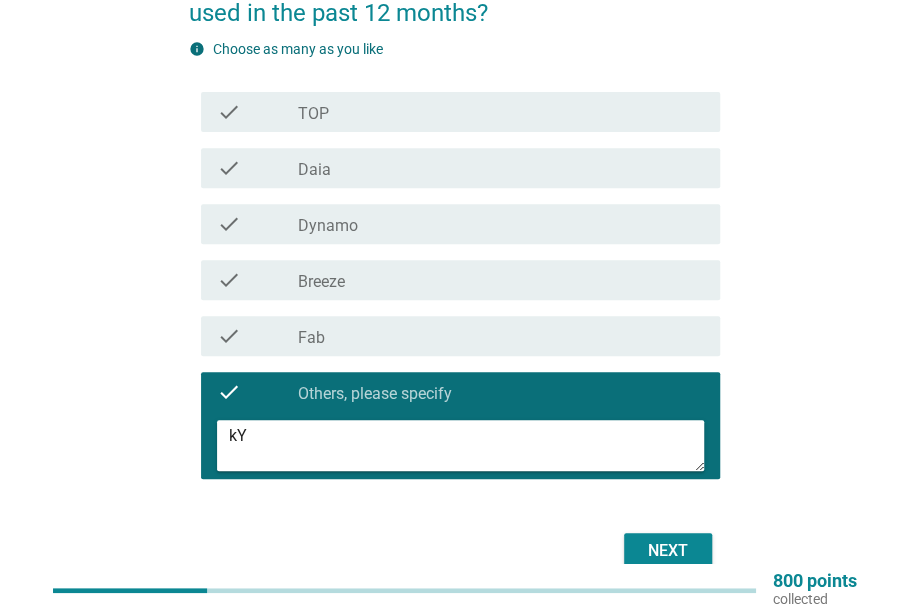 type on "k" 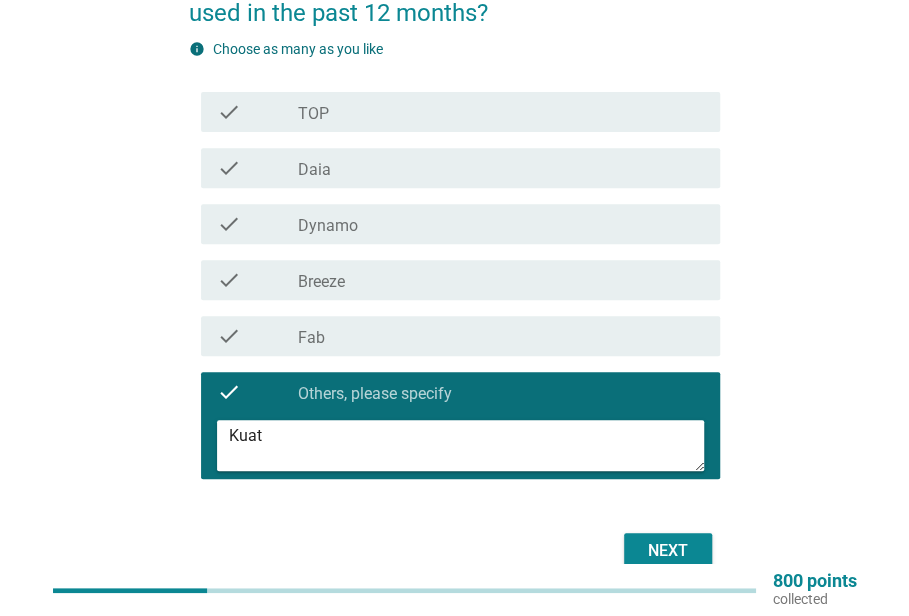 type on "Kuat" 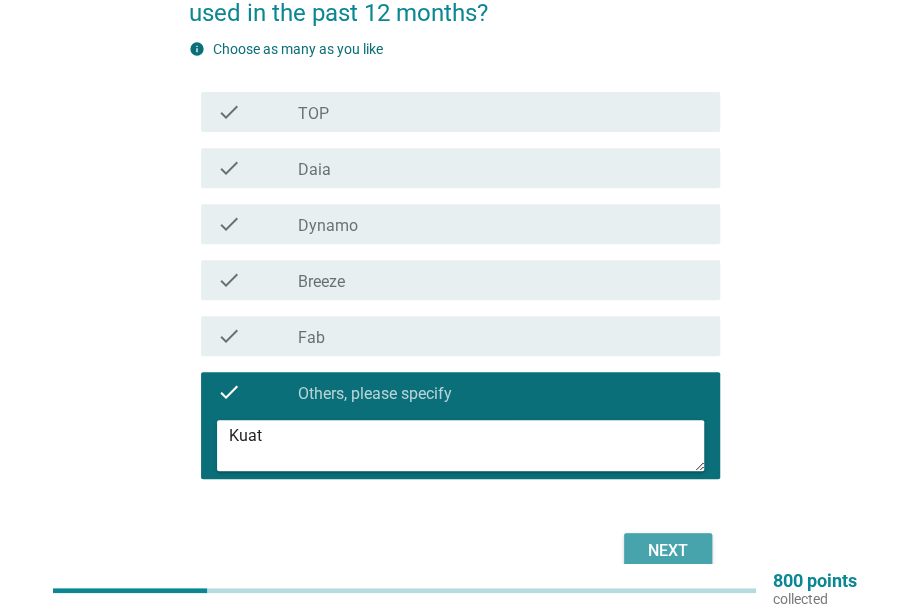 click on "Next" at bounding box center [668, 551] 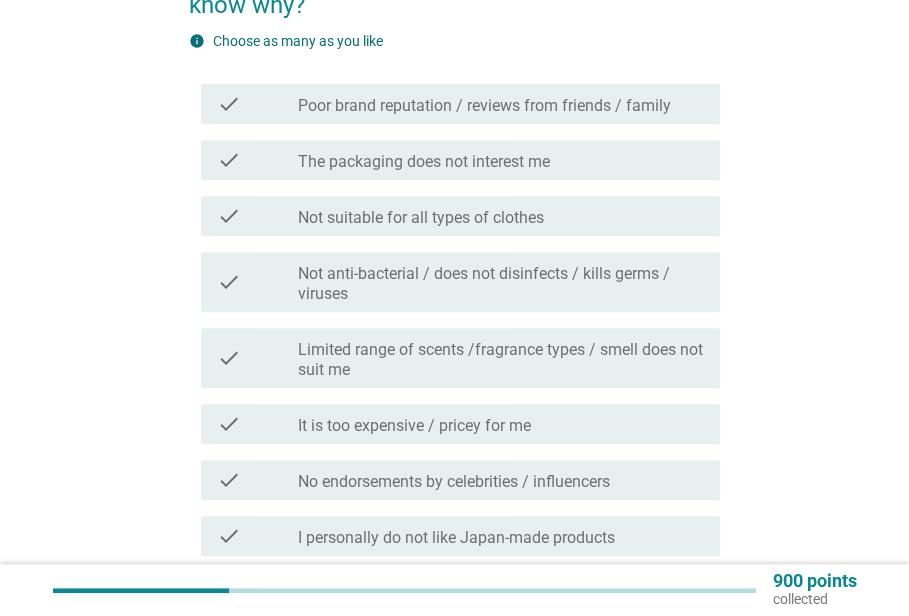 scroll, scrollTop: 299, scrollLeft: 0, axis: vertical 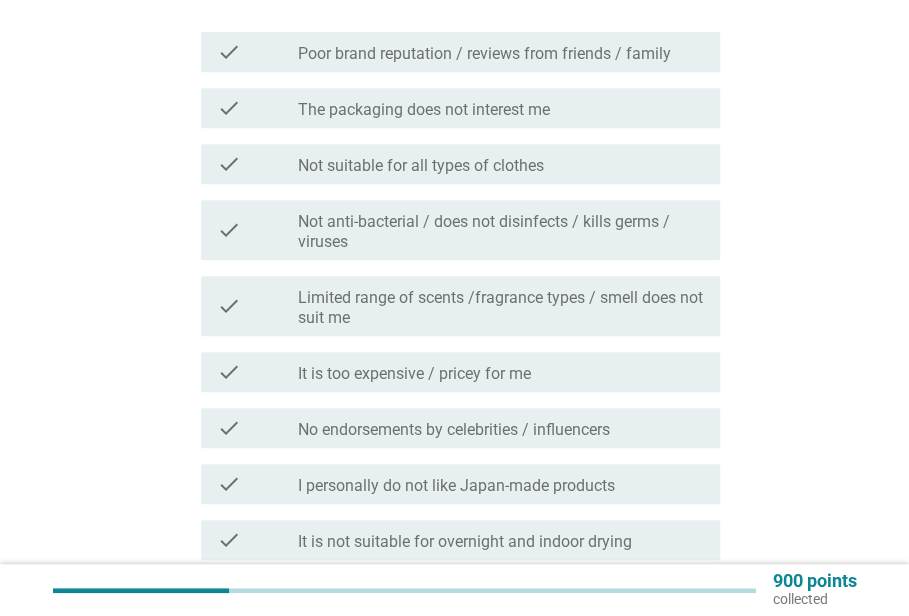 click on "check_box_outline_blank It is too expensive / pricey for me" at bounding box center (501, 372) 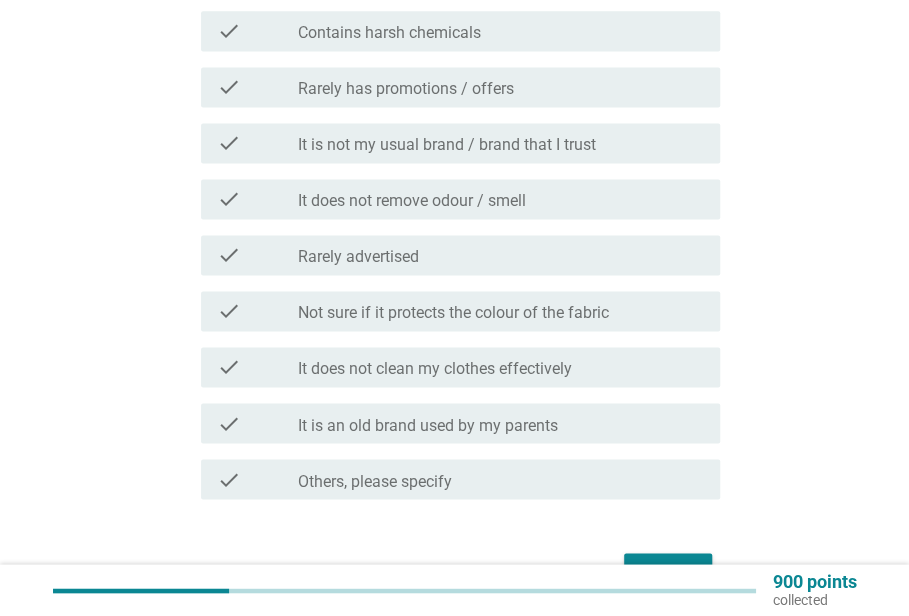 scroll, scrollTop: 992, scrollLeft: 0, axis: vertical 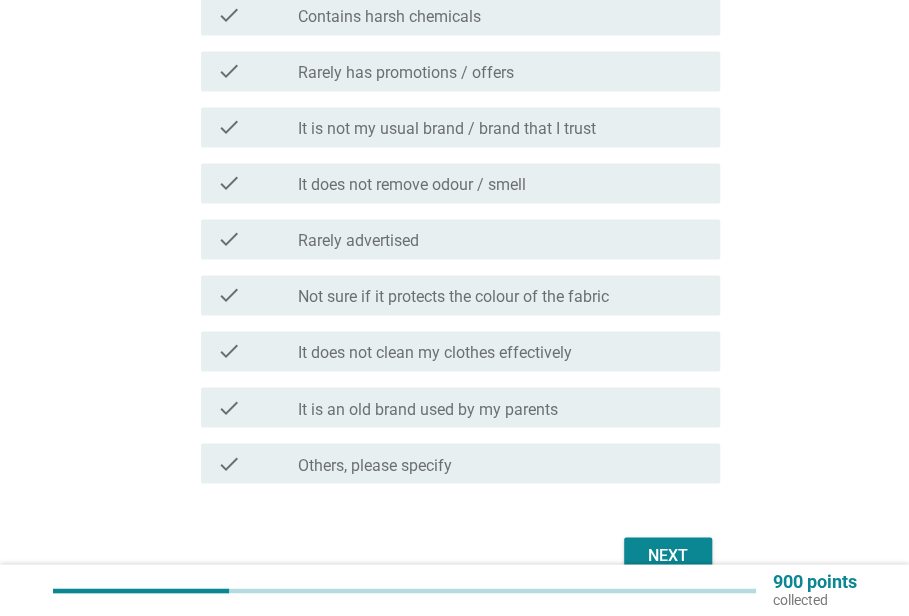 click on "Next" at bounding box center [668, 555] 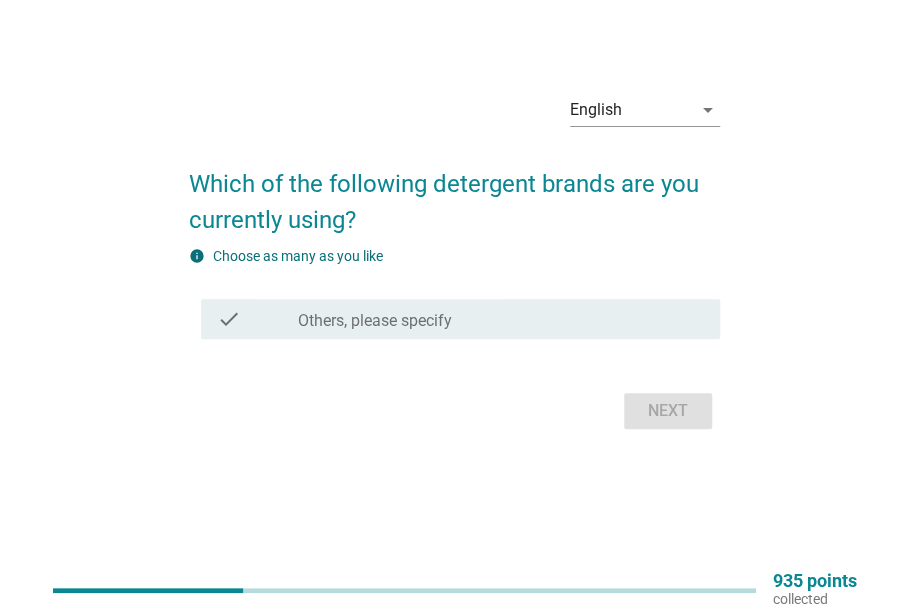 scroll, scrollTop: 0, scrollLeft: 0, axis: both 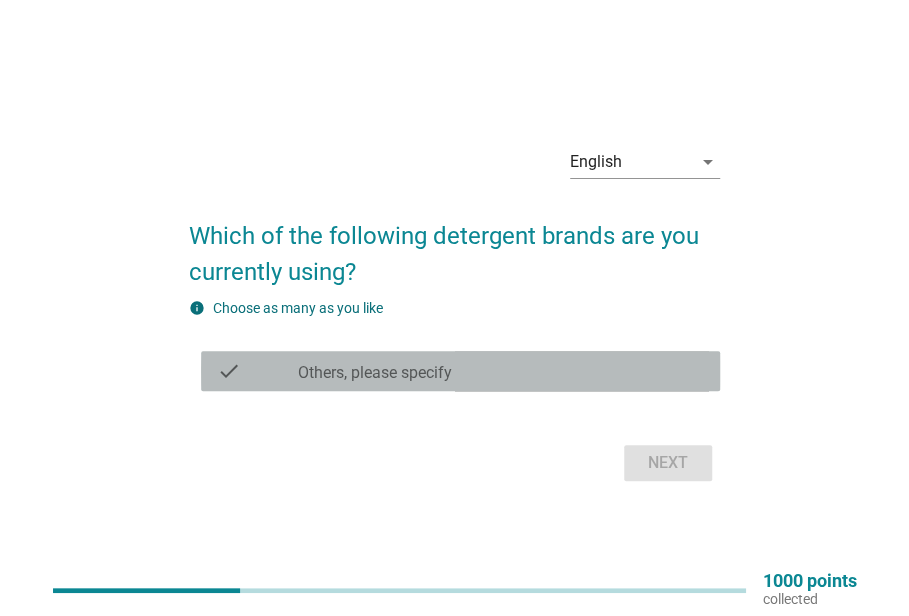 click on "check_box Others, please specify" at bounding box center (501, 371) 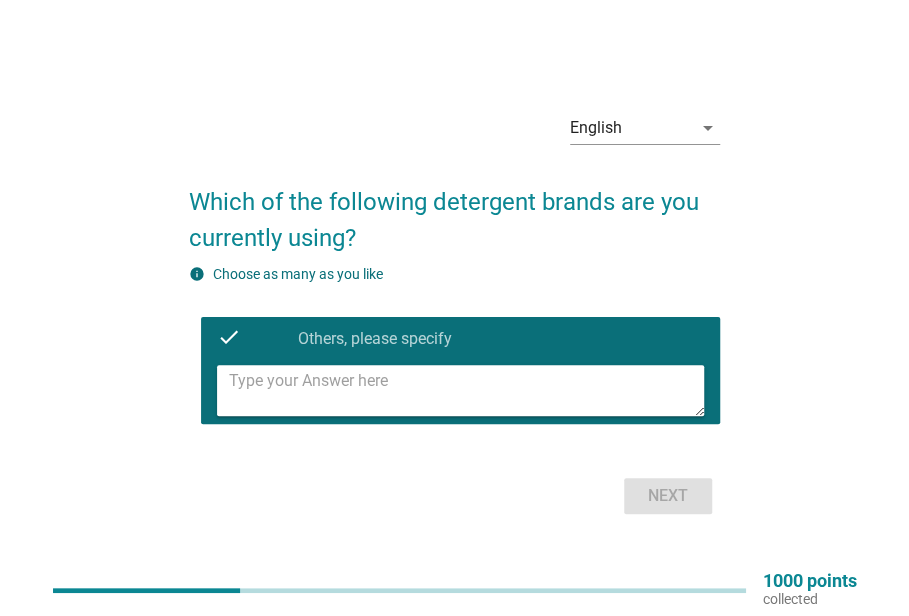 click at bounding box center [466, 390] 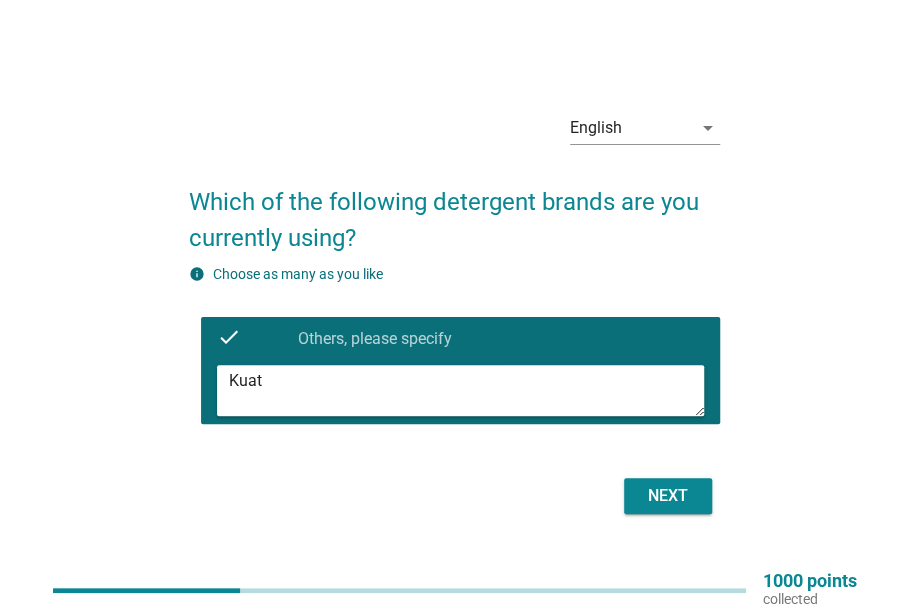 type on "Kuat" 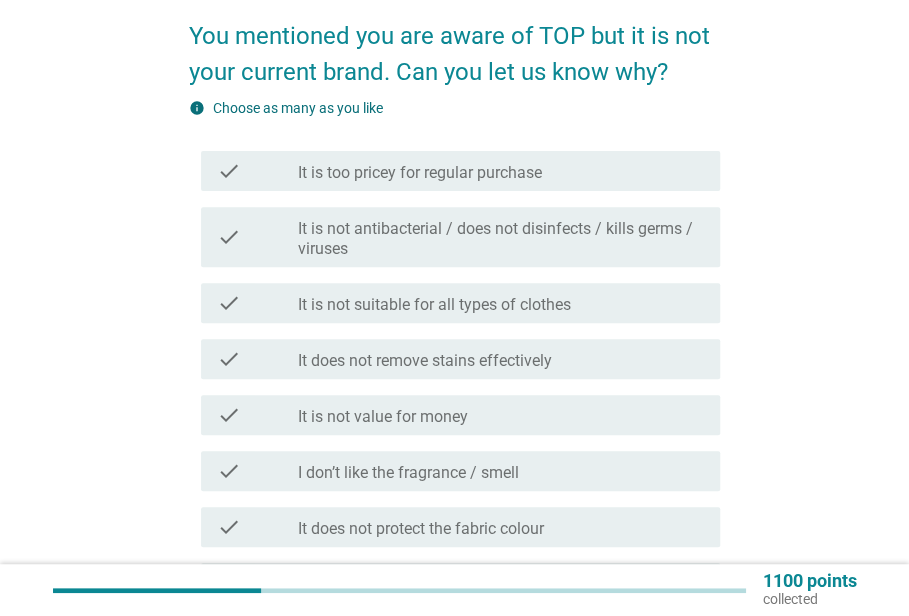 scroll, scrollTop: 192, scrollLeft: 0, axis: vertical 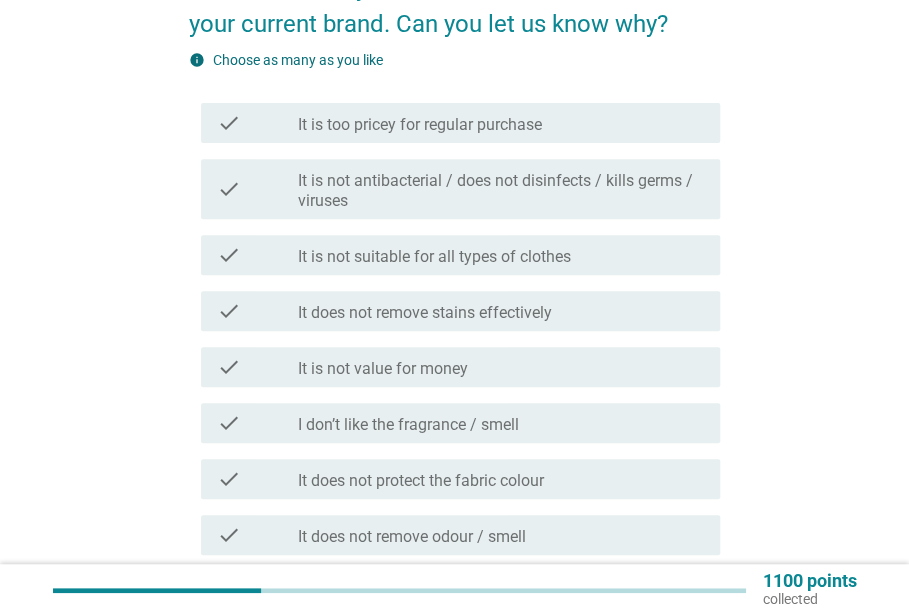 click on "check_box_outline_blank It is too pricey for regular purchase" at bounding box center (501, 123) 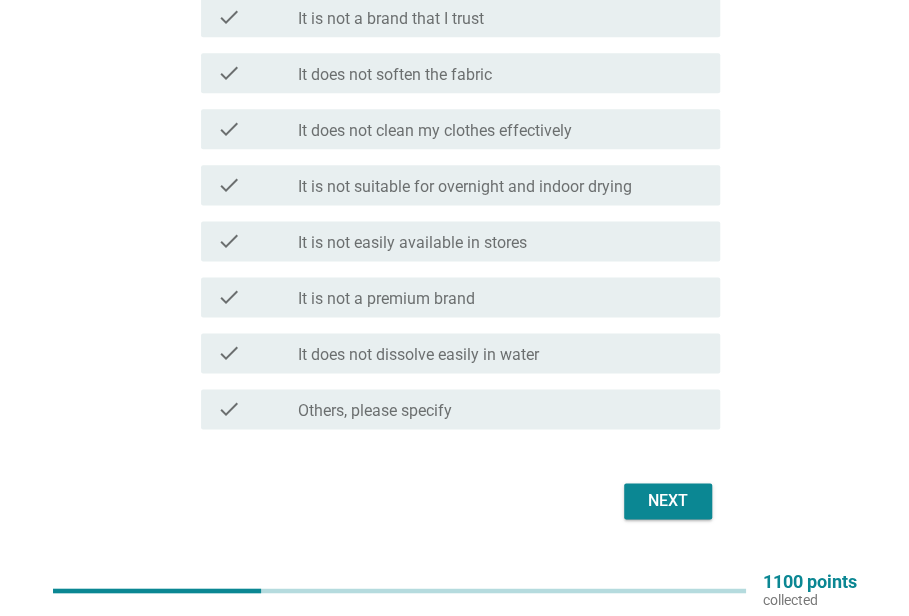 scroll, scrollTop: 826, scrollLeft: 0, axis: vertical 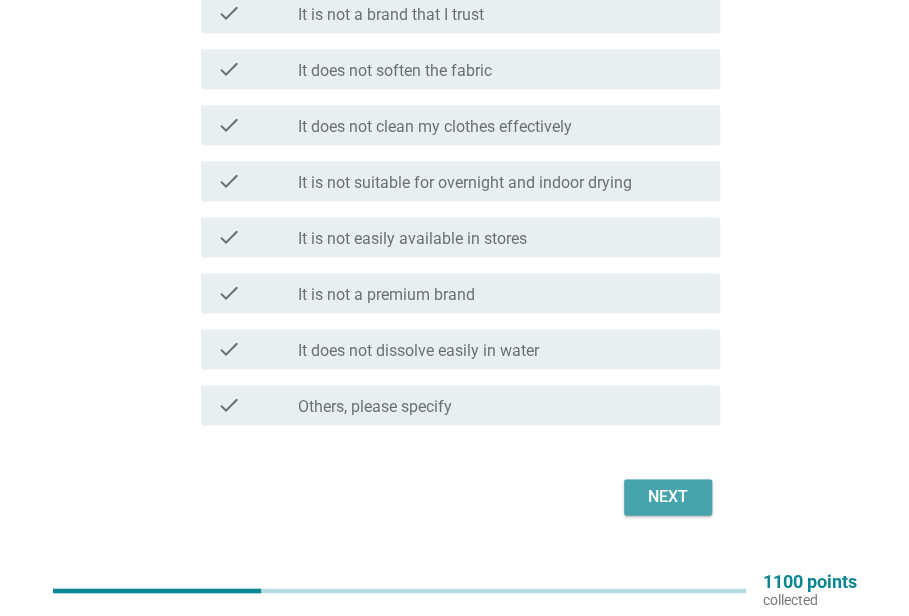 click on "Next" at bounding box center (668, 497) 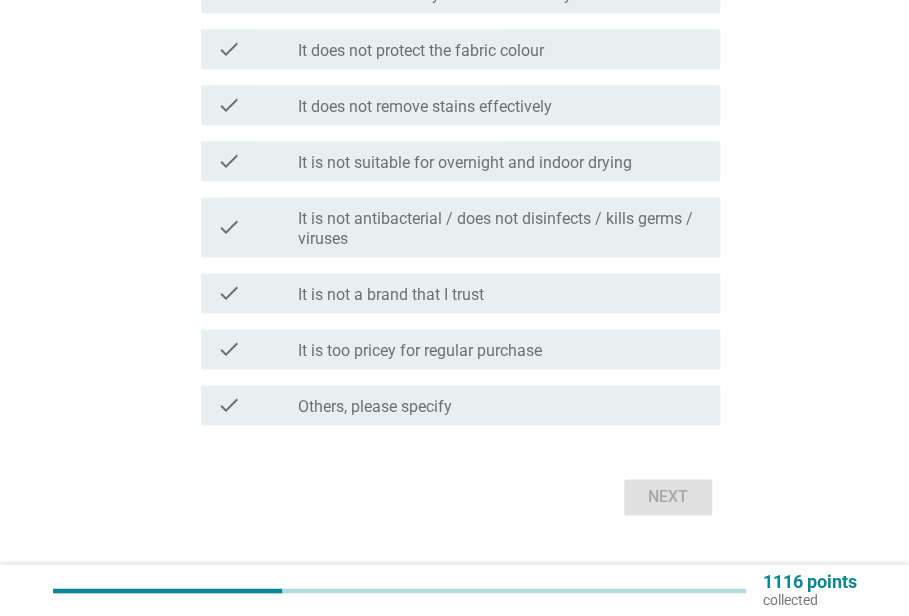 scroll, scrollTop: 0, scrollLeft: 0, axis: both 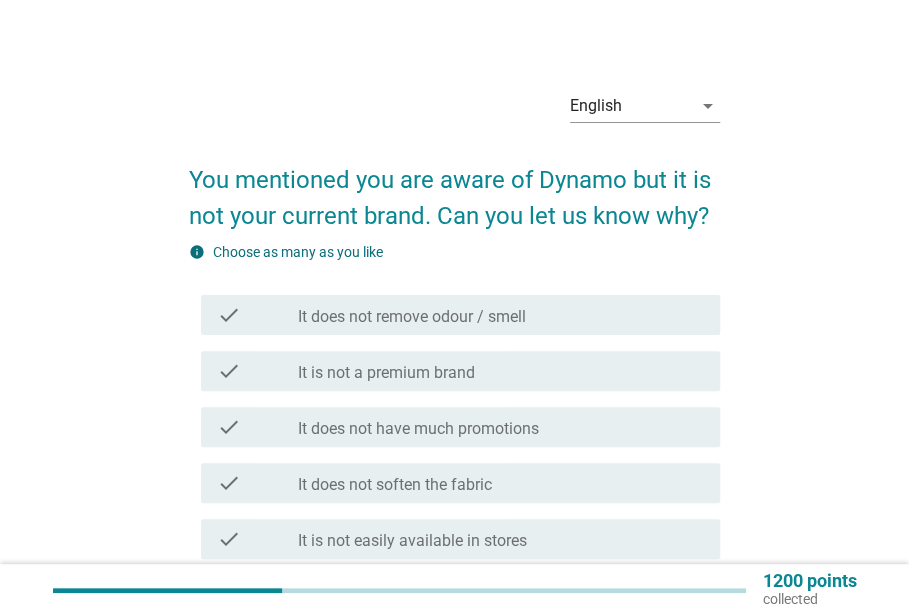 click on "check_box_outline_blank It does not have much promotions" at bounding box center [501, 427] 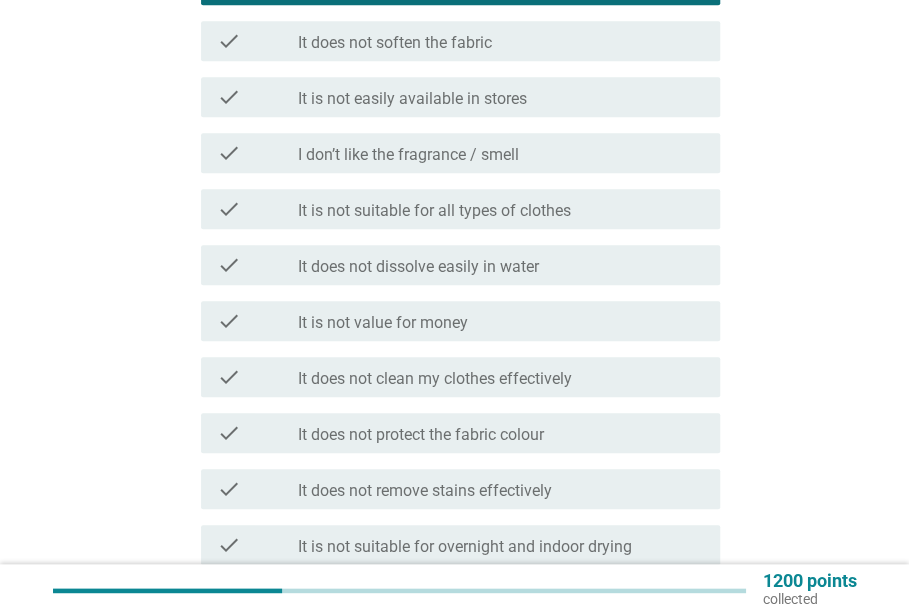 scroll, scrollTop: 508, scrollLeft: 0, axis: vertical 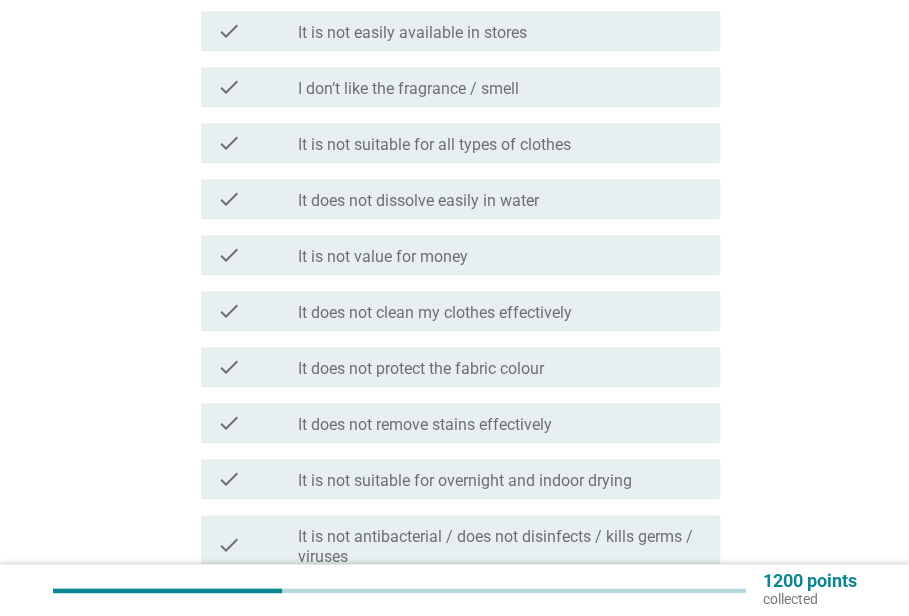 click on "check_box_outline_blank It is not value for money" at bounding box center [501, 255] 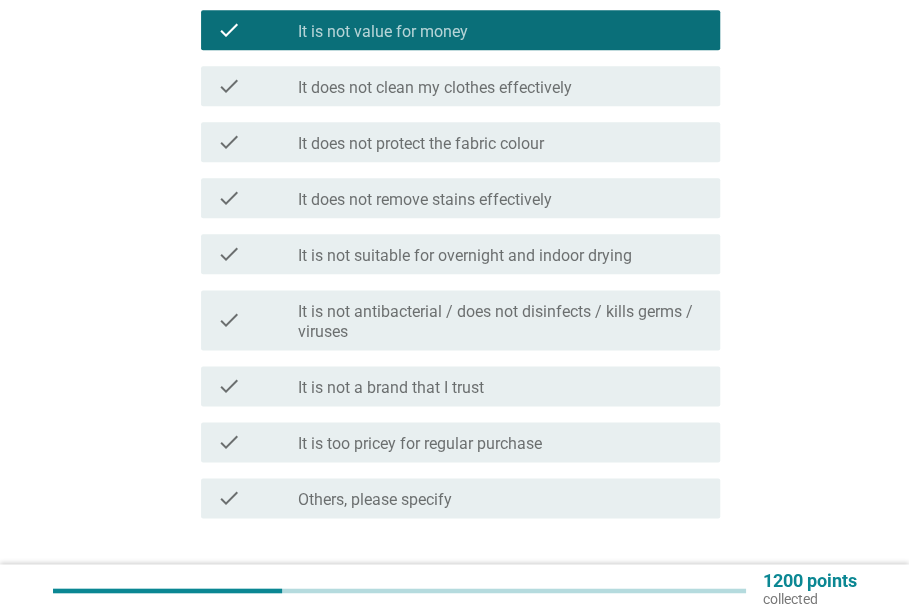 scroll, scrollTop: 857, scrollLeft: 0, axis: vertical 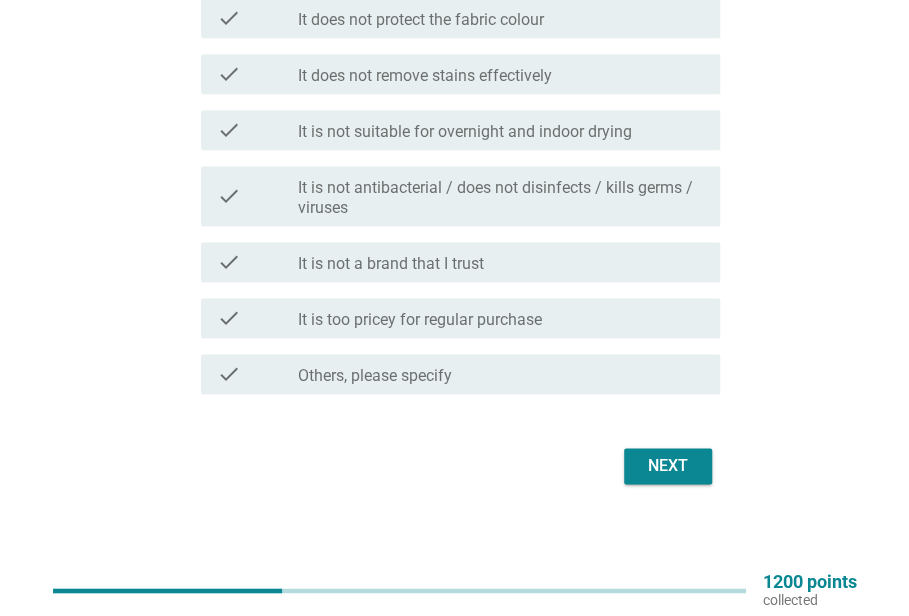 click on "check_box_outline_blank It is too pricey for regular purchase" at bounding box center [501, 318] 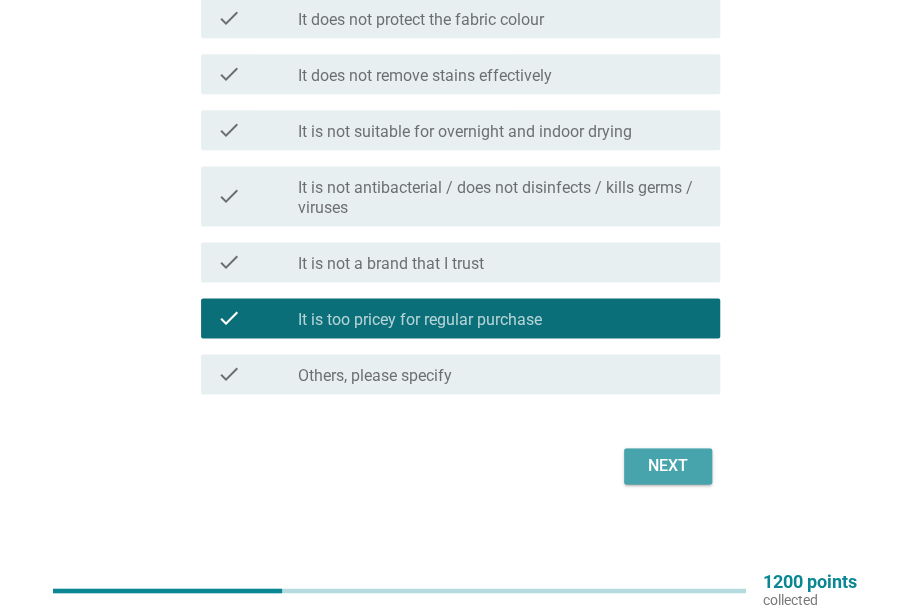click on "Next" at bounding box center (668, 466) 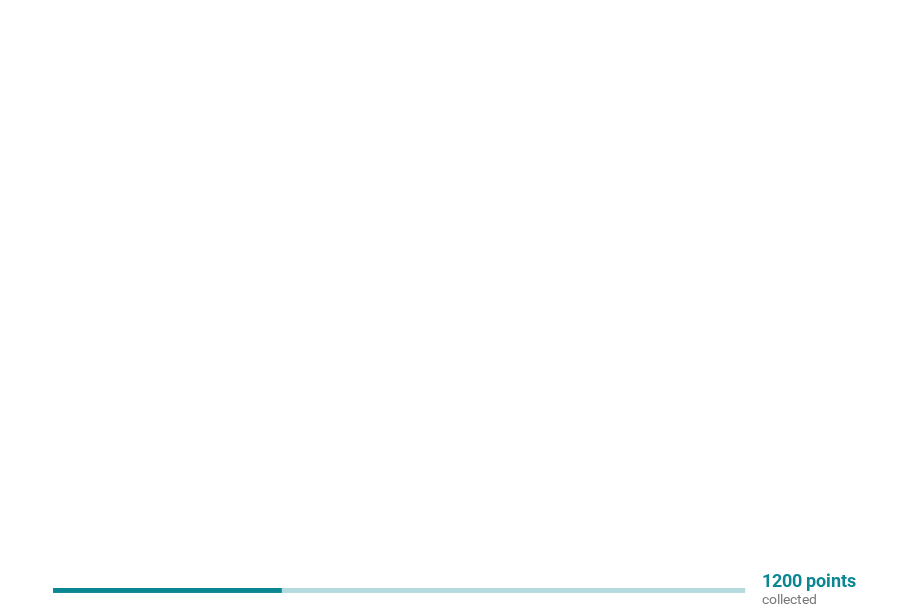 scroll, scrollTop: 0, scrollLeft: 0, axis: both 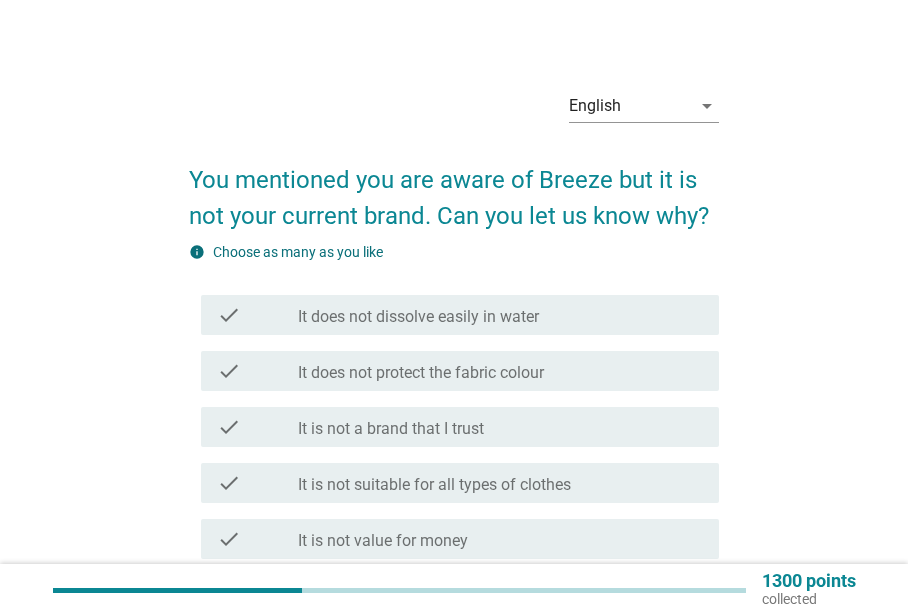 click on "check_box_outline_blank It is not a brand that I trust" at bounding box center (501, 427) 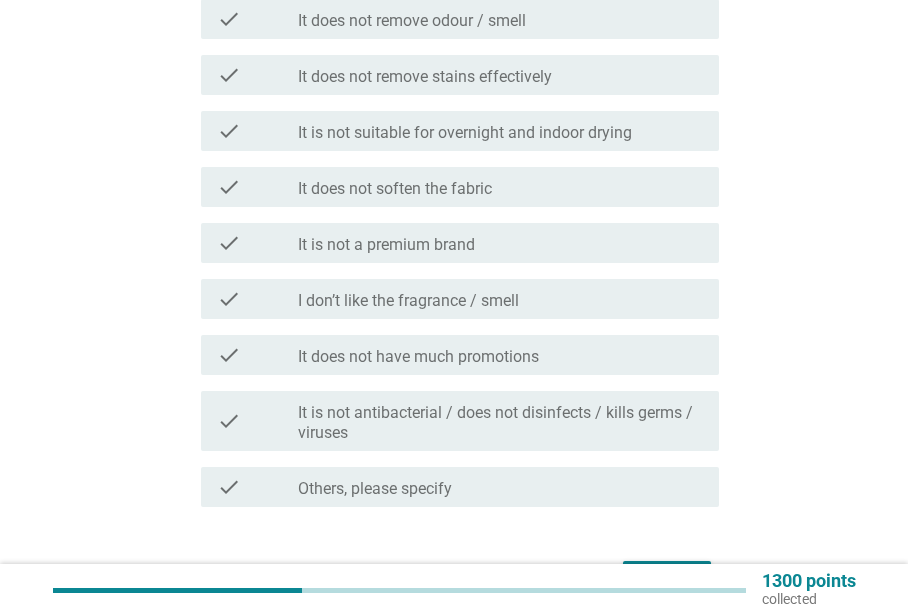 scroll, scrollTop: 802, scrollLeft: 0, axis: vertical 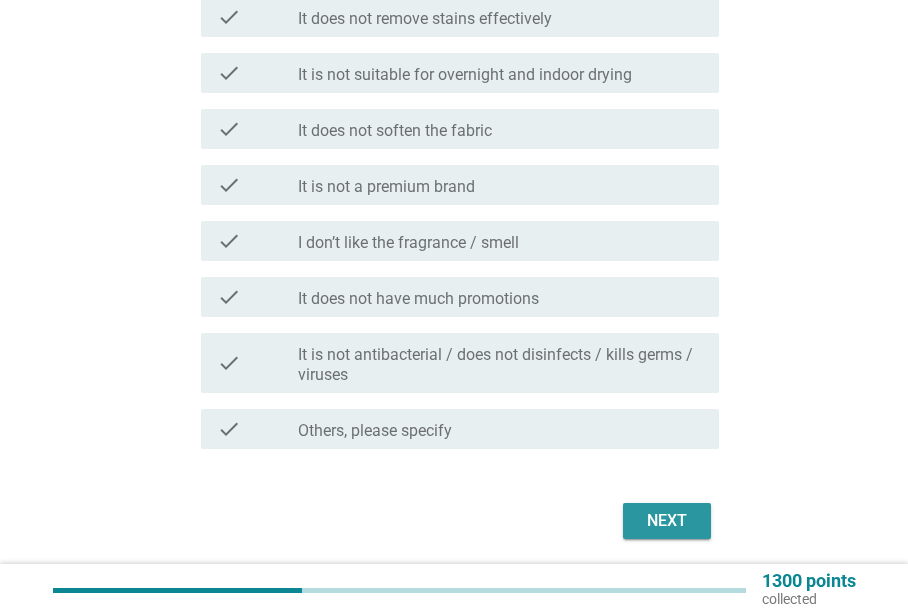 click on "Next" at bounding box center (667, 521) 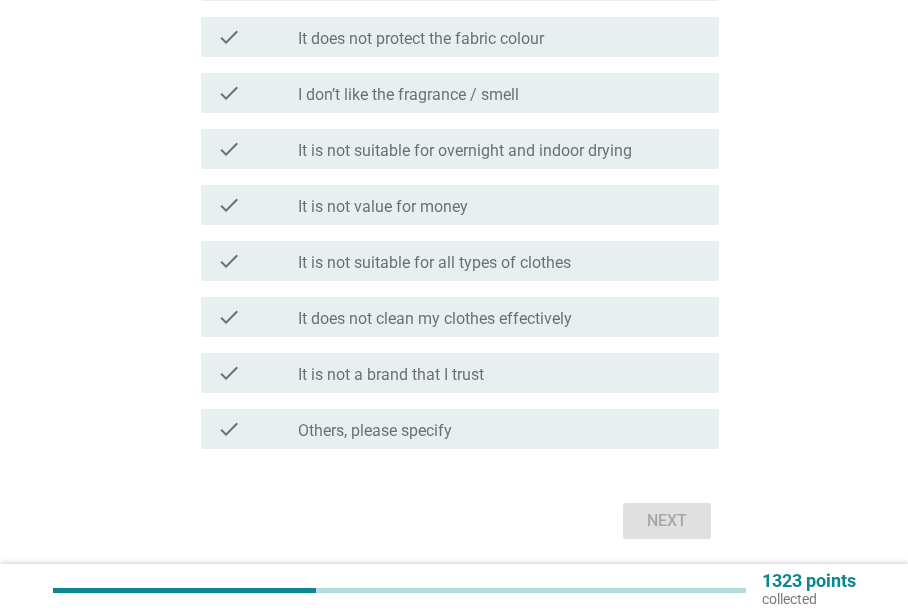 scroll, scrollTop: 0, scrollLeft: 0, axis: both 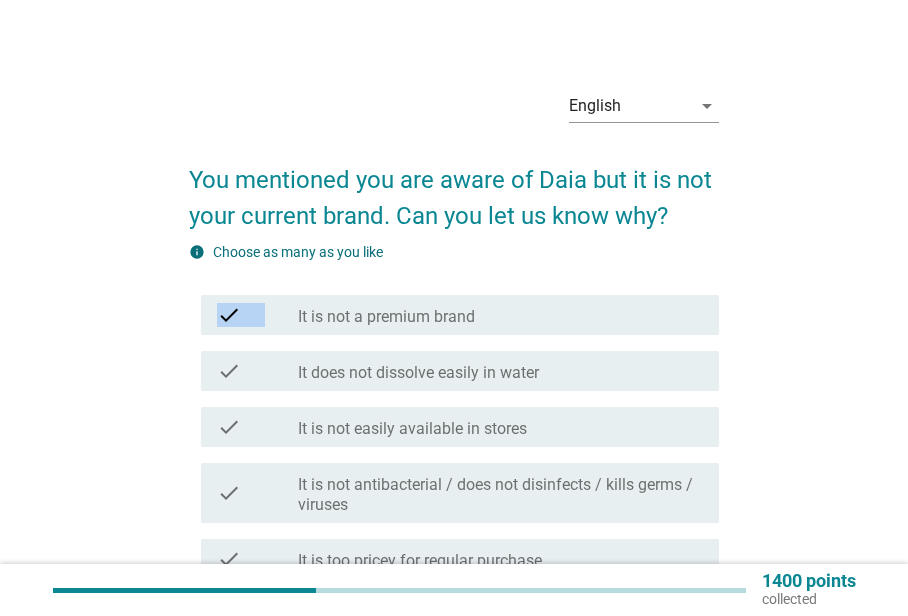 click on "English arrow_drop_down   You mentioned you are aware of Daia but it is not your current brand. Can you let us know why?     info   Choose as many as you like   check     check_box_outline_blank It is not a premium brand   check     check_box_outline_blank It does not dissolve easily in water   check     check_box_outline_blank It is not easily available in stores   check     check_box_outline_blank It is not antibacterial / does not disinfects / kills germs / viruses   check     check_box_outline_blank It is too pricey for regular purchase   check     check_box_outline_blank It does not remove stains effectively   check     check_box_outline_blank It does not remove odour / smell   check     check_box_outline_blank It does not soften the fabric   check     check_box_outline_blank It does not have much promotions   check     check_box_outline_blank It does not protect the fabric colour   check     check_box_outline_blank I don’t like the fragrance / smell   check     check_box_outline_blank   check" at bounding box center [454, 710] 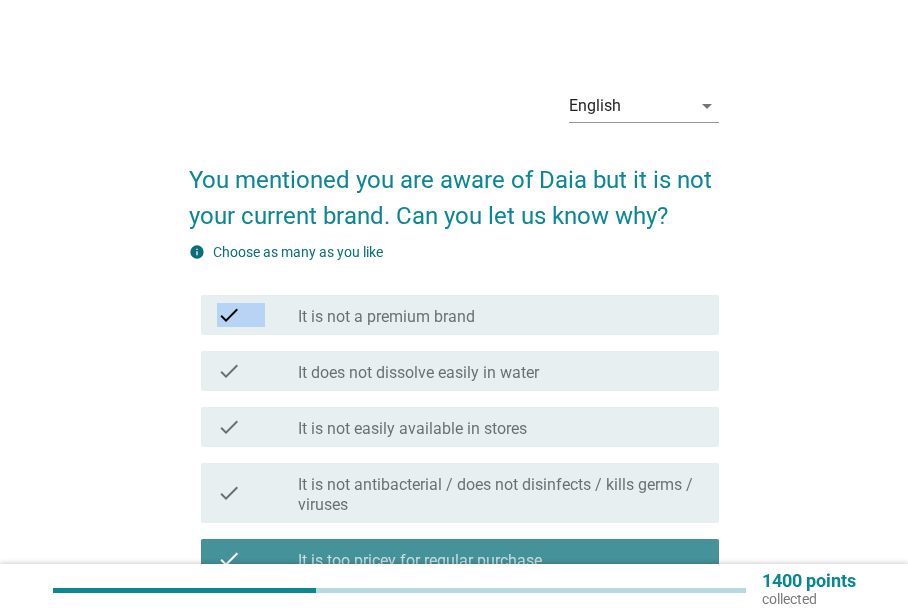 click on "It is too pricey for regular purchase" at bounding box center [420, 561] 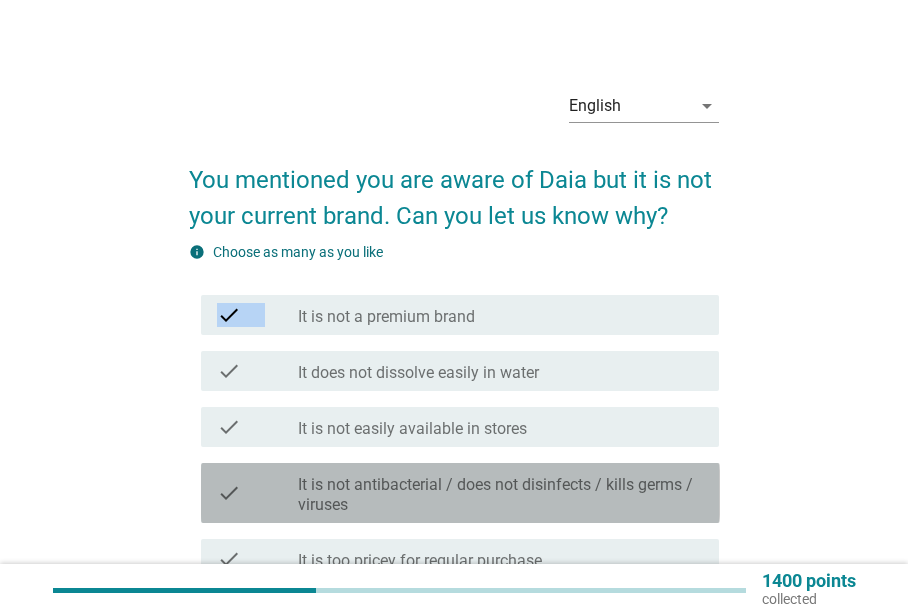 click on "It is not antibacterial / does not disinfects / kills germs / viruses" at bounding box center [501, 495] 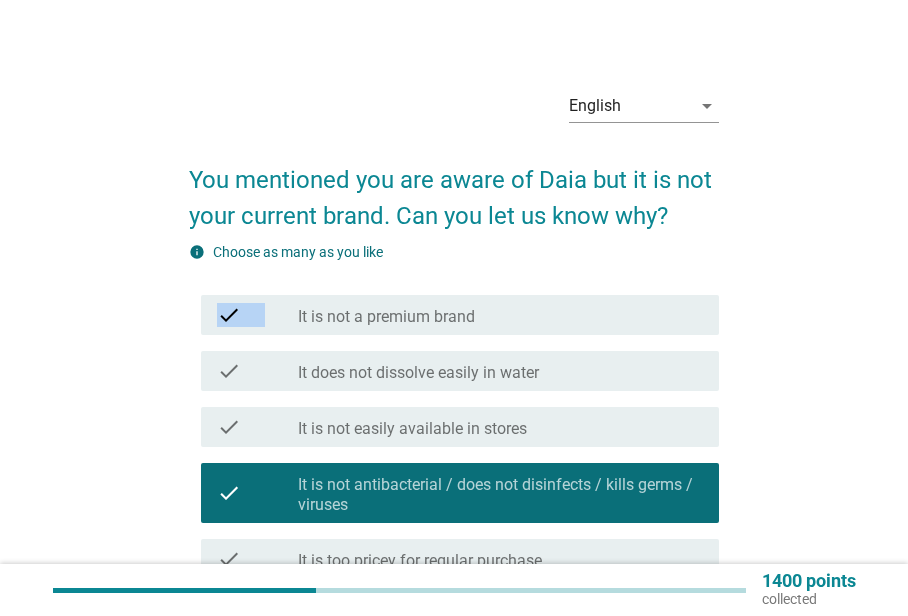 click on "It is not antibacterial / does not disinfects / kills germs / viruses" at bounding box center (501, 495) 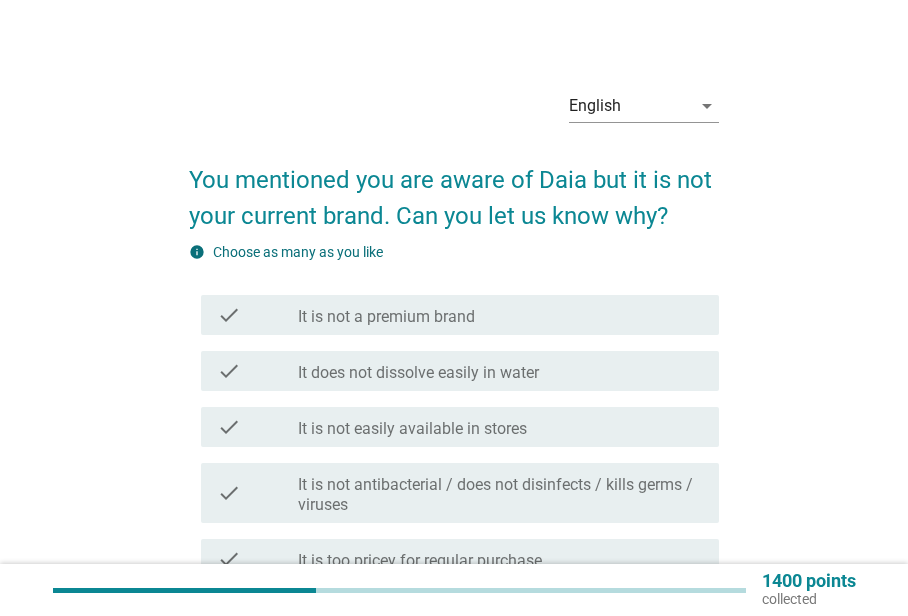 click on "check_box_outline_blank It is not easily available in stores" at bounding box center [501, 427] 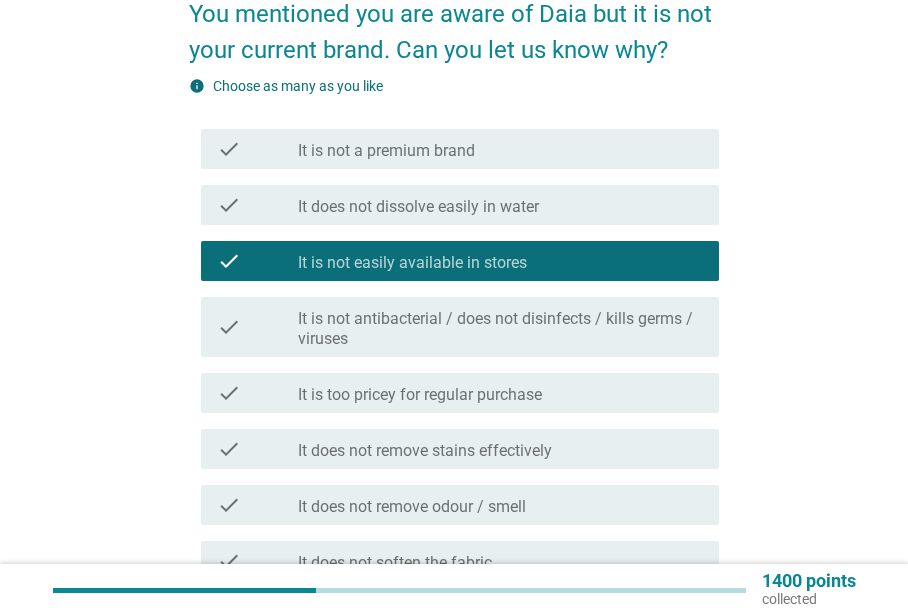 scroll, scrollTop: 857, scrollLeft: 0, axis: vertical 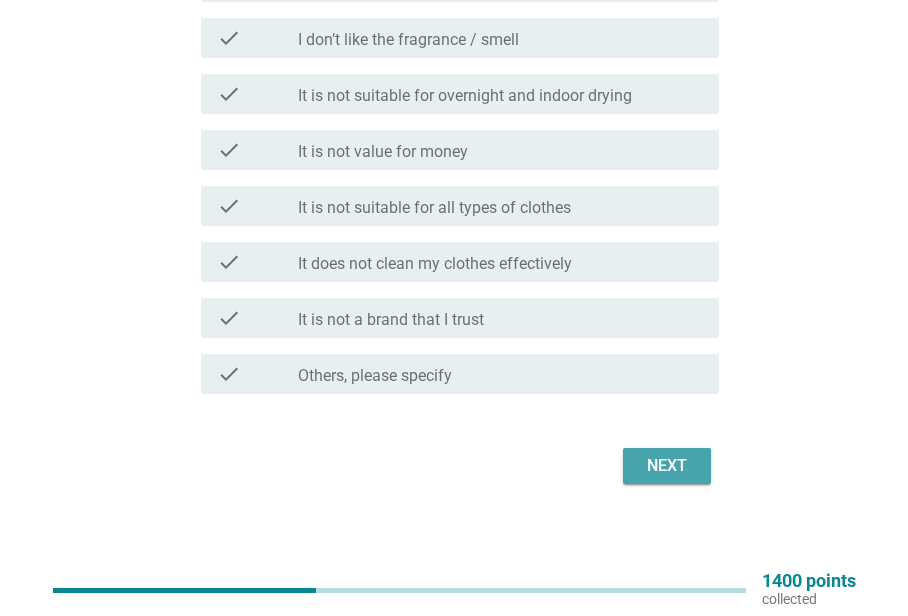 click on "Next" at bounding box center (667, 466) 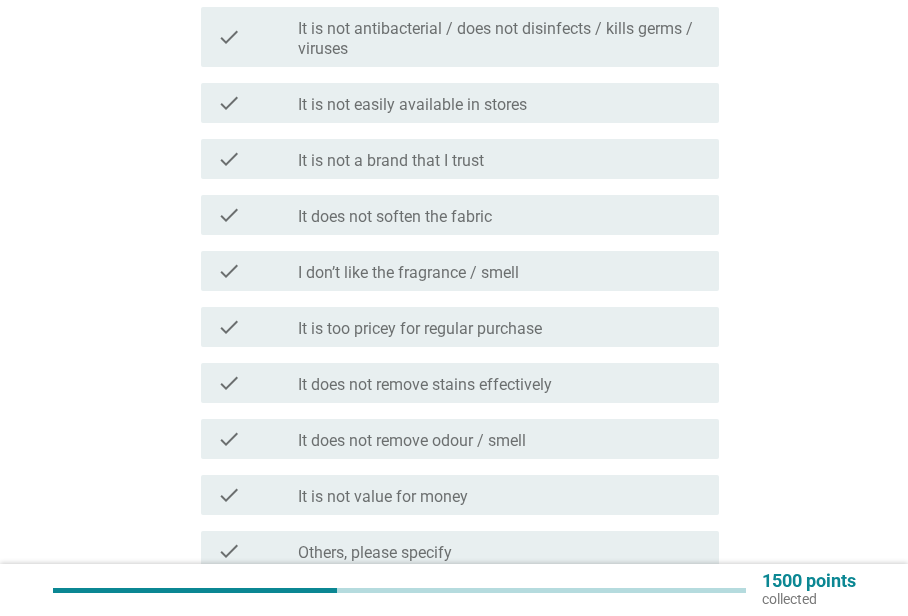 scroll, scrollTop: 687, scrollLeft: 0, axis: vertical 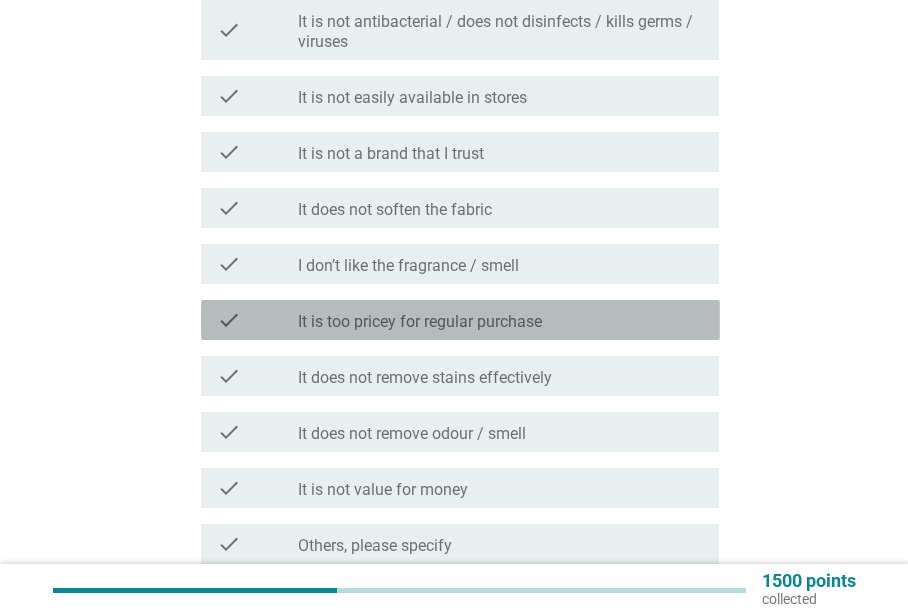 click on "check_box_outline_blank It is too pricey for regular purchase" at bounding box center [501, 320] 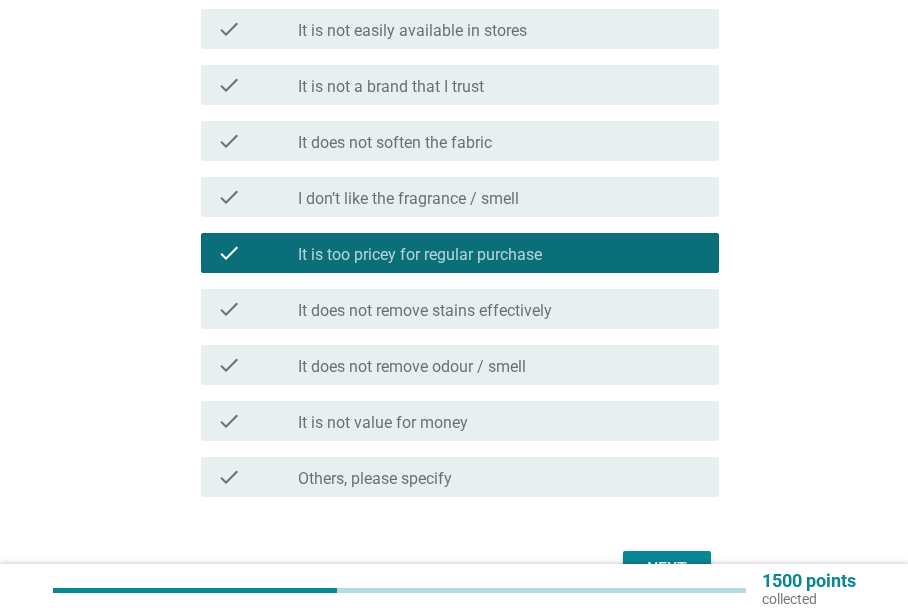 scroll, scrollTop: 857, scrollLeft: 0, axis: vertical 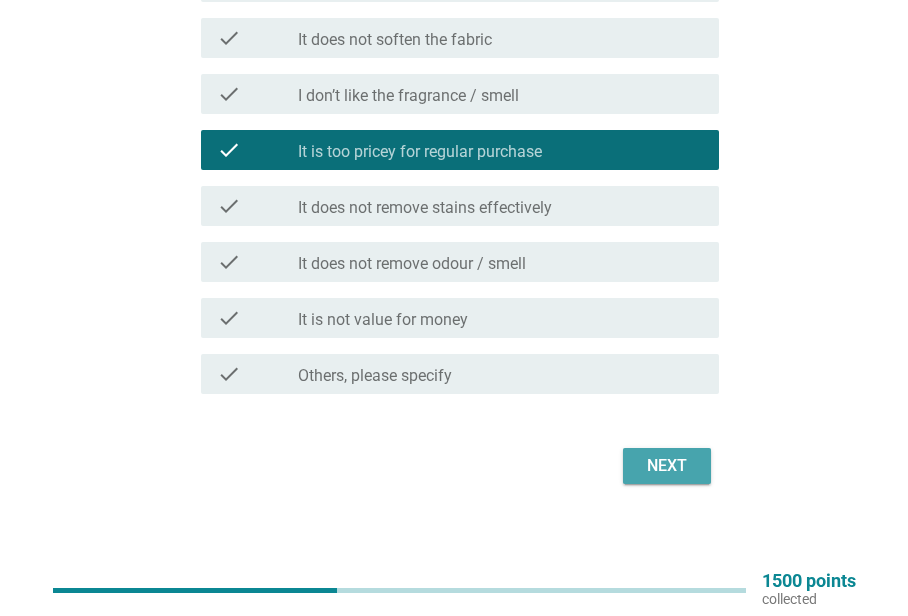 click on "Next" at bounding box center [667, 466] 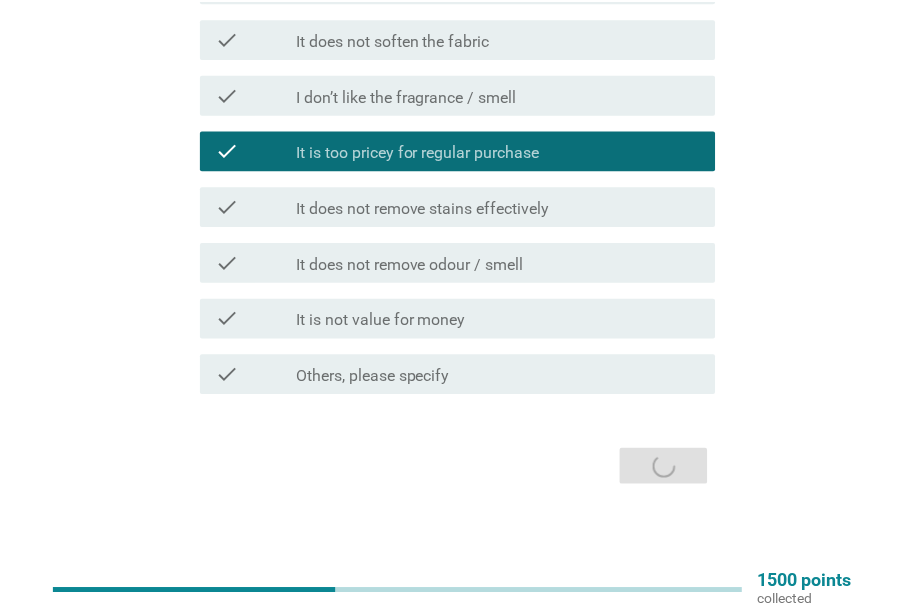scroll, scrollTop: 0, scrollLeft: 0, axis: both 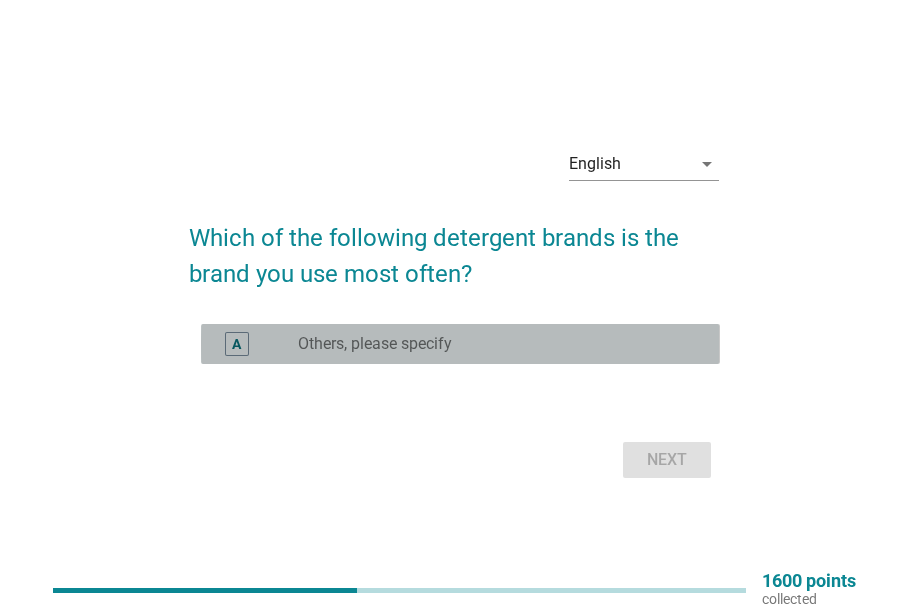 click on "radio_button_unchecked Others, please specify" at bounding box center (493, 344) 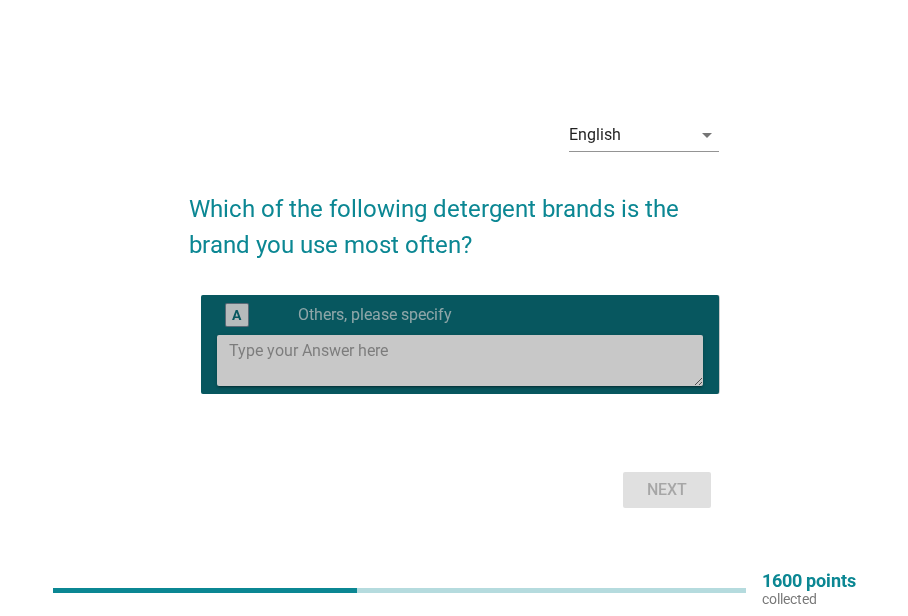 click at bounding box center [466, 360] 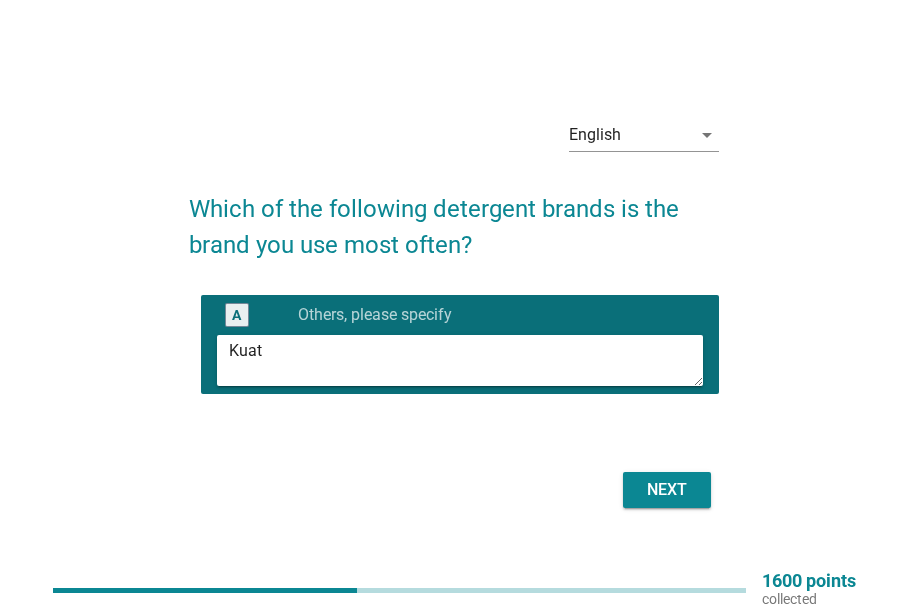 type on "Kuat" 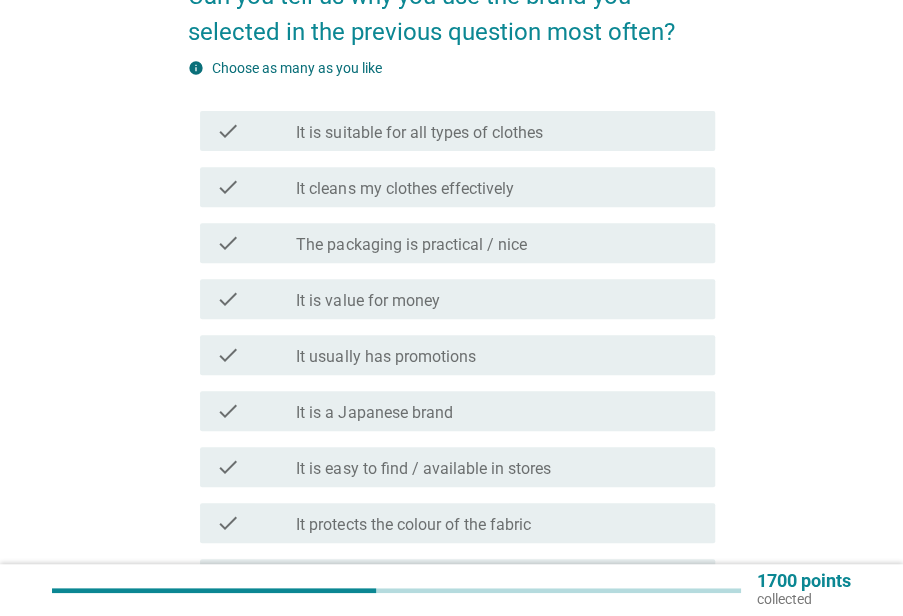 scroll, scrollTop: 186, scrollLeft: 0, axis: vertical 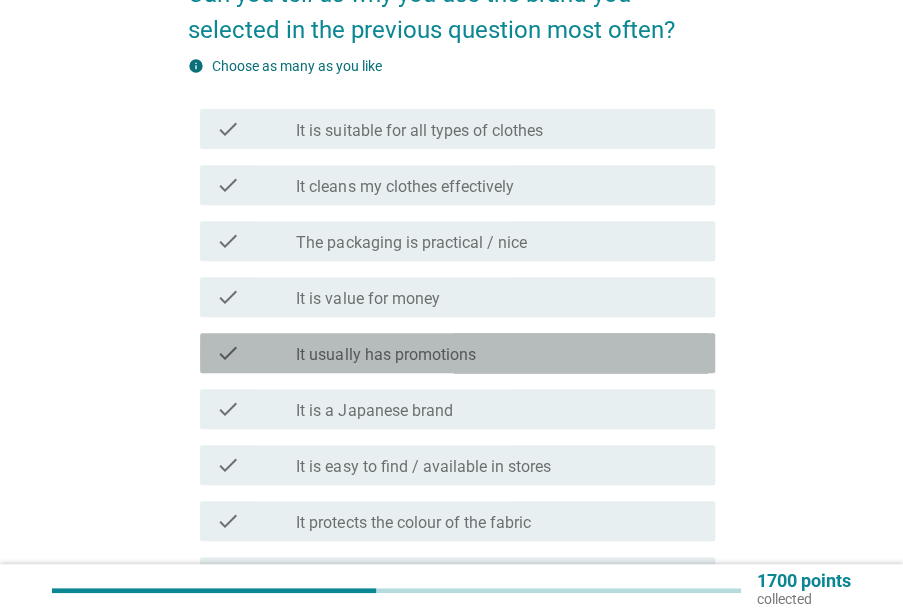 drag, startPoint x: 532, startPoint y: 356, endPoint x: 546, endPoint y: 453, distance: 98.005104 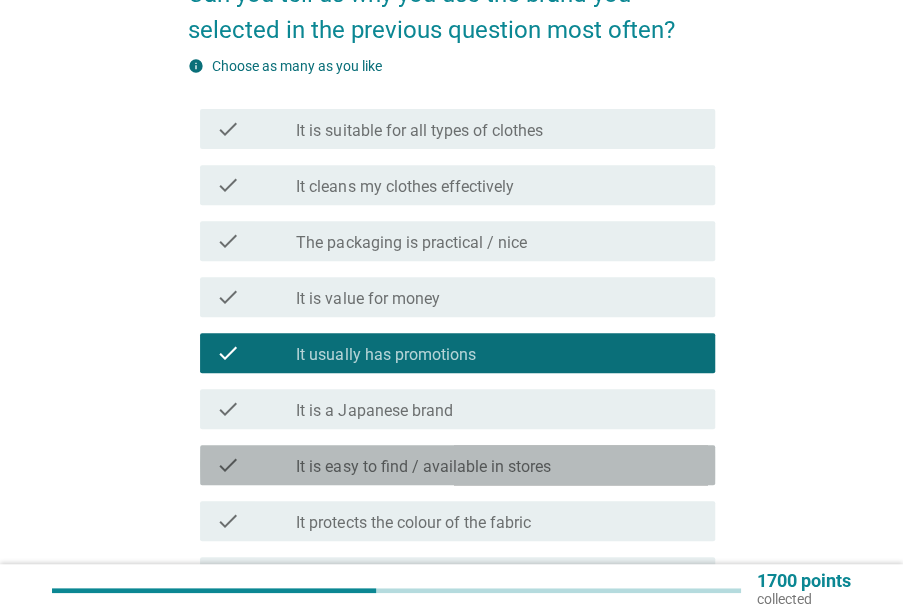 click on "check     check_box_outline_blank It is easy to find / available in stores" at bounding box center [457, 465] 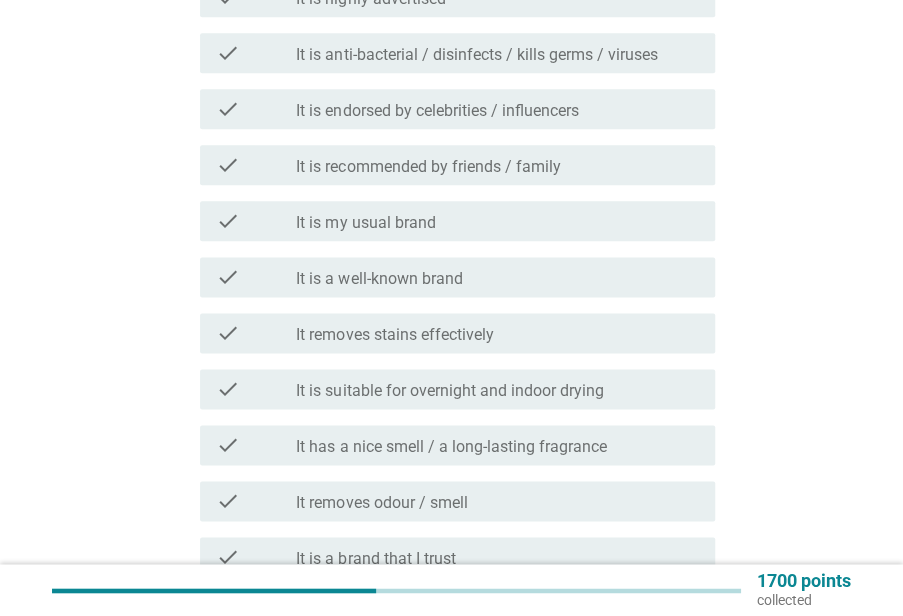 scroll, scrollTop: 778, scrollLeft: 0, axis: vertical 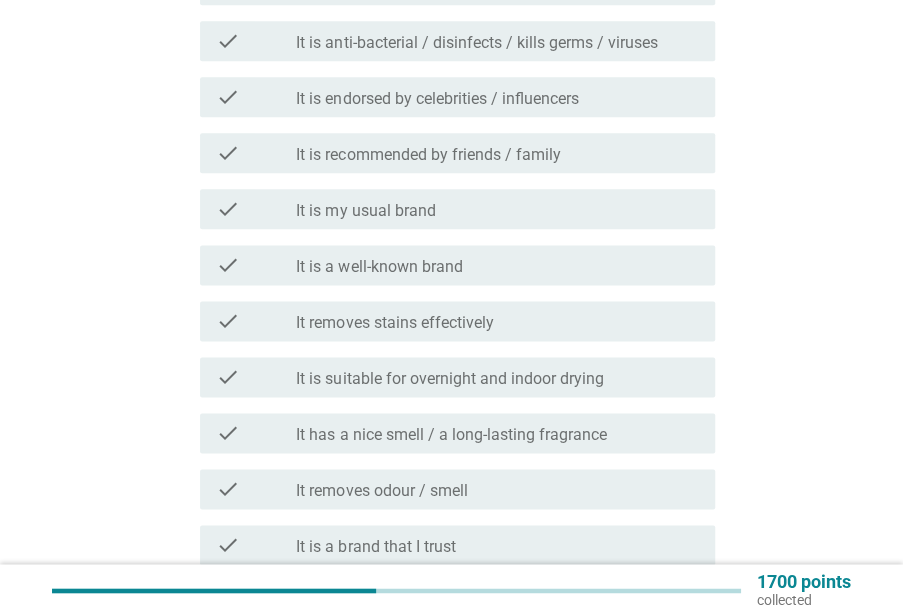 click on "check_box_outline_blank It is my usual brand" at bounding box center (497, 209) 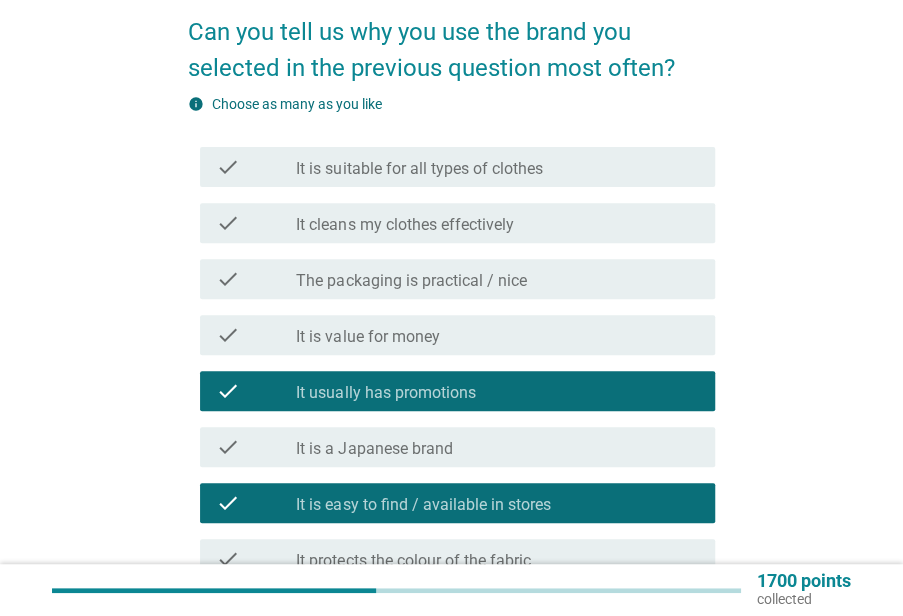 scroll, scrollTop: 122, scrollLeft: 0, axis: vertical 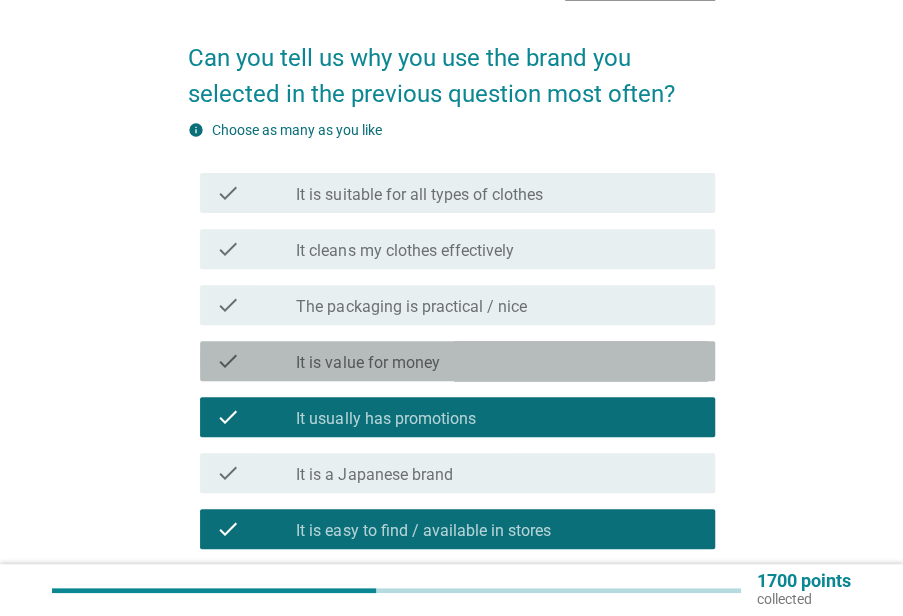 click on "check_box_outline_blank It is value for money" at bounding box center (497, 361) 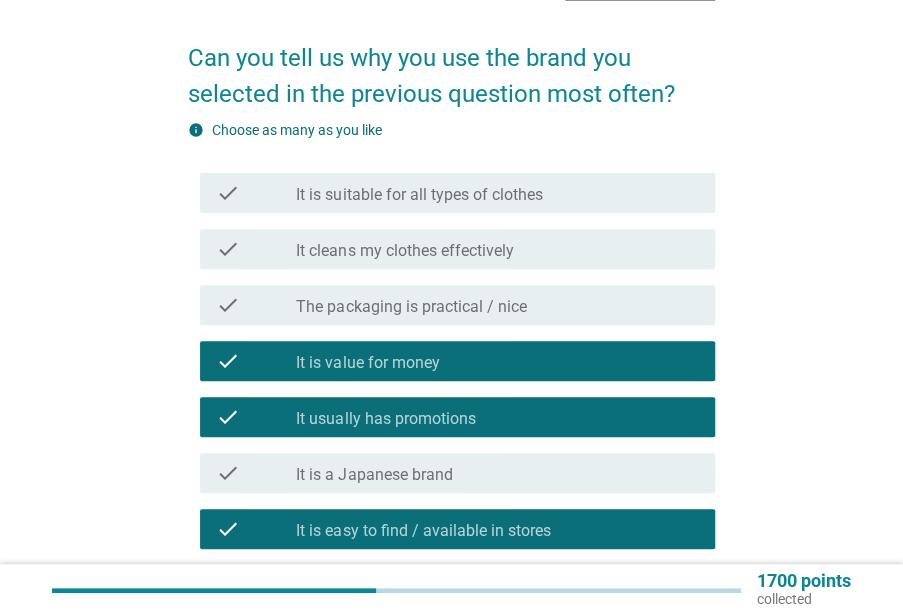 scroll, scrollTop: 1061, scrollLeft: 0, axis: vertical 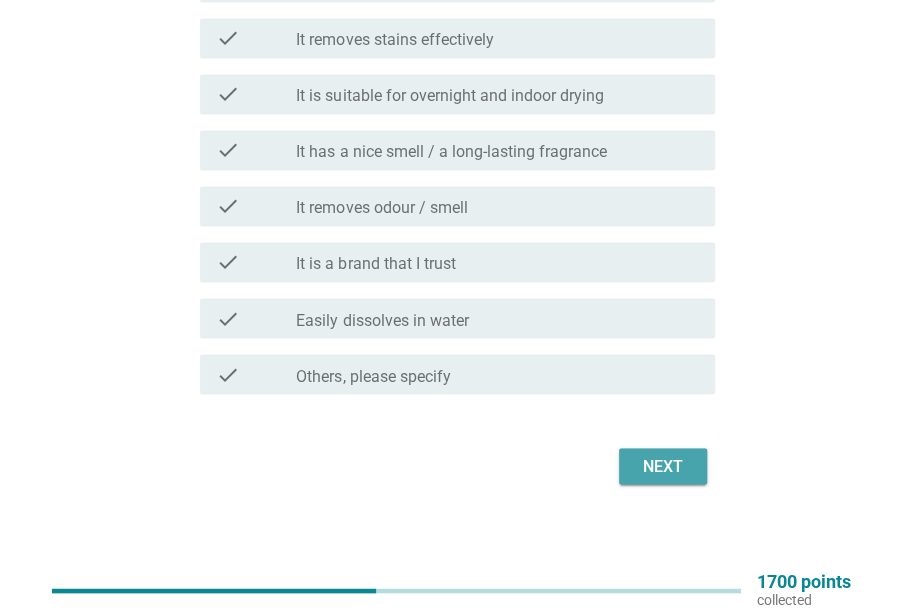 click on "Next" at bounding box center [663, 466] 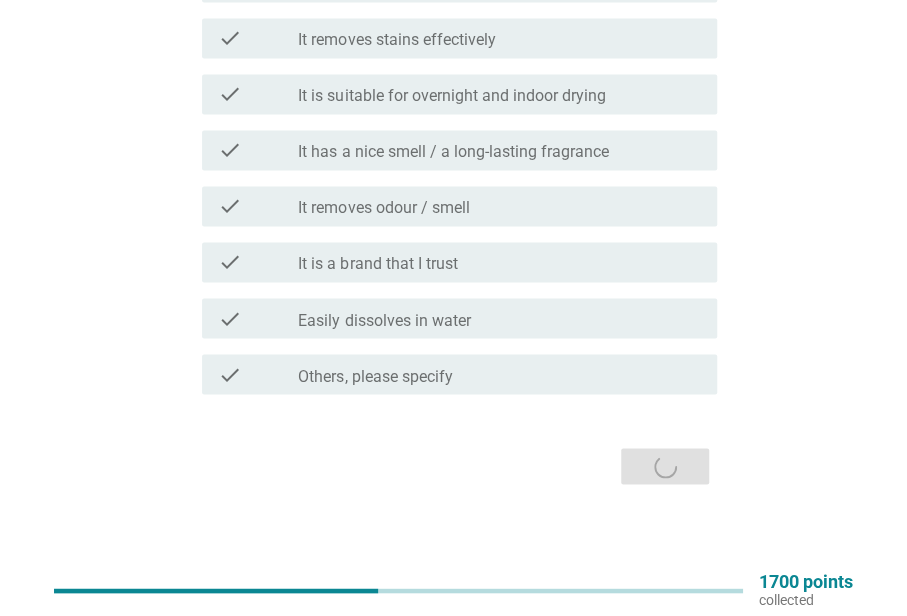 scroll, scrollTop: 0, scrollLeft: 0, axis: both 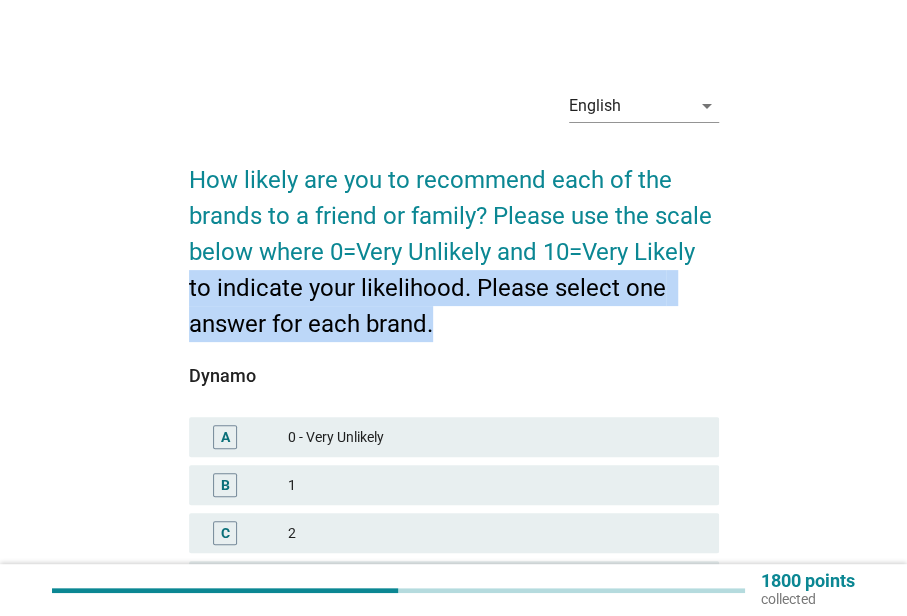 drag, startPoint x: 904, startPoint y: 287, endPoint x: 902, endPoint y: 328, distance: 41.04875 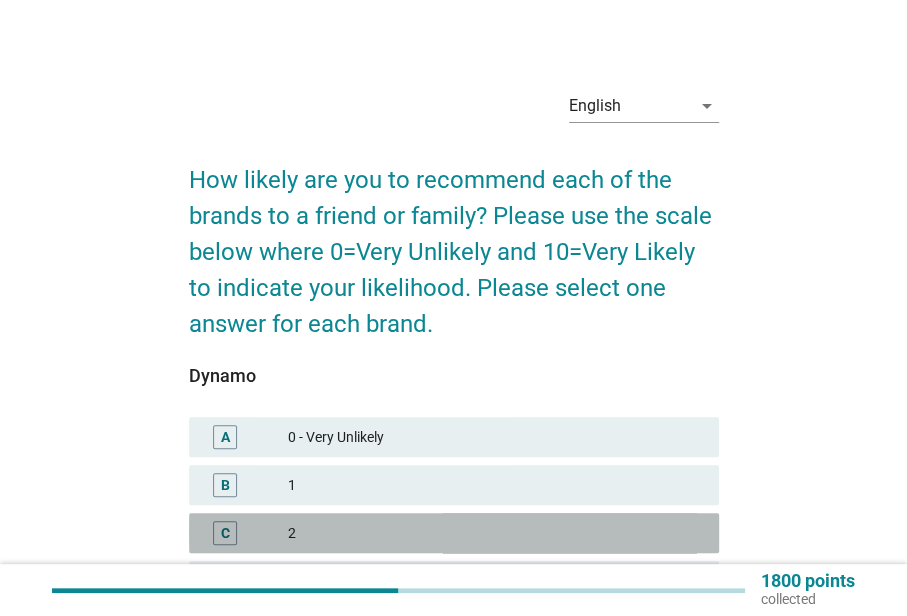 click on "2" at bounding box center (495, 533) 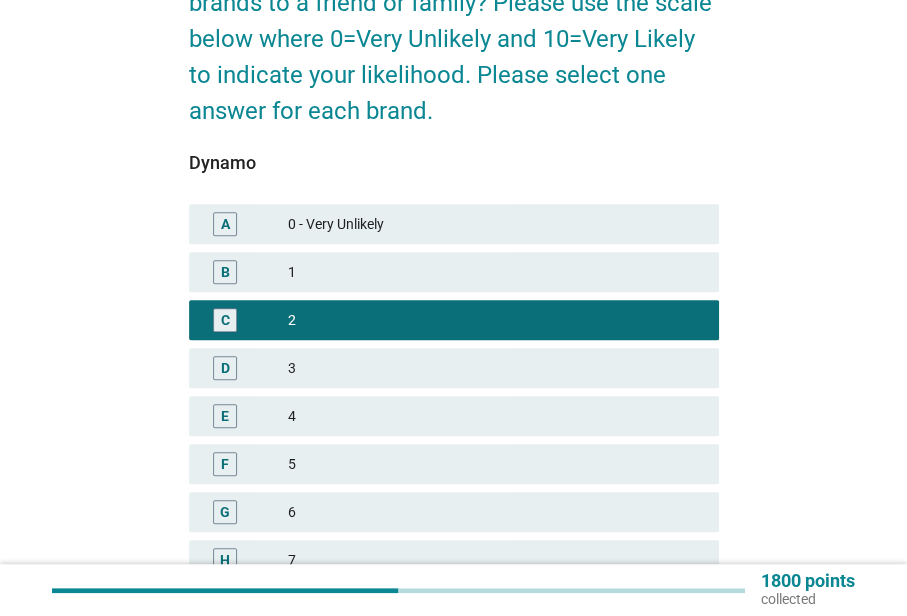 scroll, scrollTop: 250, scrollLeft: 0, axis: vertical 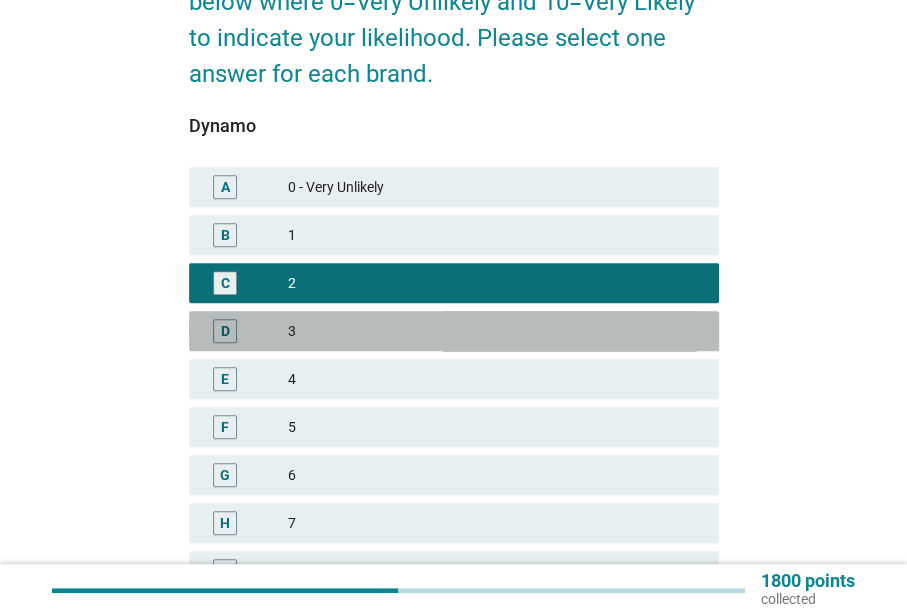 click on "3" at bounding box center (495, 331) 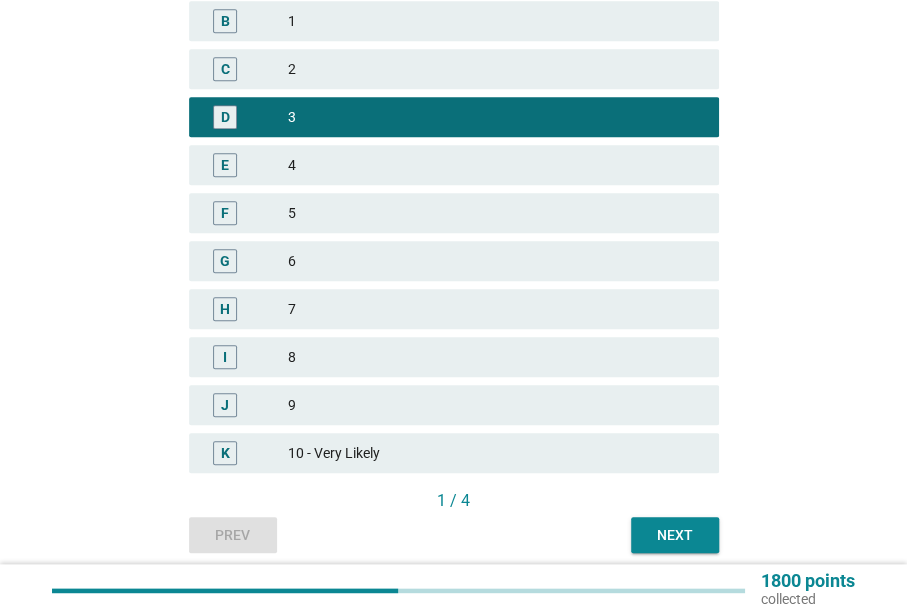 scroll, scrollTop: 527, scrollLeft: 0, axis: vertical 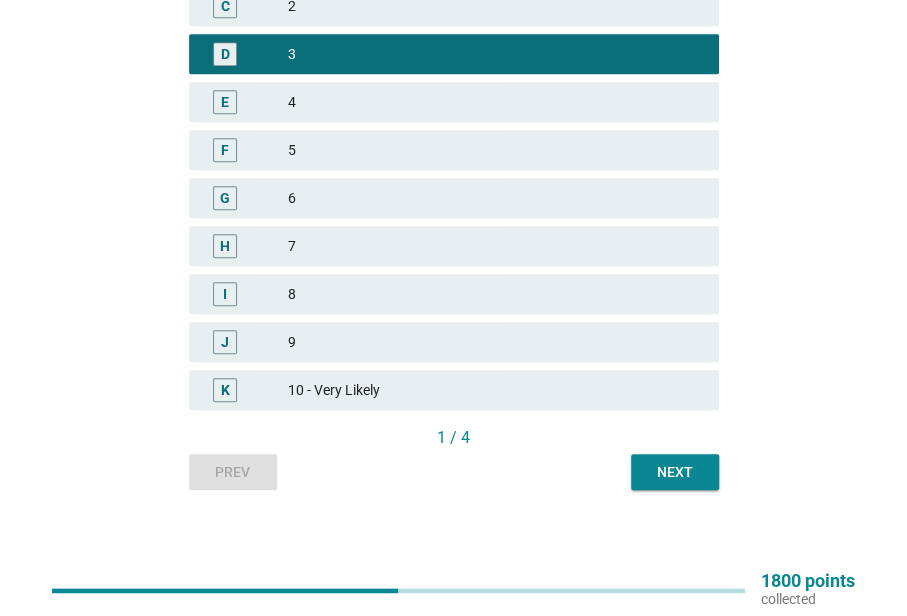 click on "Next" at bounding box center [675, 472] 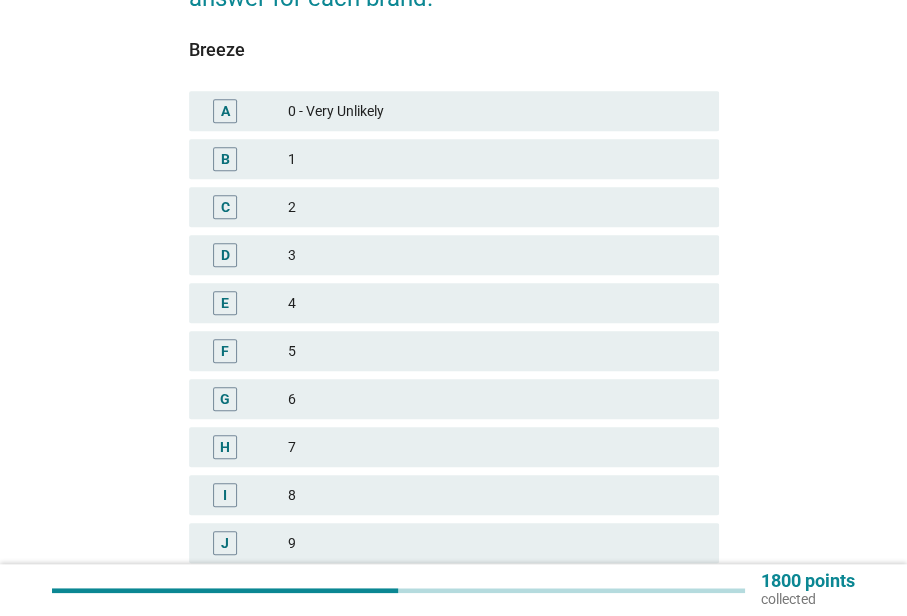scroll, scrollTop: 322, scrollLeft: 0, axis: vertical 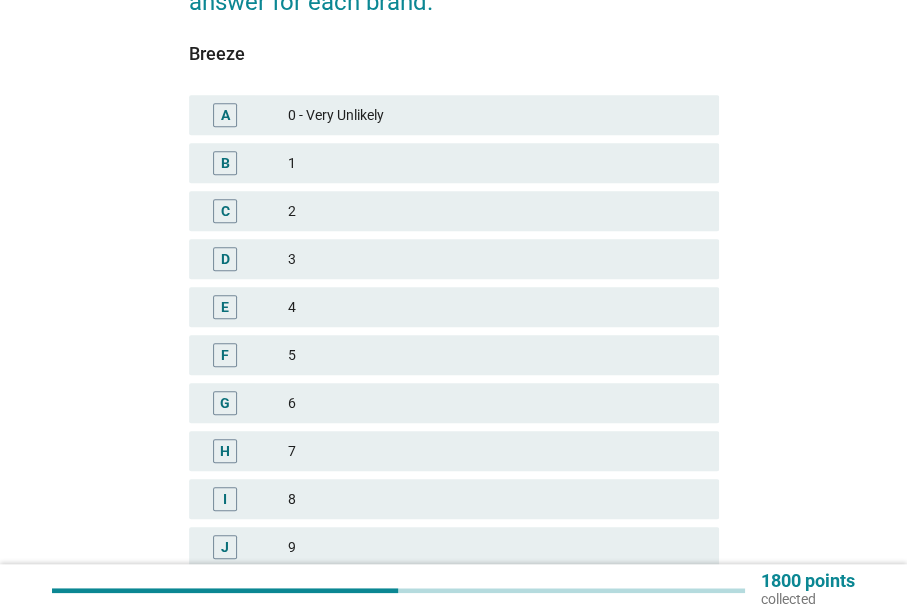 click on "3" at bounding box center (495, 259) 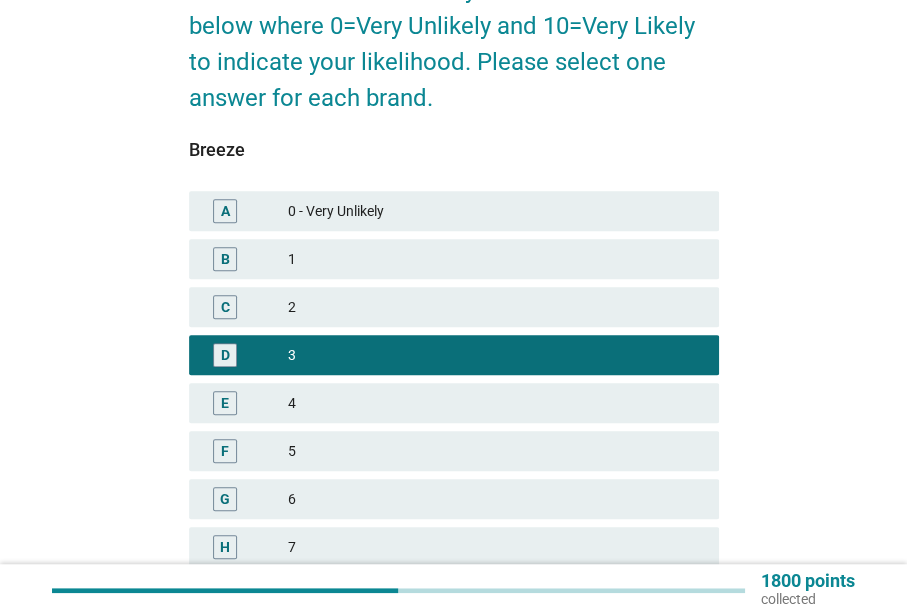 scroll, scrollTop: 527, scrollLeft: 0, axis: vertical 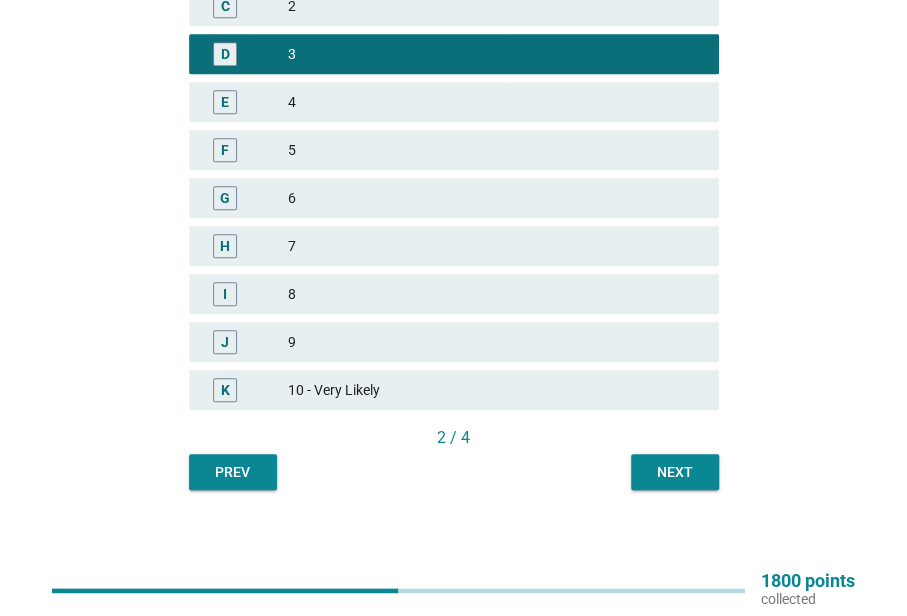 click on "Next" at bounding box center [675, 472] 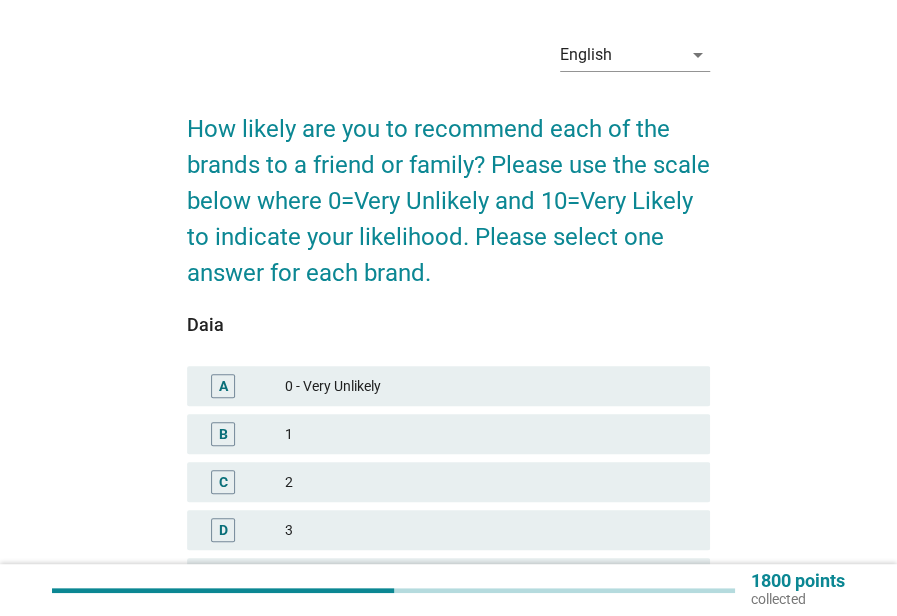 scroll, scrollTop: 113, scrollLeft: 0, axis: vertical 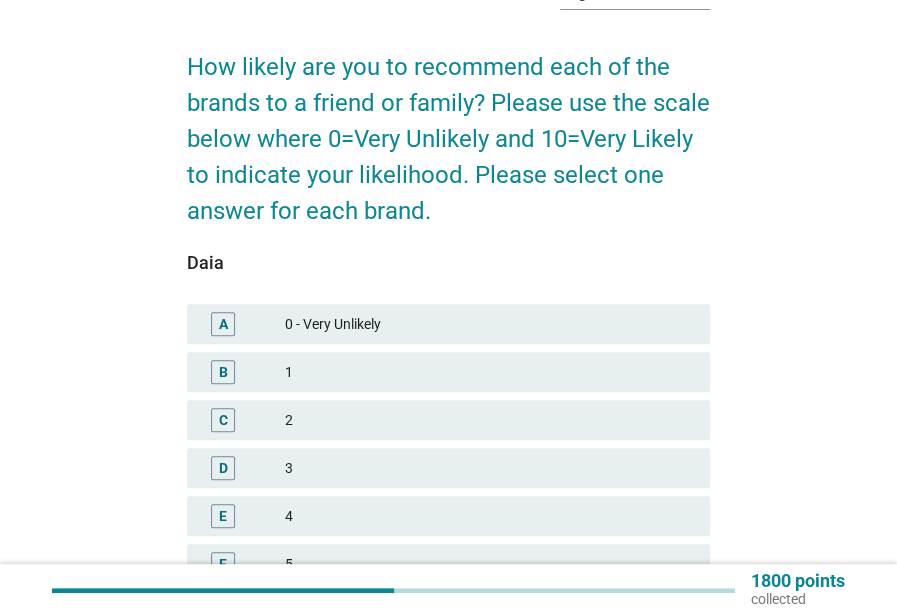 drag, startPoint x: 642, startPoint y: 471, endPoint x: 694, endPoint y: 451, distance: 55.713554 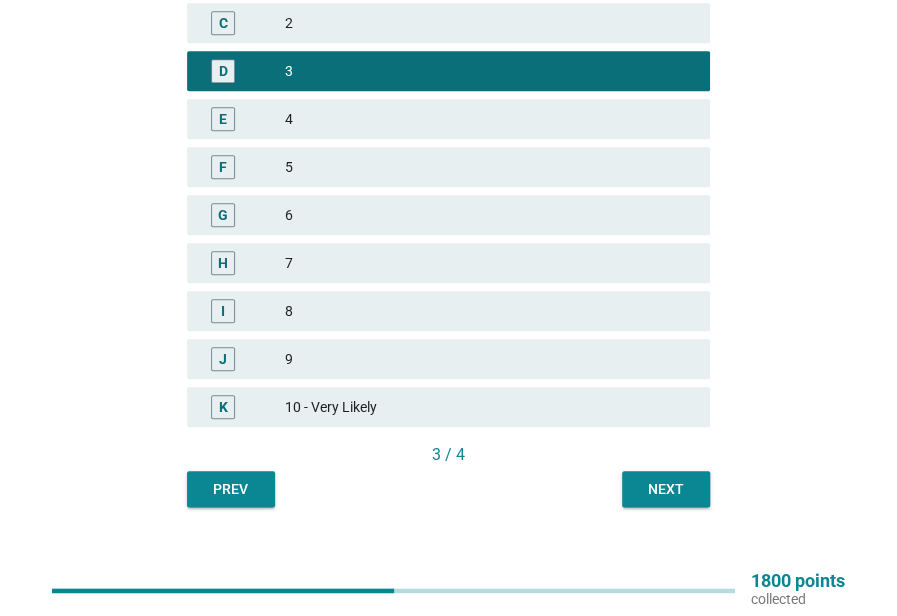 scroll, scrollTop: 515, scrollLeft: 0, axis: vertical 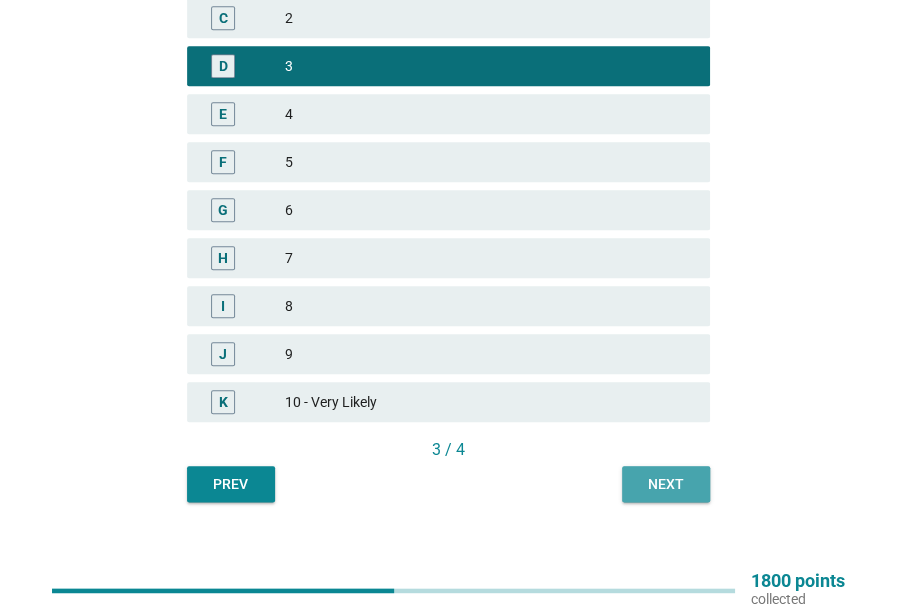 click on "Next" at bounding box center (666, 484) 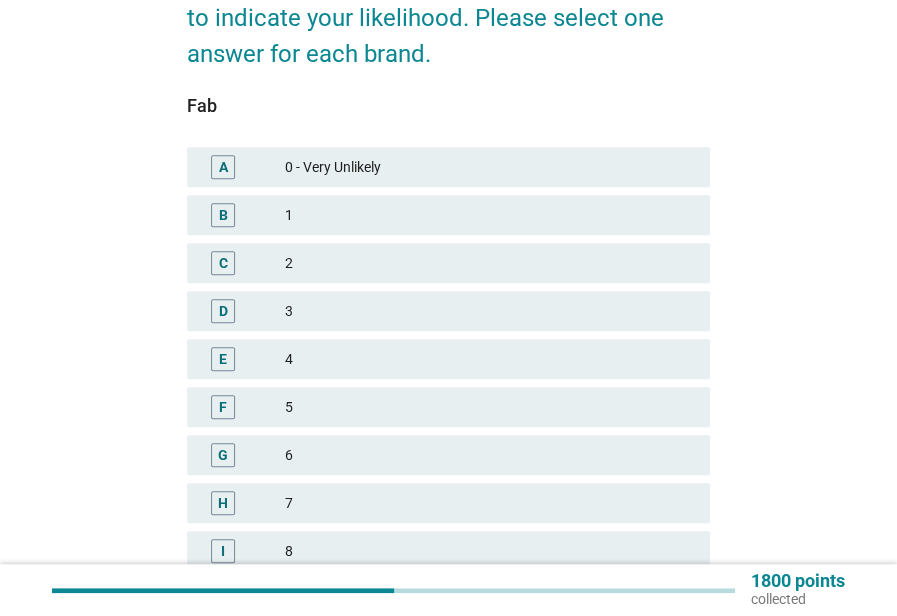scroll, scrollTop: 302, scrollLeft: 0, axis: vertical 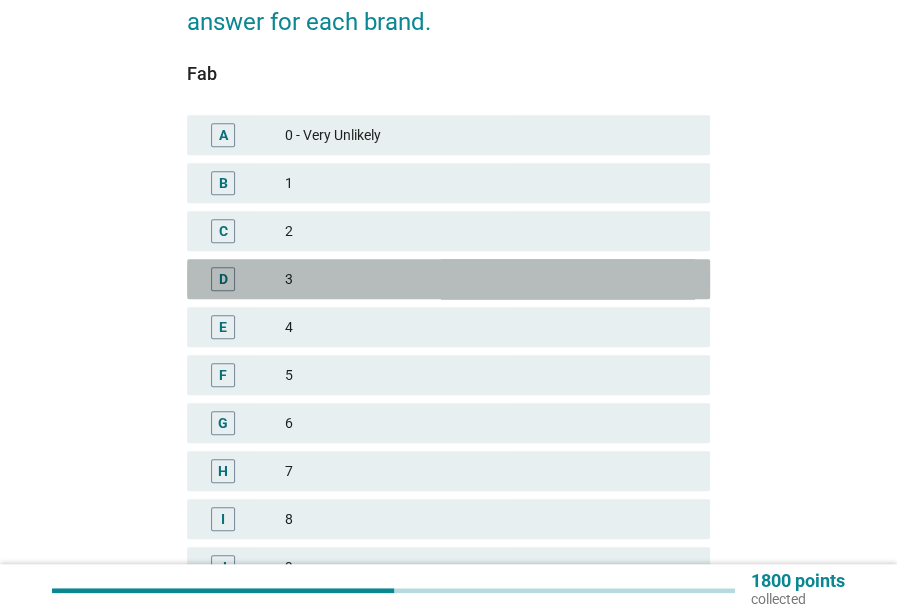 click on "D   3" at bounding box center [448, 279] 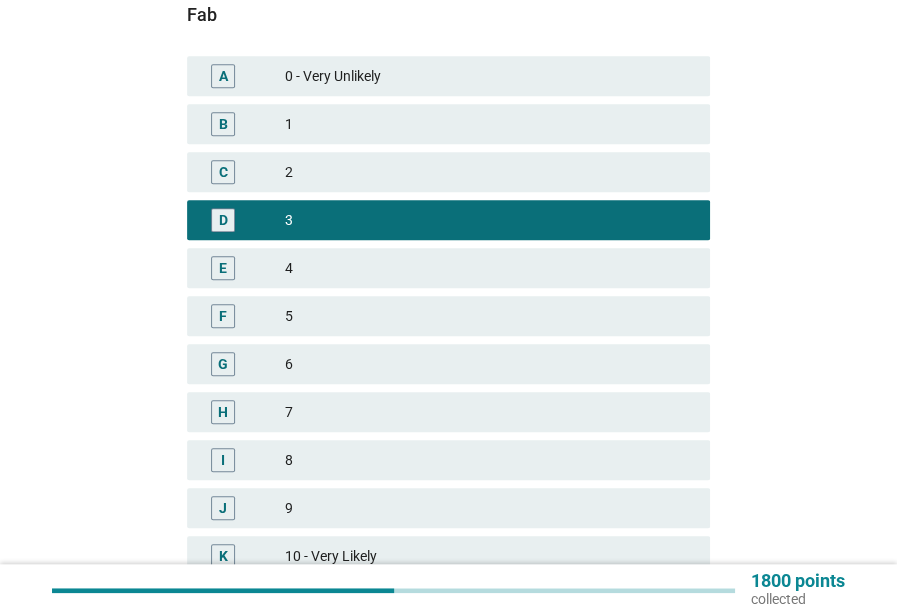 scroll, scrollTop: 527, scrollLeft: 0, axis: vertical 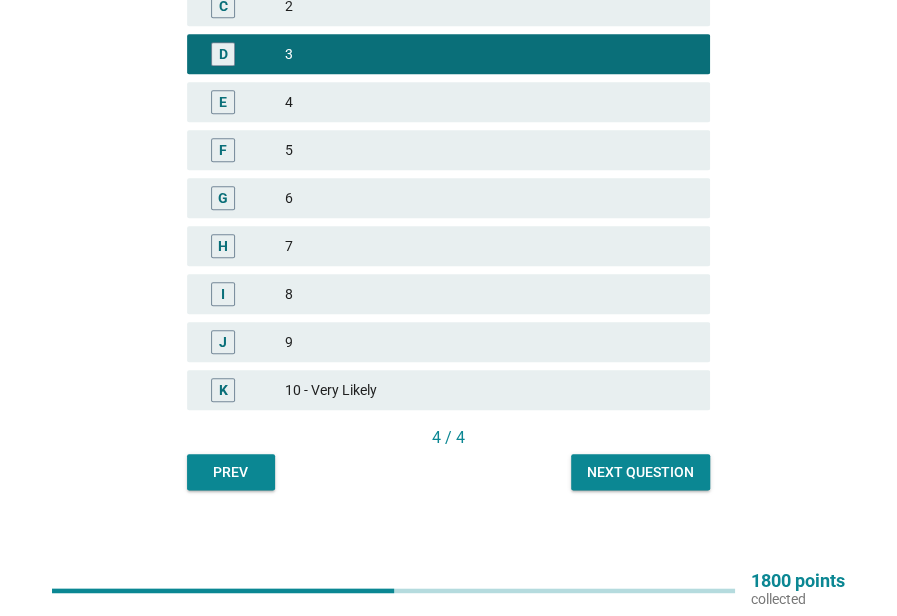 click on "Next question" at bounding box center [640, 472] 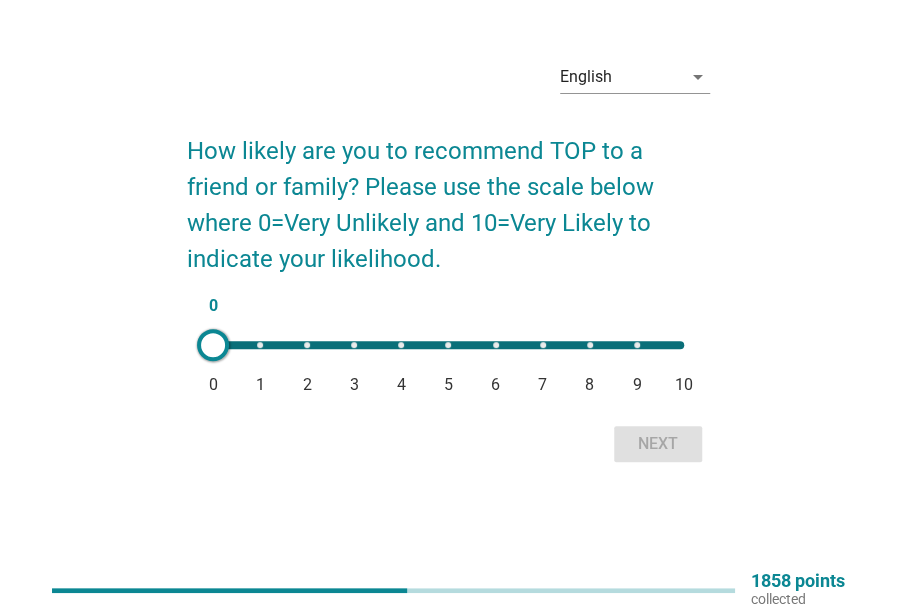 scroll, scrollTop: 0, scrollLeft: 0, axis: both 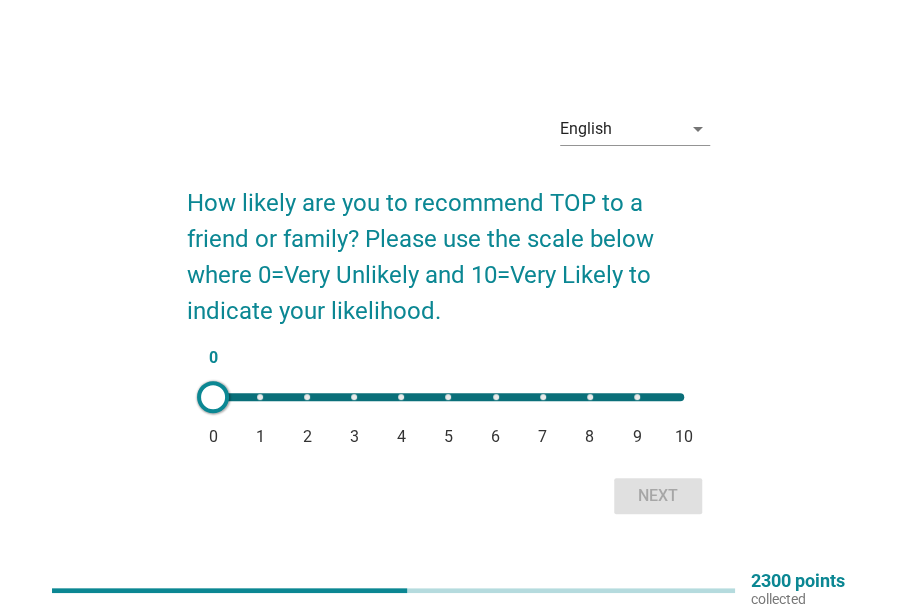 click on "0
0
1
2
3
4
5
6
7
8
9
10" at bounding box center (448, 397) 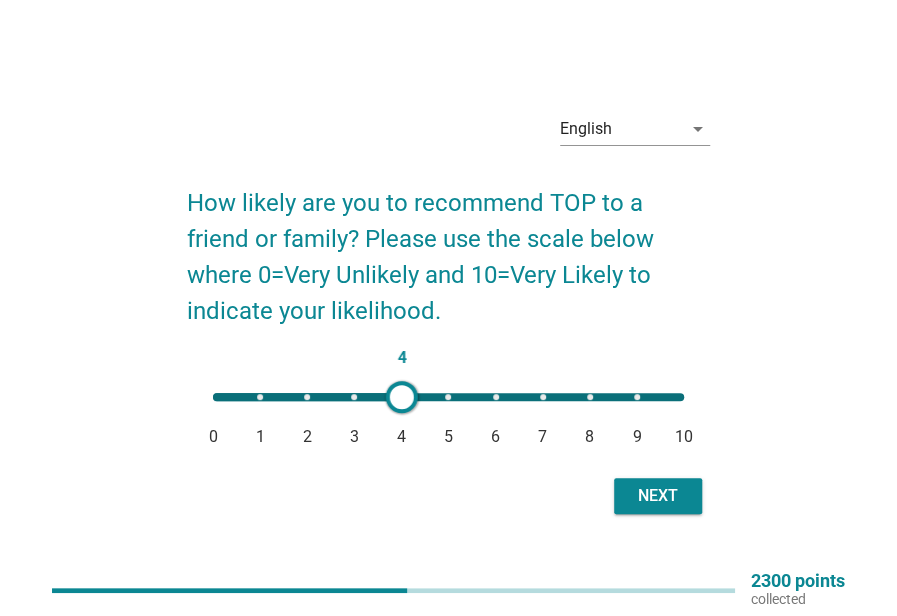 click on "Next" at bounding box center (658, 496) 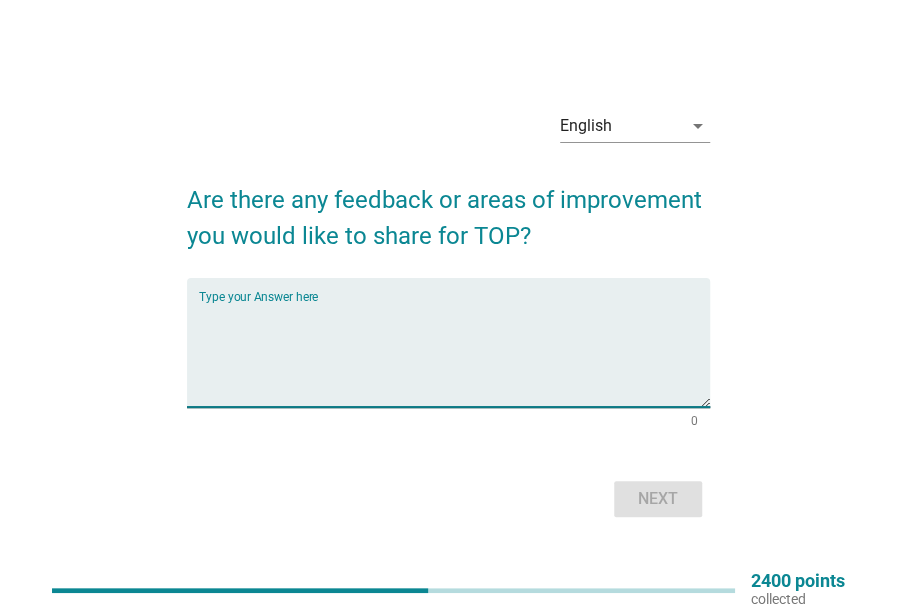 click at bounding box center (454, 354) 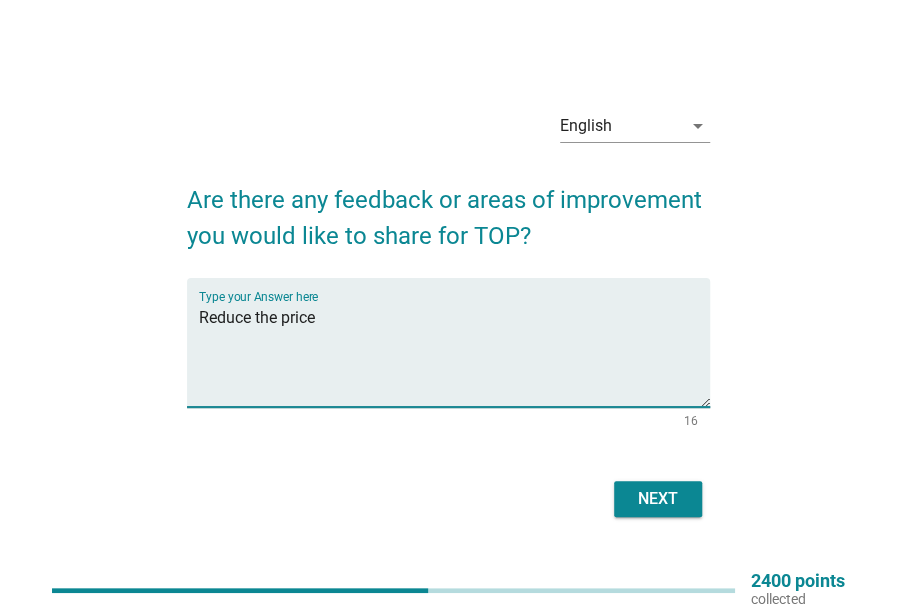 type on "Reduce the price" 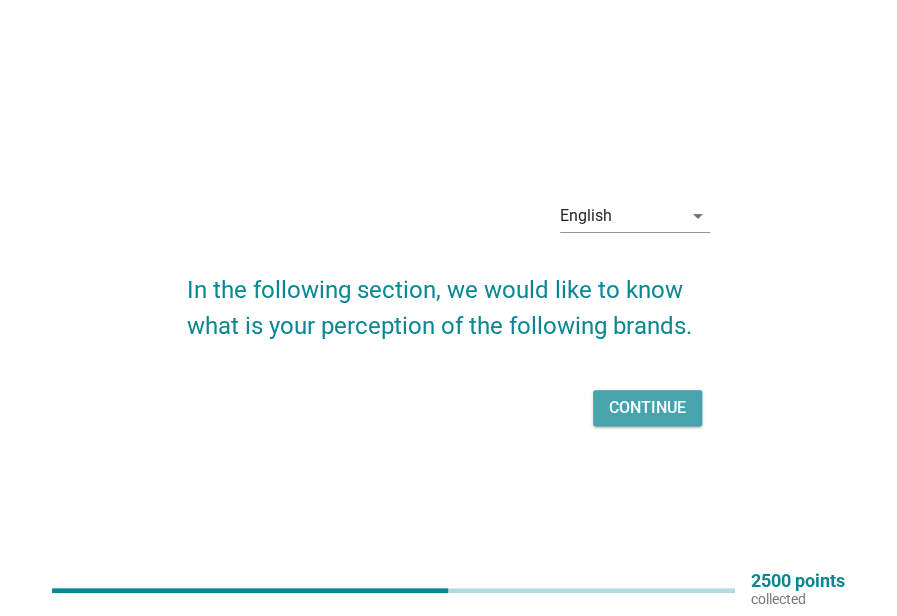 click on "Continue" at bounding box center (647, 408) 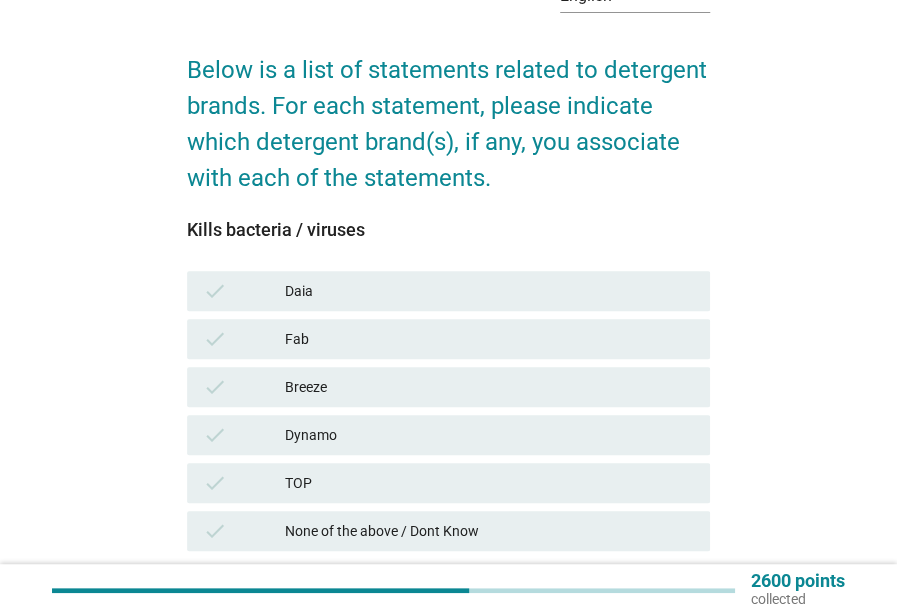 scroll, scrollTop: 146, scrollLeft: 0, axis: vertical 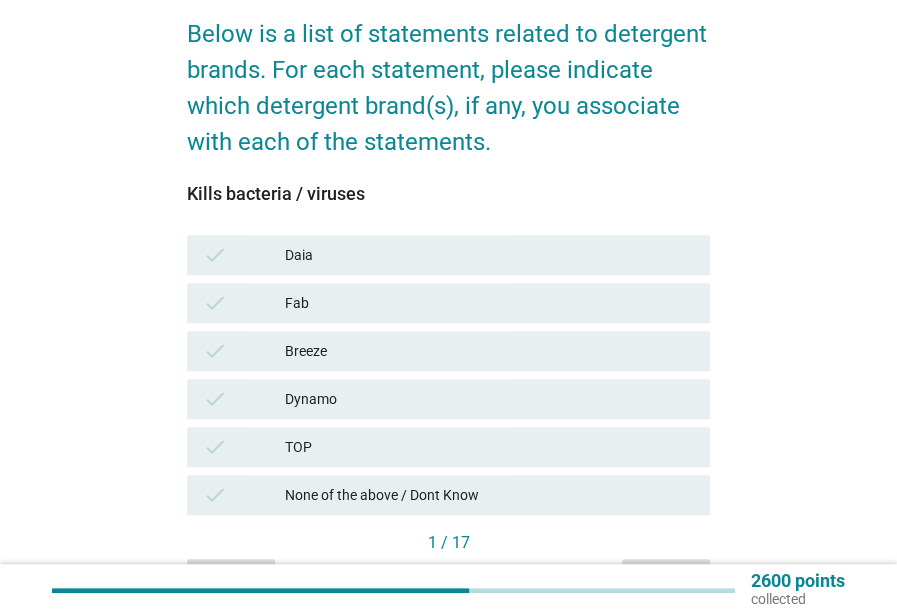click on "None of the above / Dont Know" at bounding box center (489, 495) 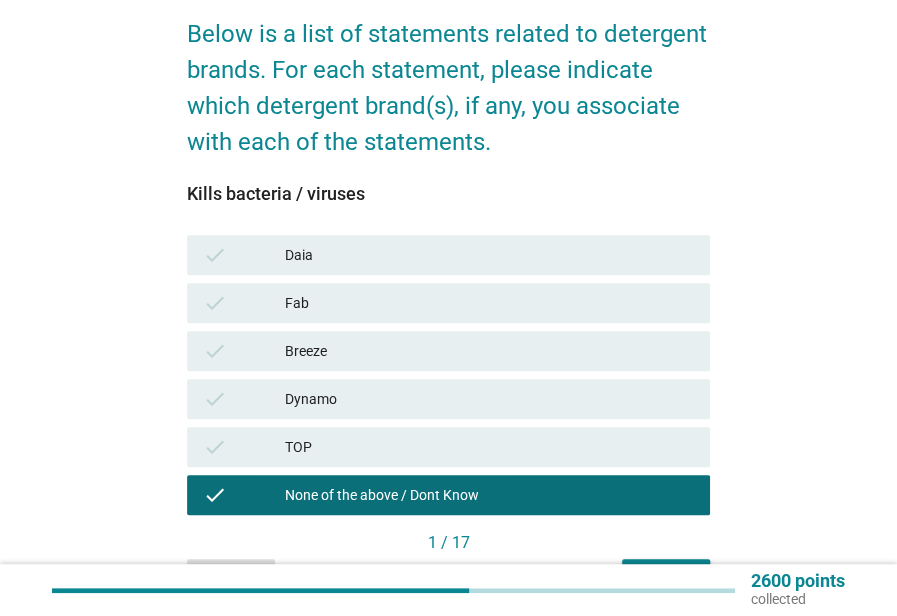 scroll, scrollTop: 251, scrollLeft: 0, axis: vertical 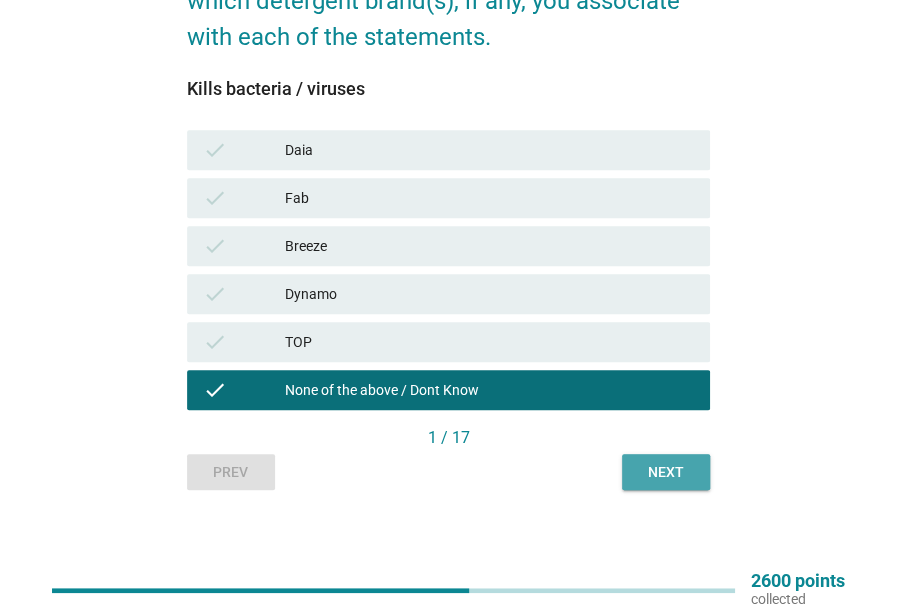 click on "Next" at bounding box center (666, 472) 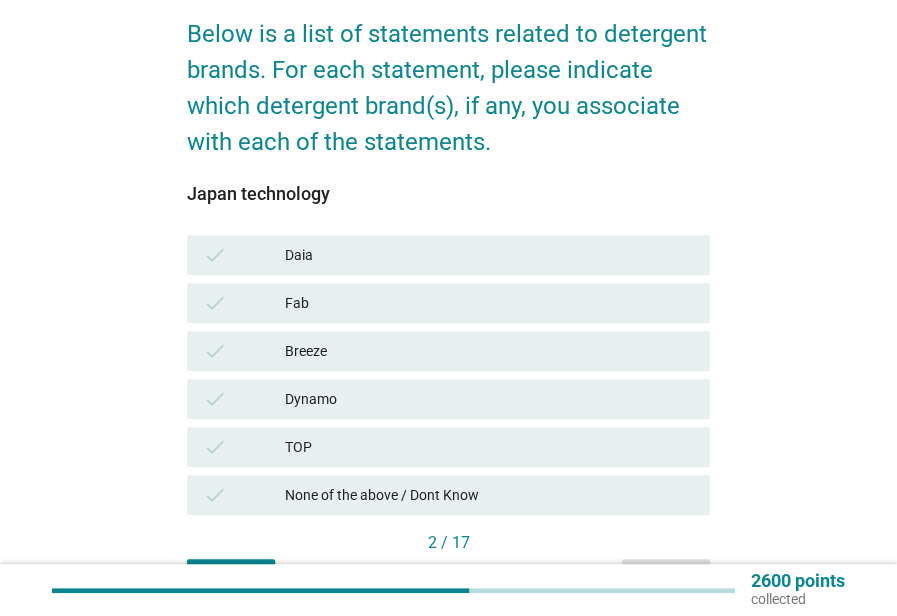 scroll, scrollTop: 251, scrollLeft: 0, axis: vertical 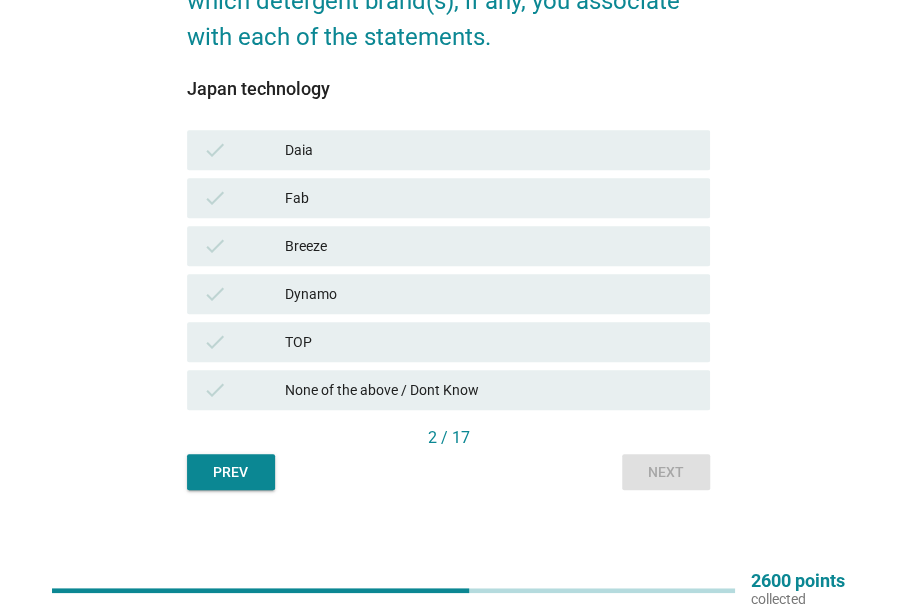 click on "Breeze" at bounding box center (489, 246) 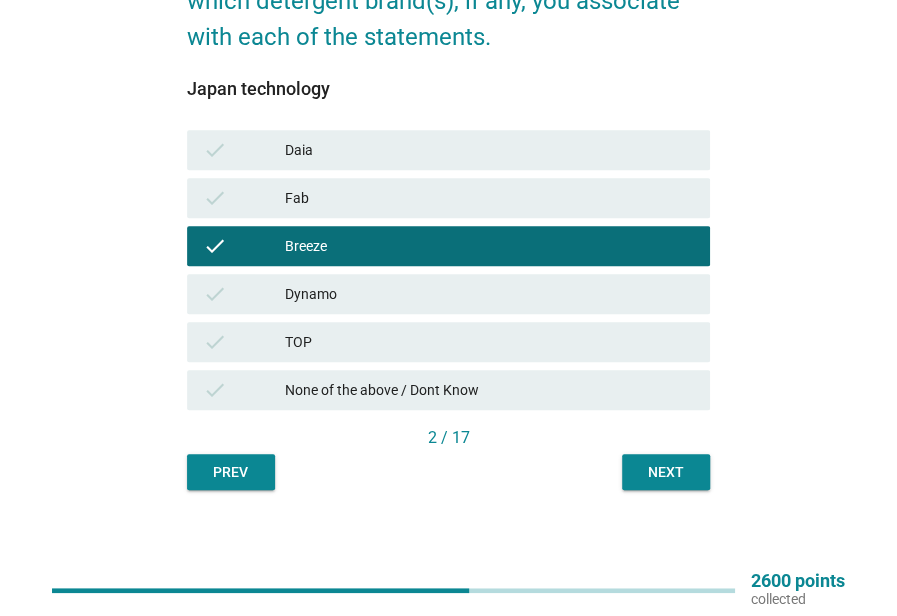 click on "Next" at bounding box center [666, 472] 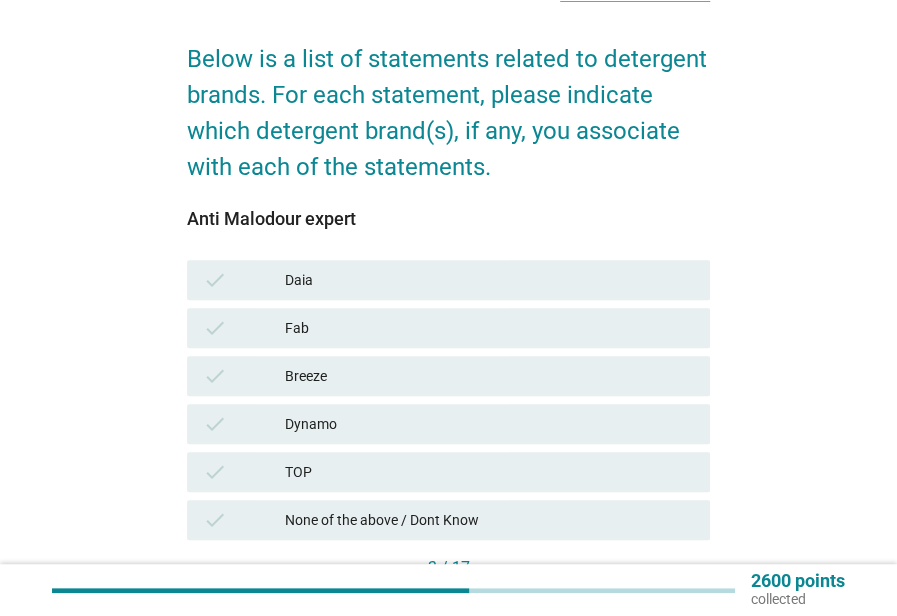 scroll, scrollTop: 251, scrollLeft: 0, axis: vertical 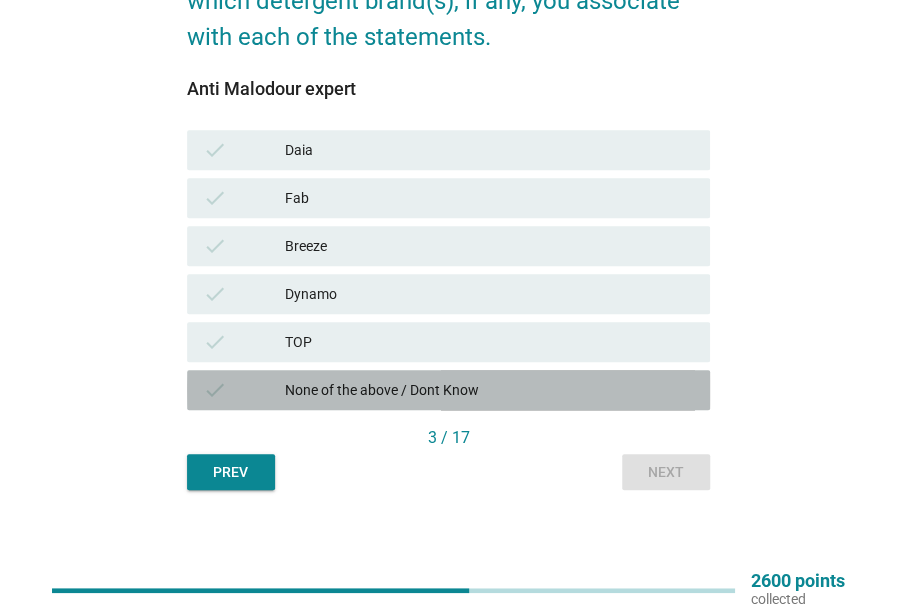 click on "None of the above / Dont Know" at bounding box center [489, 390] 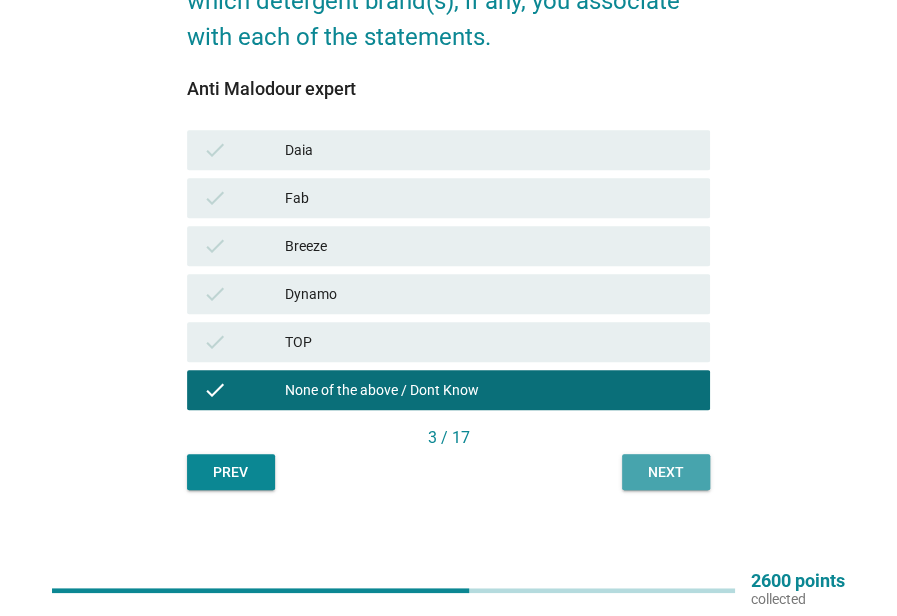 click on "Next" at bounding box center (666, 472) 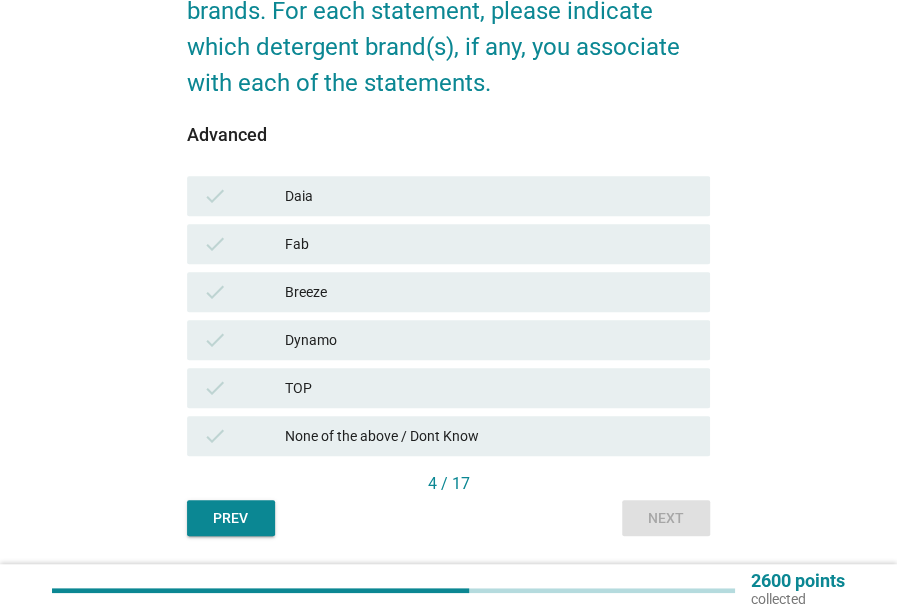 scroll, scrollTop: 215, scrollLeft: 0, axis: vertical 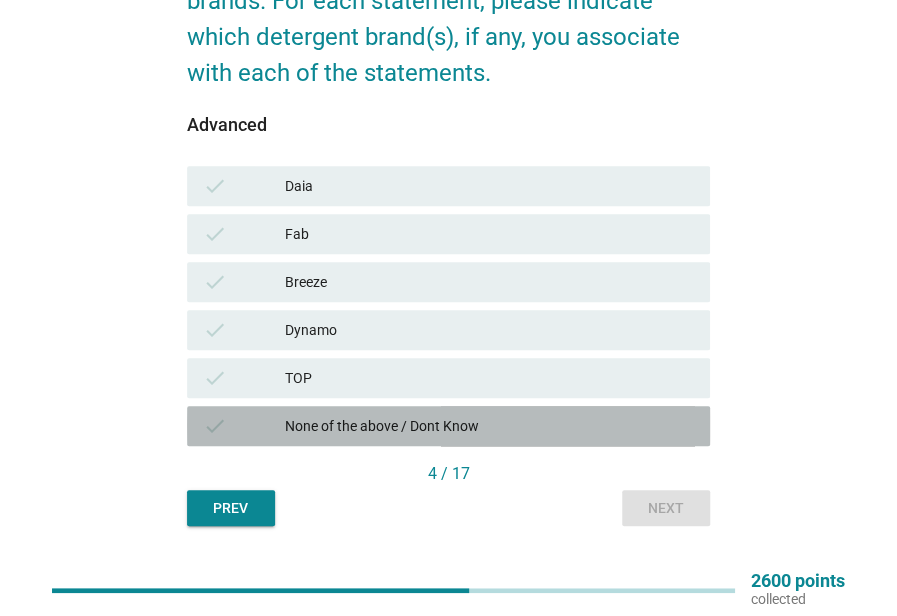 click on "None of the above / Dont Know" at bounding box center [489, 426] 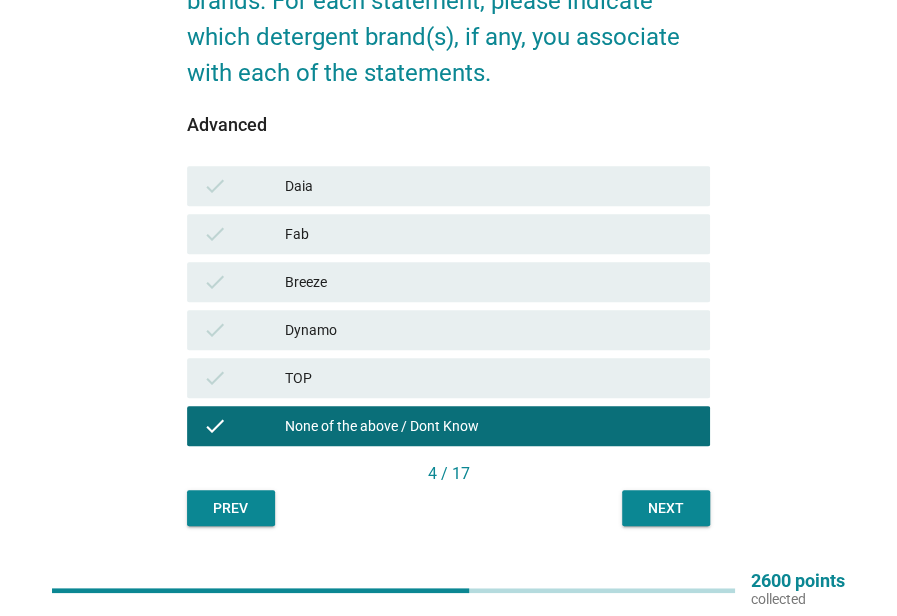 click on "Next" at bounding box center (666, 508) 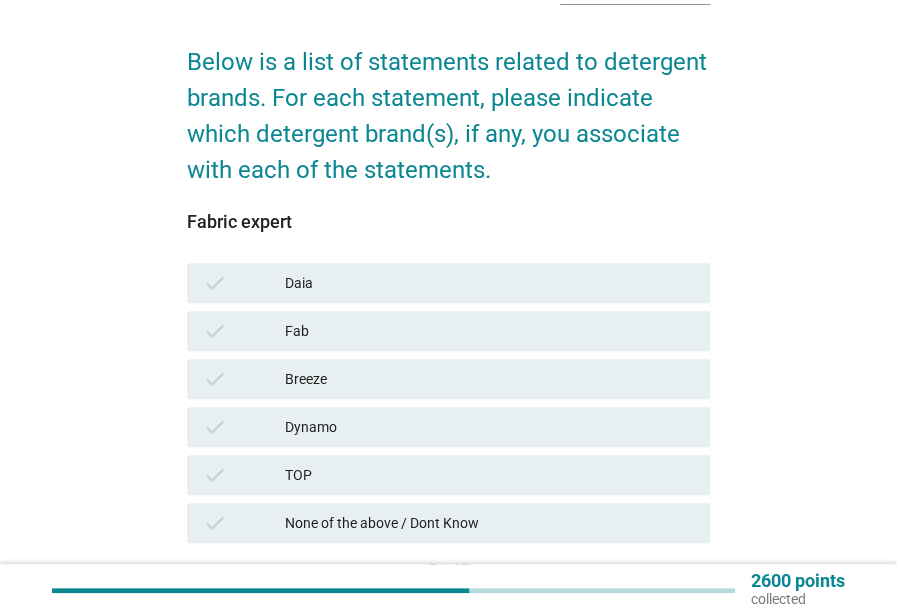 scroll, scrollTop: 121, scrollLeft: 0, axis: vertical 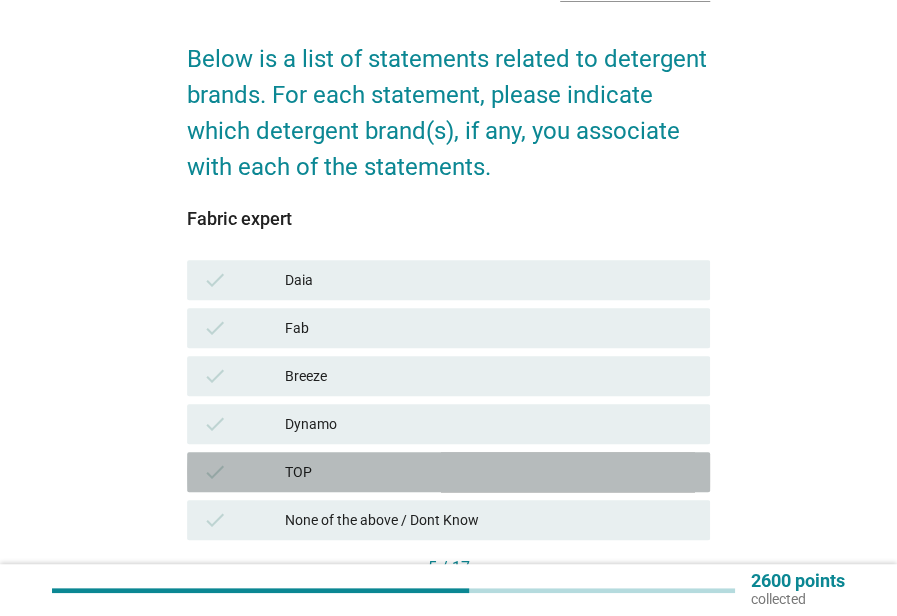 click on "TOP" at bounding box center [489, 472] 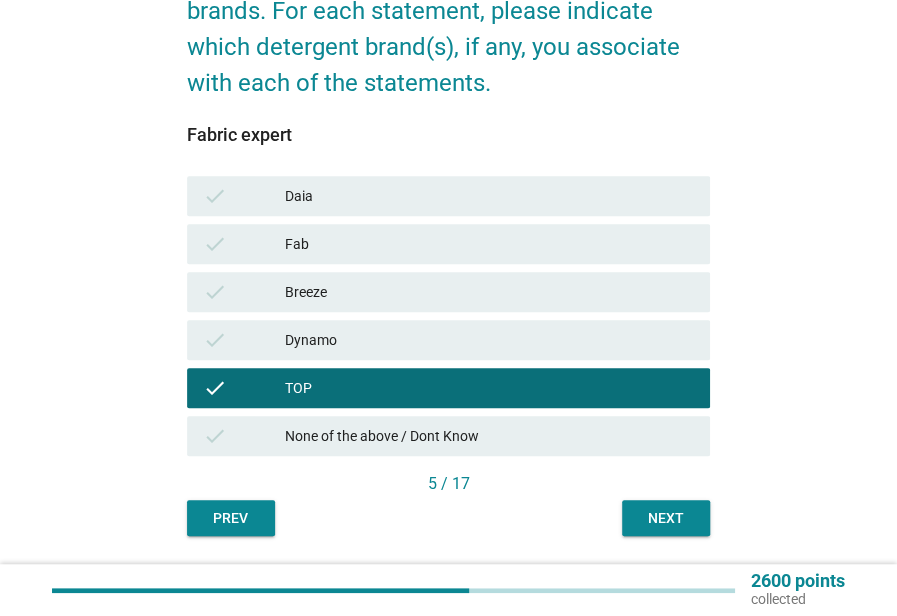 scroll, scrollTop: 251, scrollLeft: 0, axis: vertical 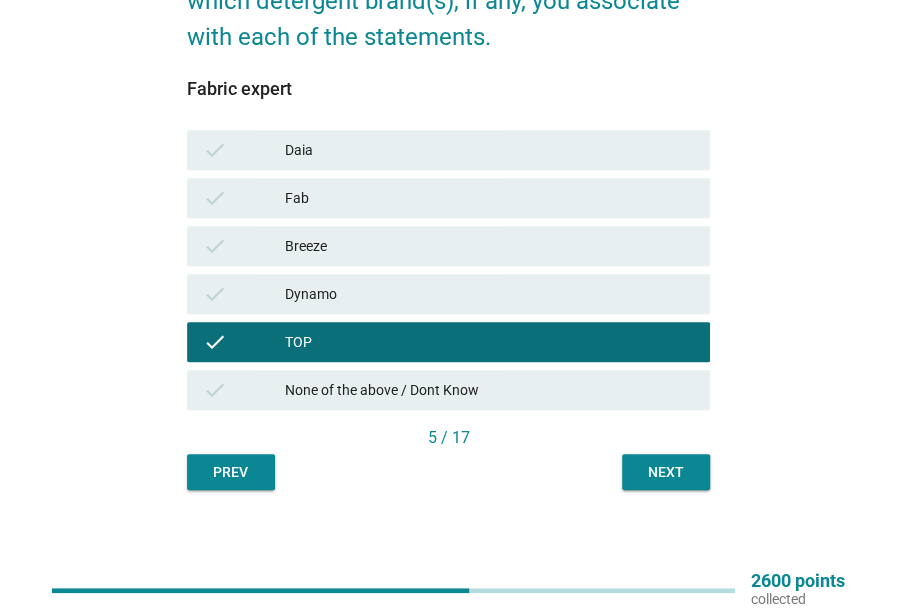 click on "Next" at bounding box center [666, 472] 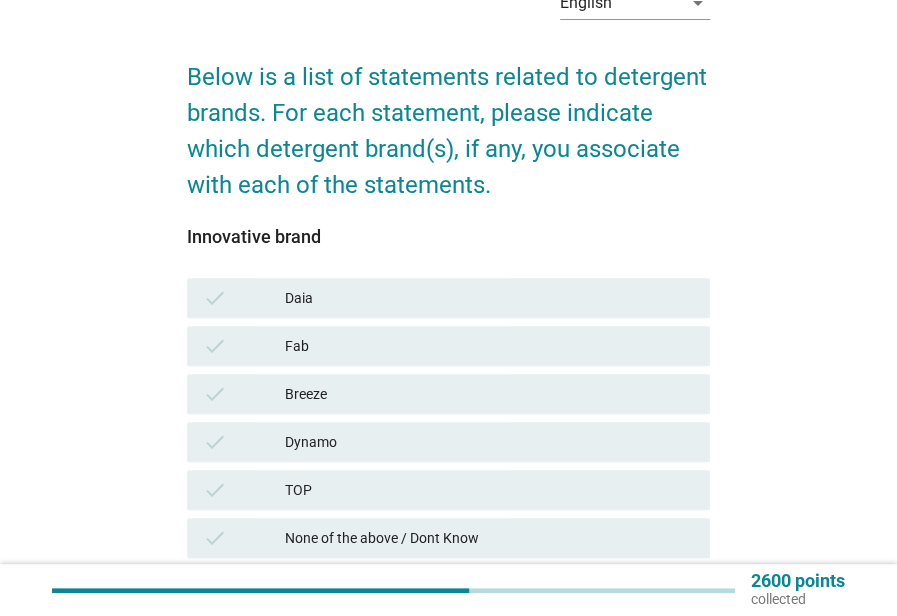 scroll, scrollTop: 251, scrollLeft: 0, axis: vertical 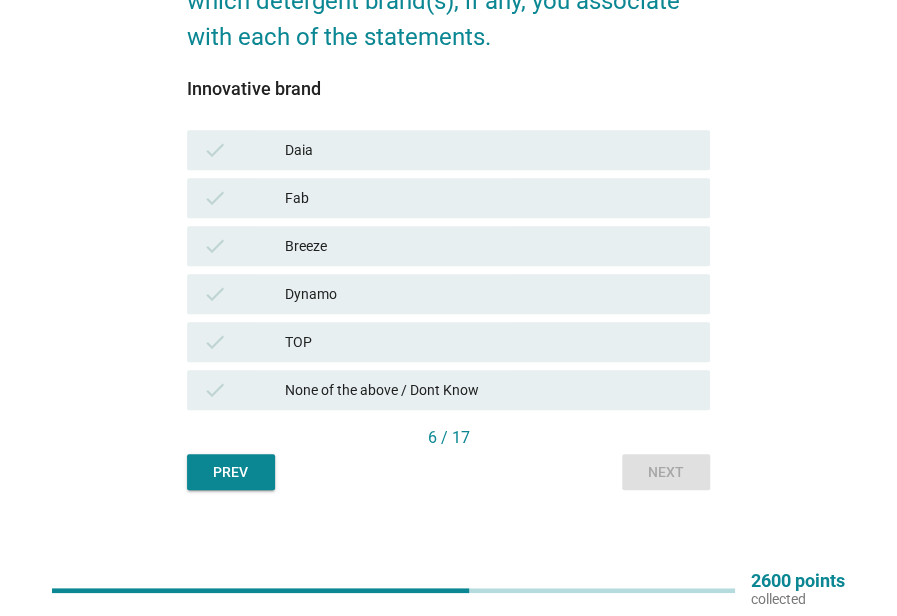 click on "None of the above / Dont Know" at bounding box center [489, 390] 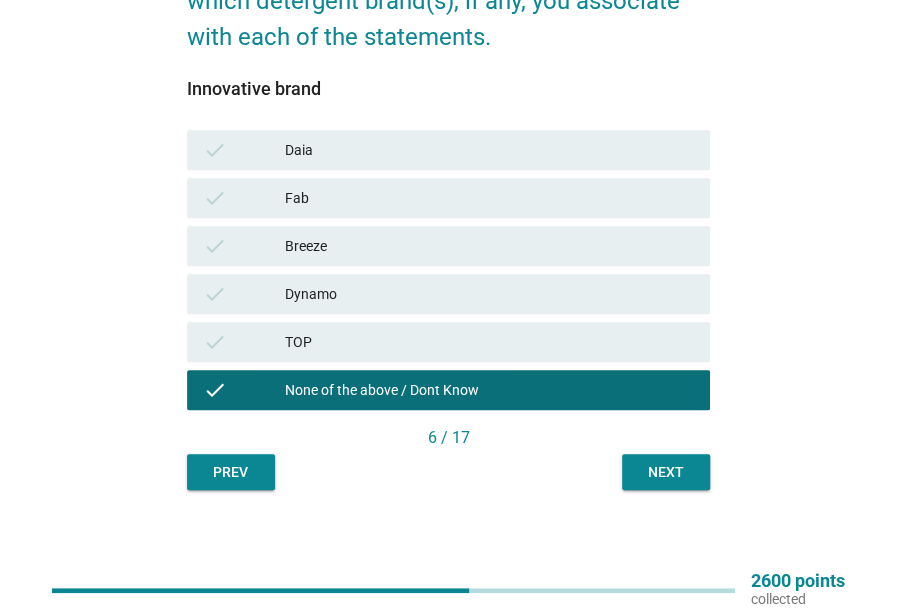 click on "Next" at bounding box center (666, 472) 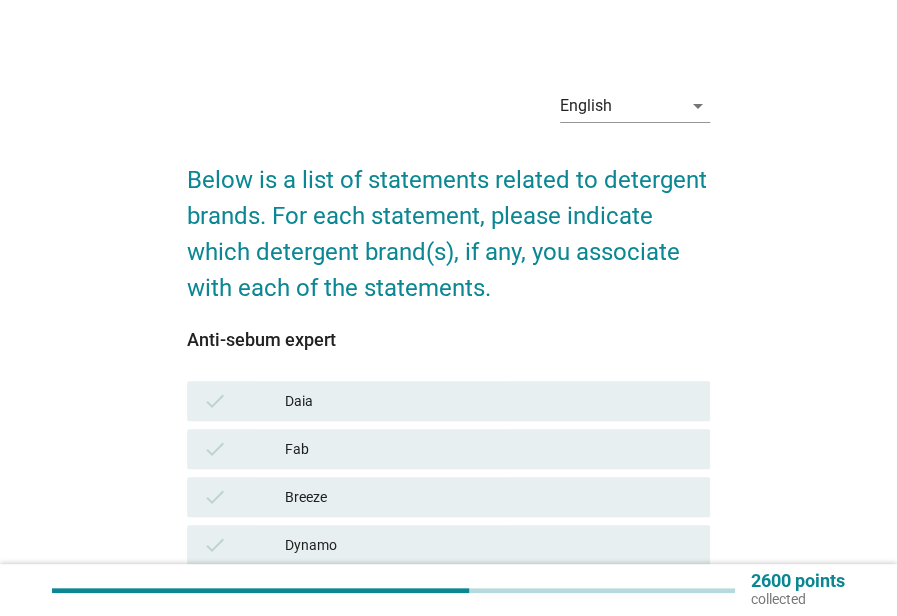 scroll, scrollTop: 251, scrollLeft: 0, axis: vertical 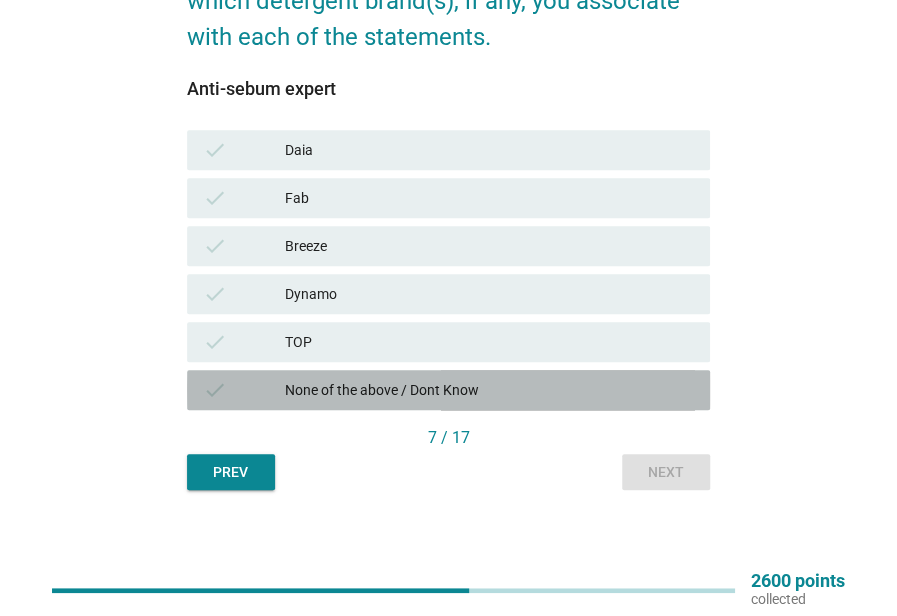 click on "None of the above / Dont Know" at bounding box center (489, 390) 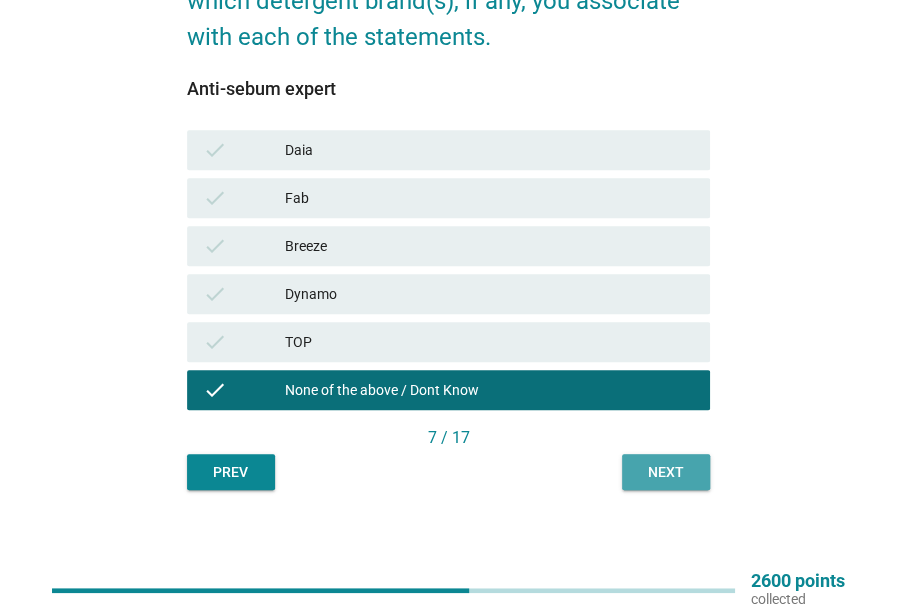click on "Next" at bounding box center [666, 472] 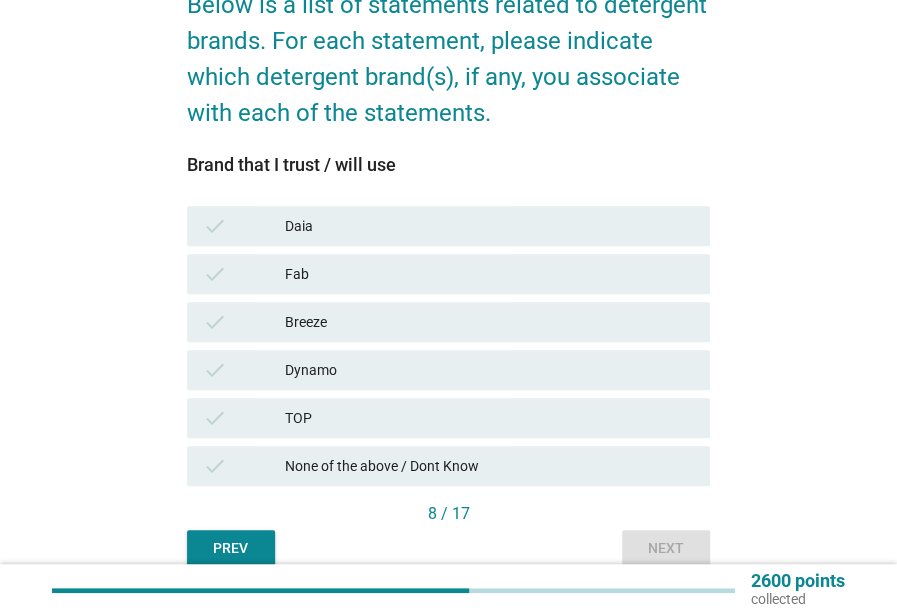 scroll, scrollTop: 181, scrollLeft: 0, axis: vertical 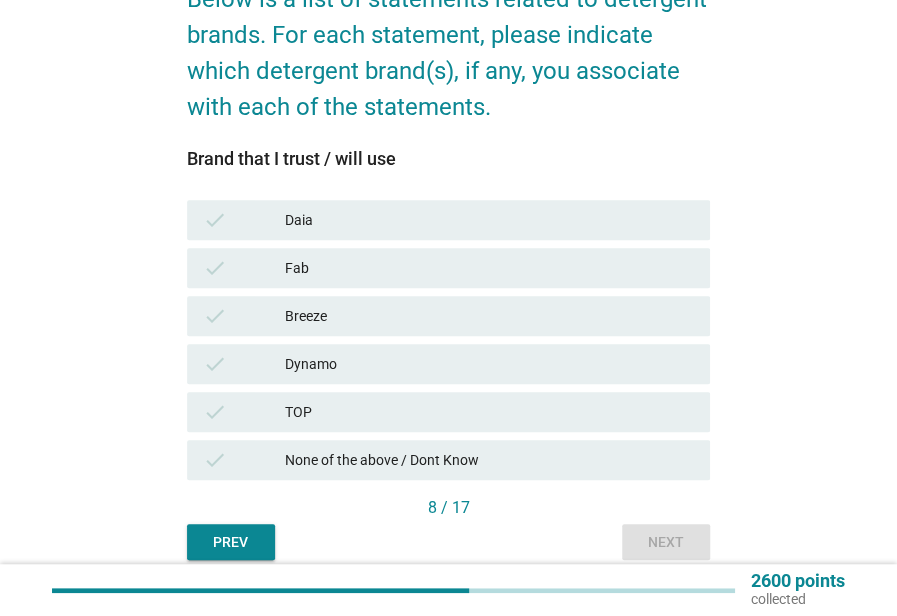 click on "check   Daia" at bounding box center [448, 220] 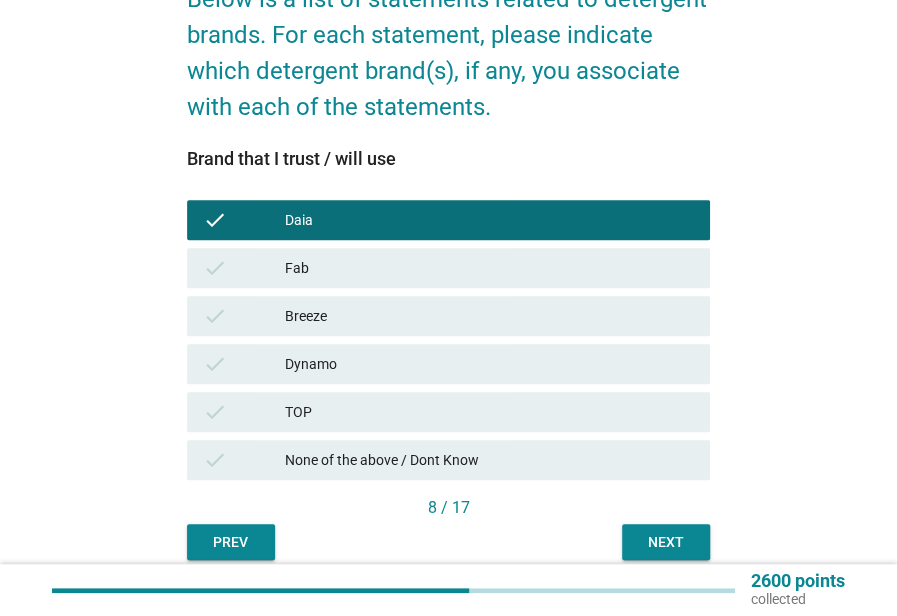 click on "Daia" at bounding box center (489, 220) 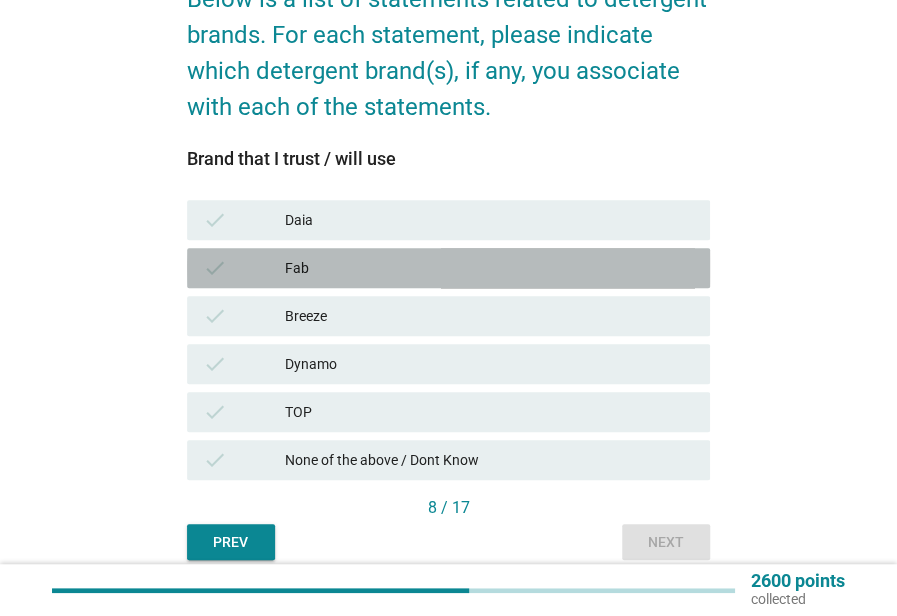 click on "Fab" at bounding box center [489, 268] 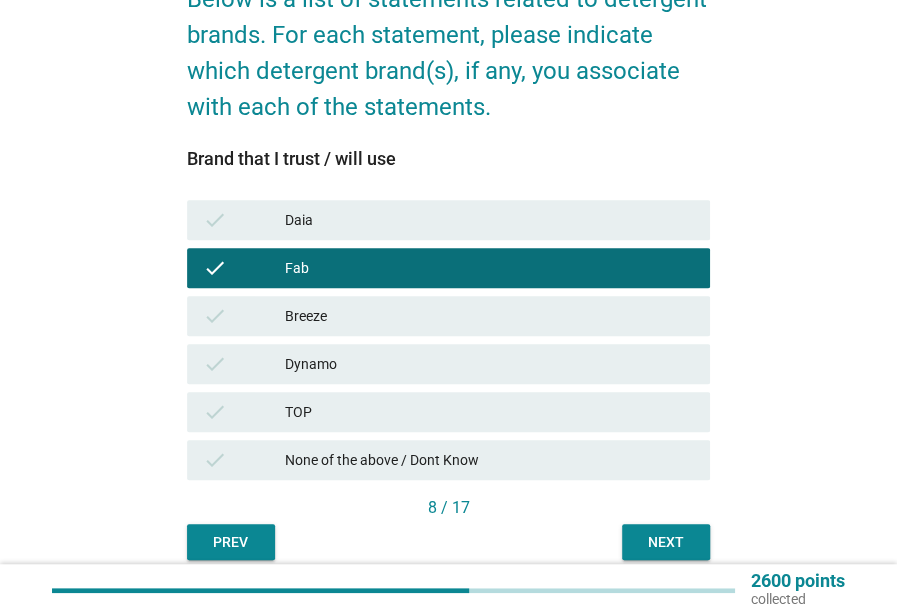 drag, startPoint x: 564, startPoint y: 417, endPoint x: 577, endPoint y: 427, distance: 16.40122 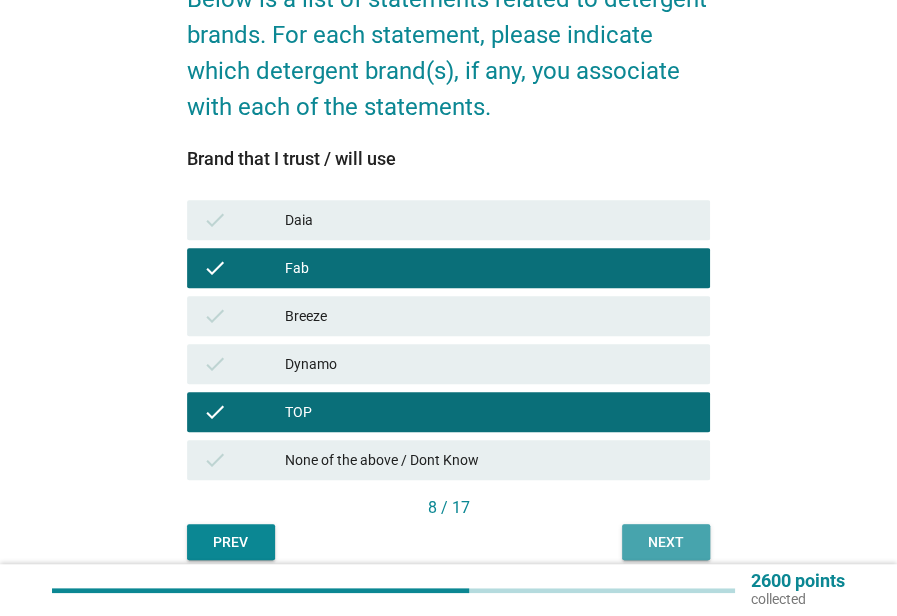 click on "Next" at bounding box center [666, 542] 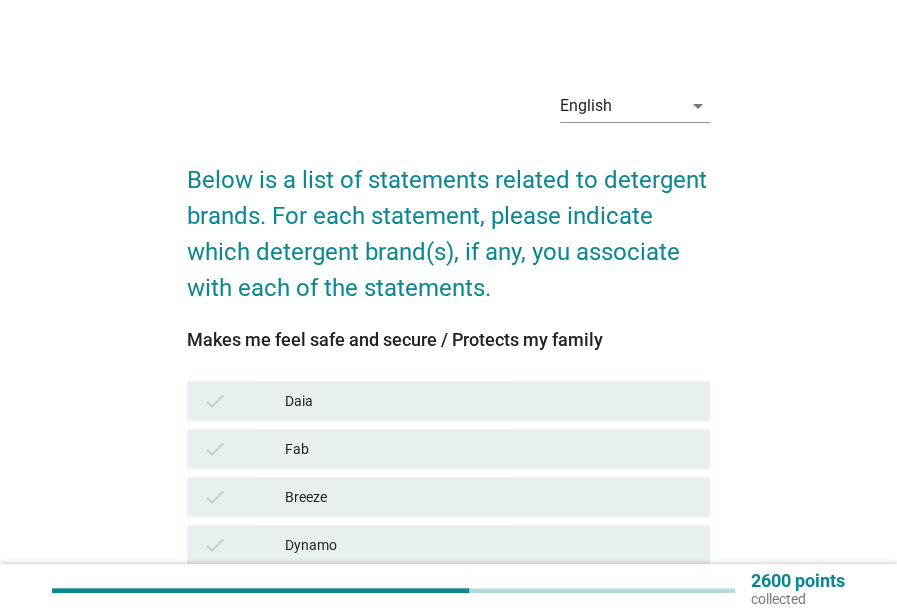 click on "check   Fab" at bounding box center [448, 449] 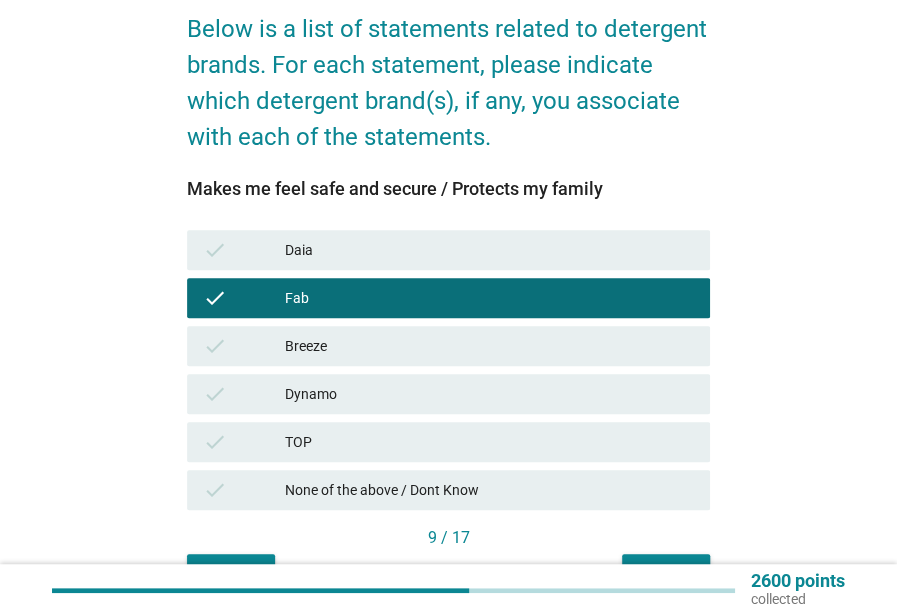 scroll, scrollTop: 153, scrollLeft: 0, axis: vertical 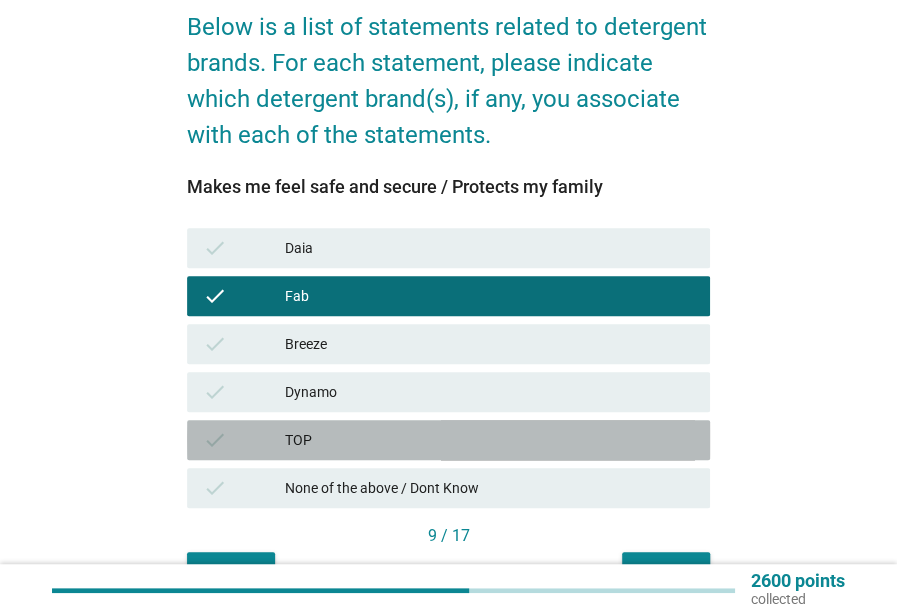 click on "TOP" at bounding box center (489, 440) 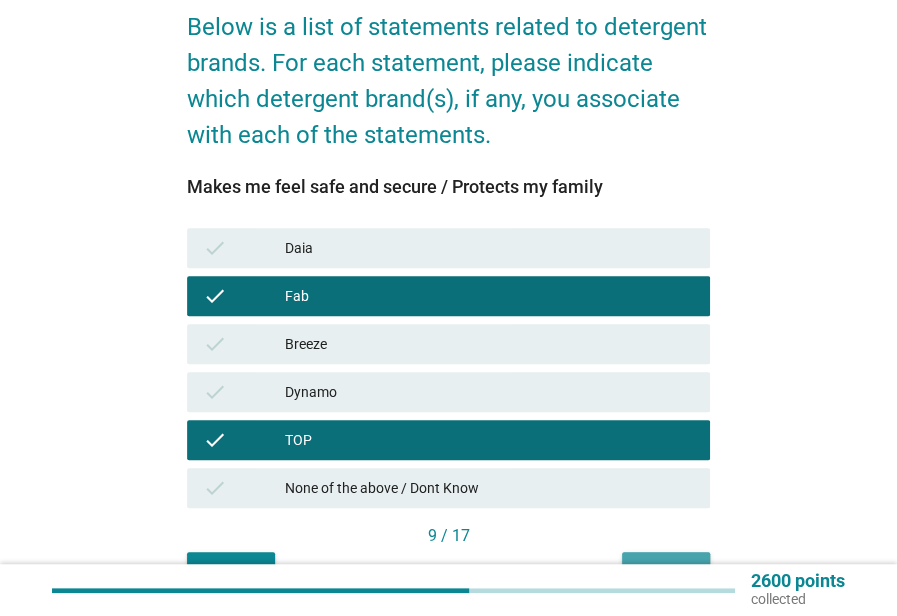 click on "Next" at bounding box center [666, 570] 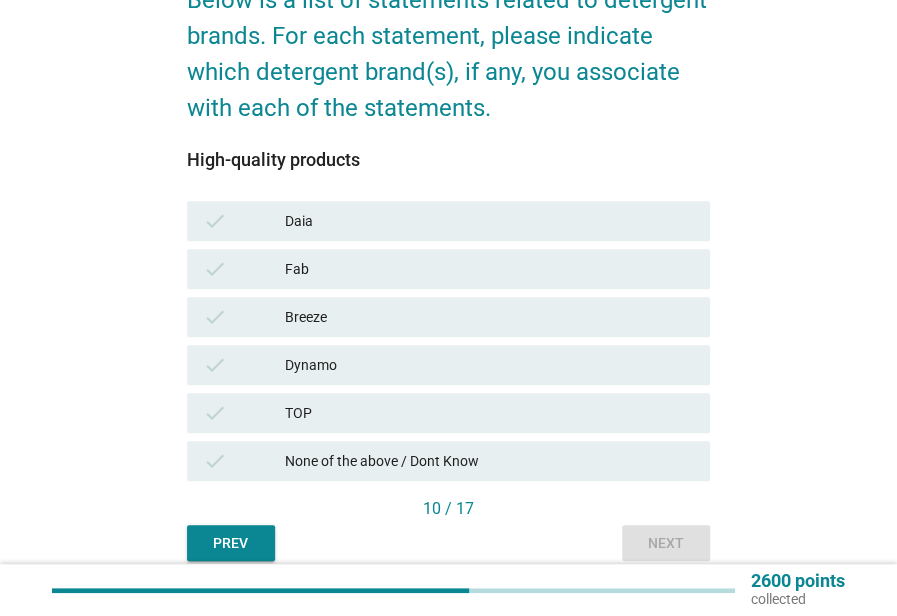 scroll, scrollTop: 182, scrollLeft: 0, axis: vertical 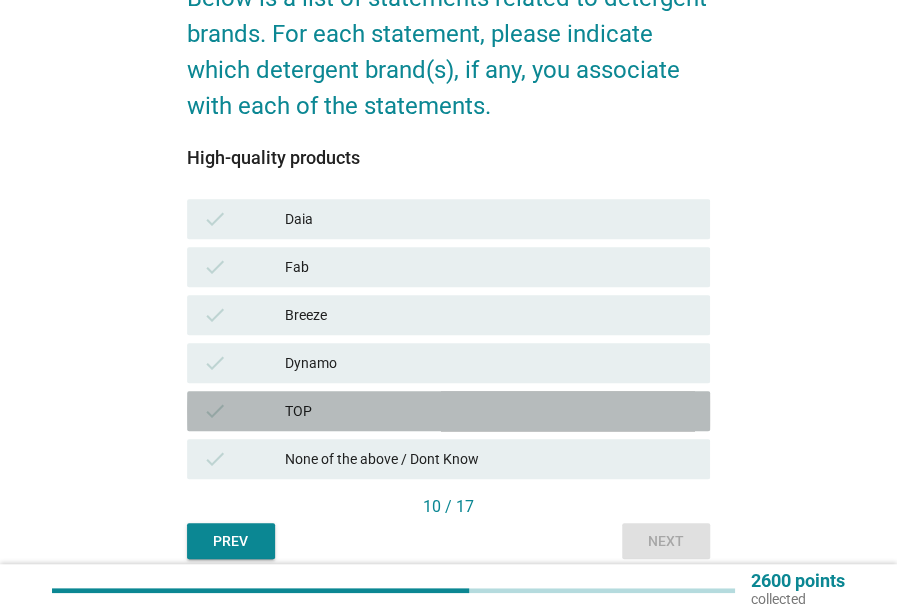 click on "check   TOP" at bounding box center [448, 411] 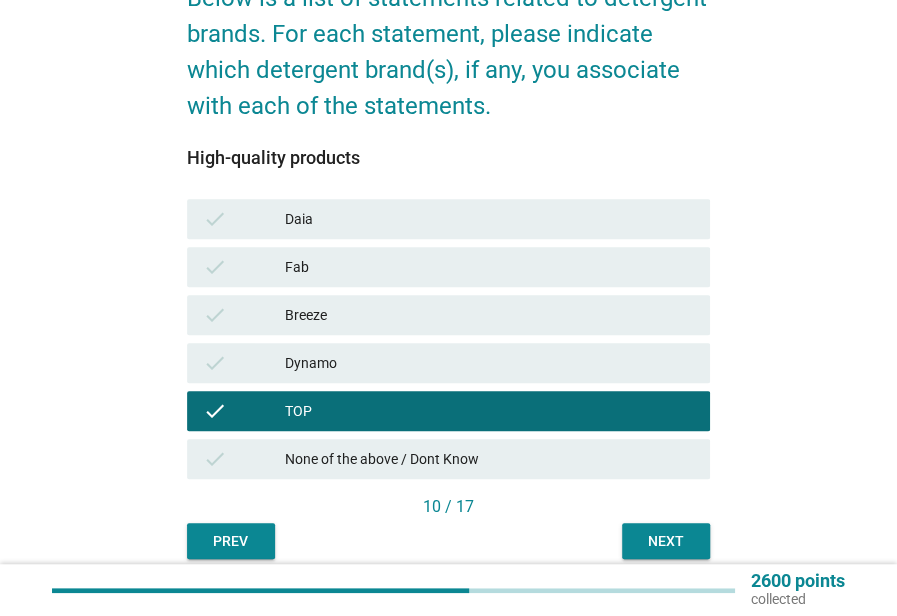 drag, startPoint x: 548, startPoint y: 266, endPoint x: 581, endPoint y: 322, distance: 65 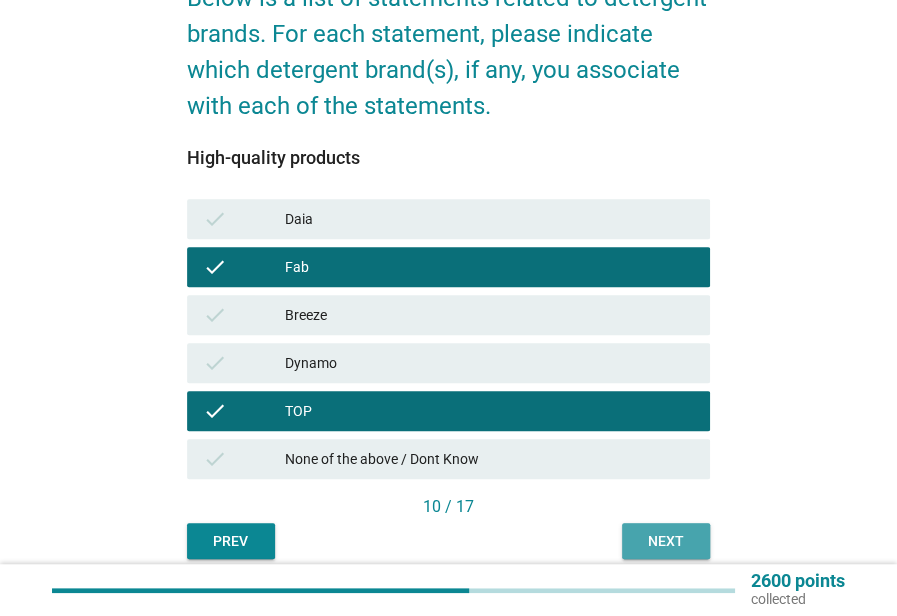 click on "Next" at bounding box center [666, 541] 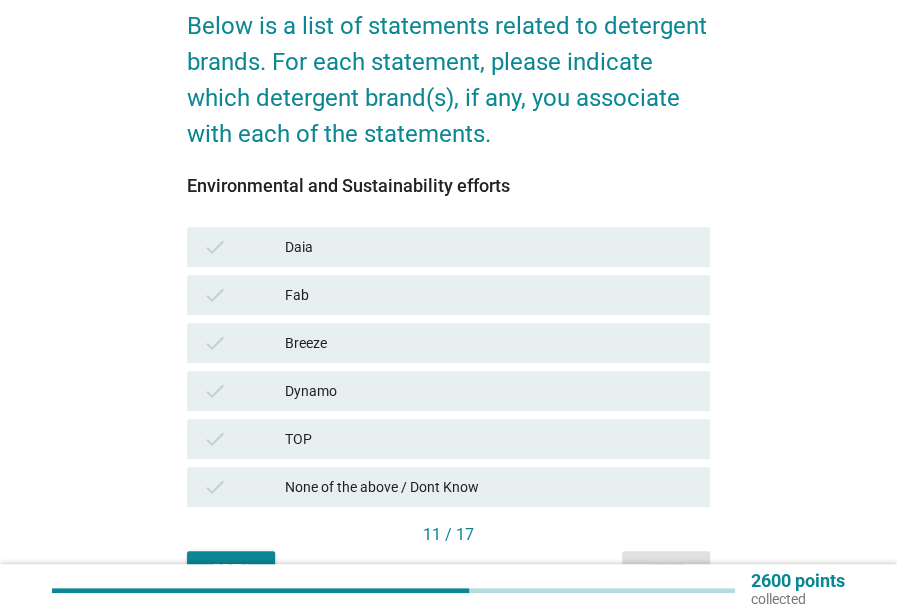scroll, scrollTop: 155, scrollLeft: 0, axis: vertical 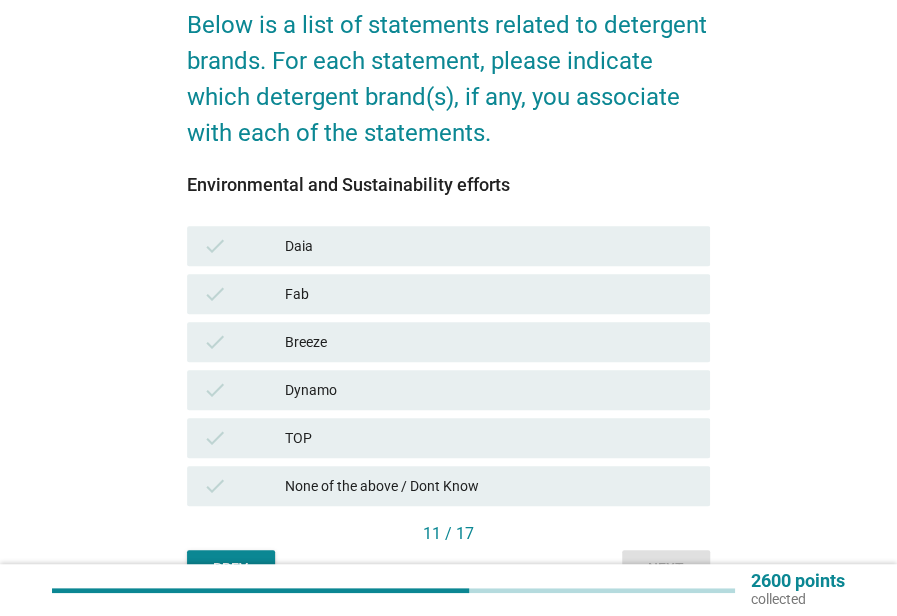 click on "None of the above / Dont Know" at bounding box center (489, 486) 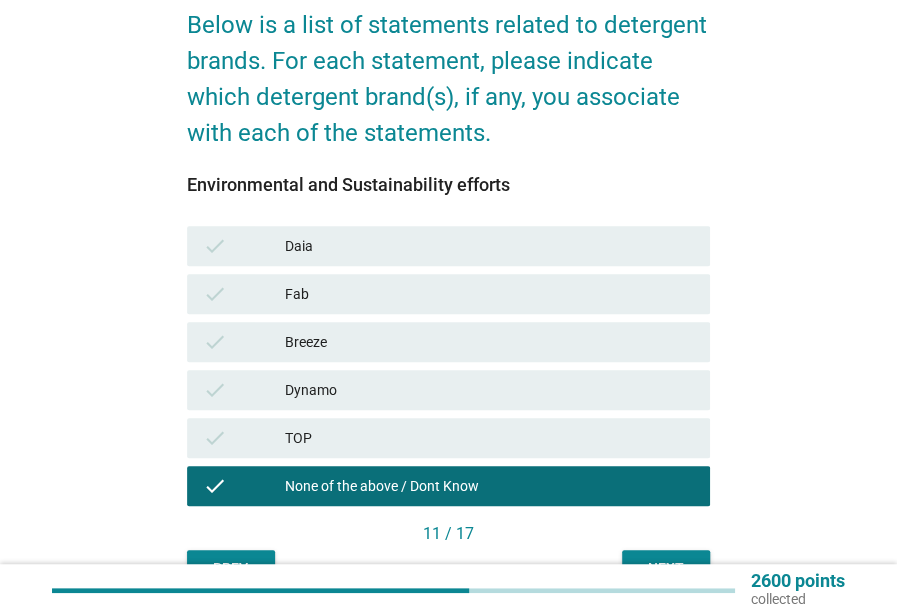 click on "Next" at bounding box center (666, 568) 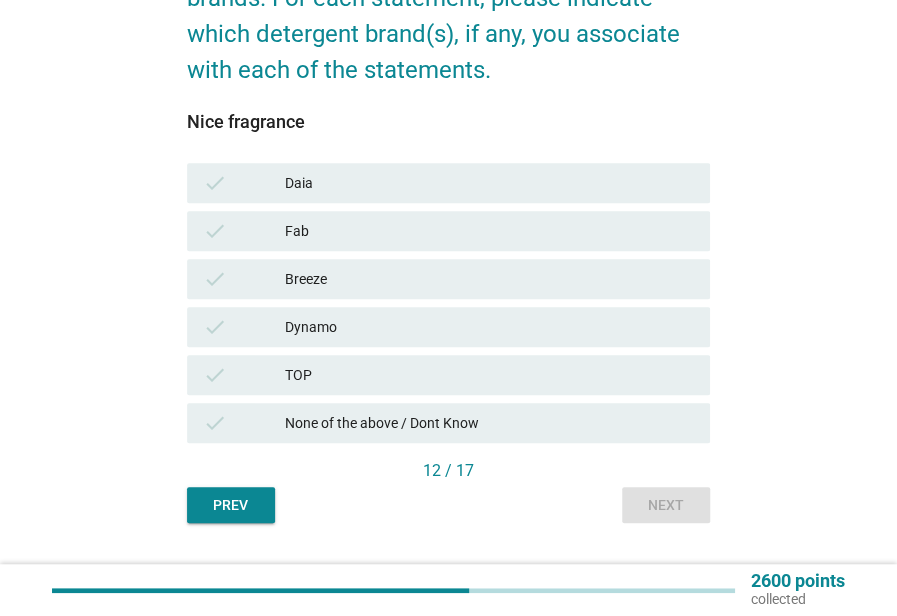 scroll, scrollTop: 234, scrollLeft: 0, axis: vertical 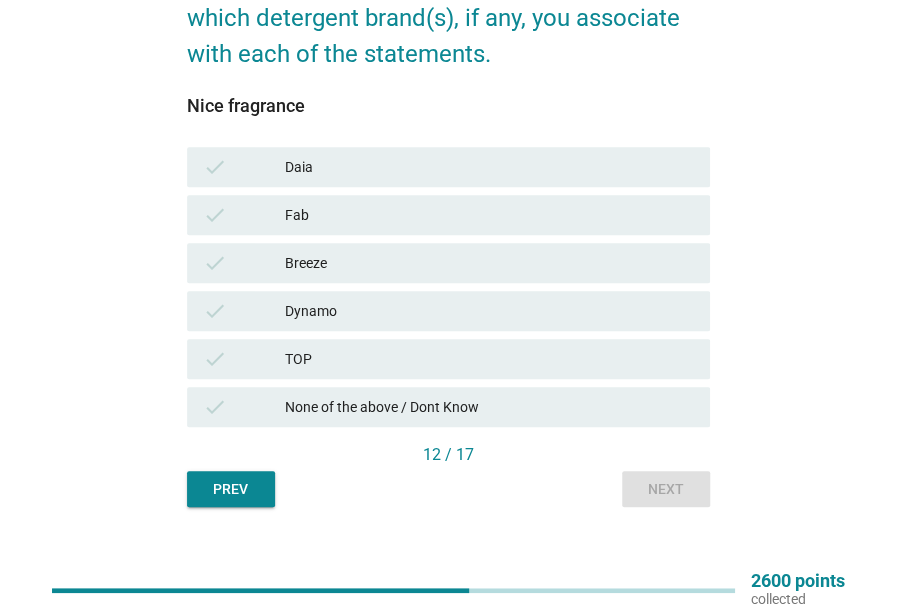 click on "None of the above / Dont Know" at bounding box center [489, 407] 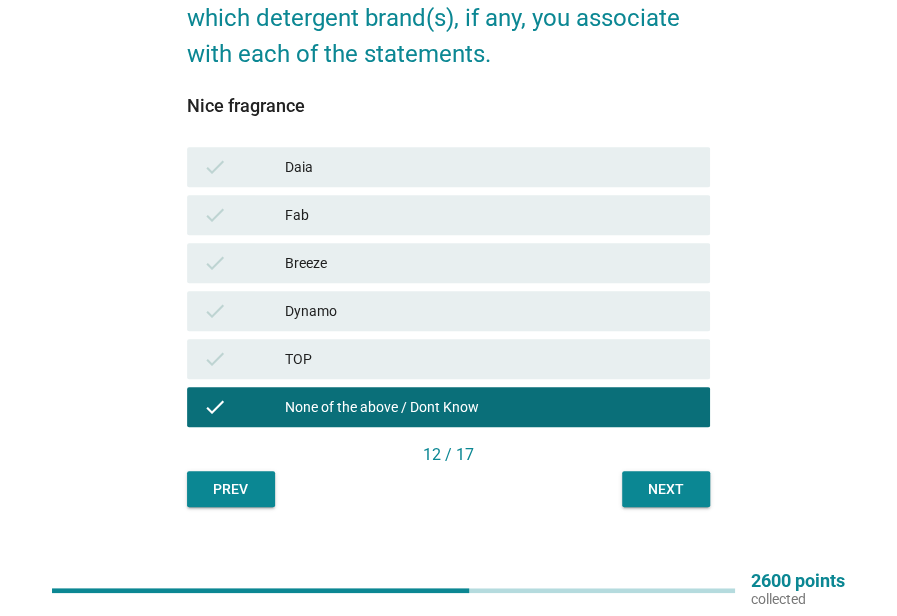 click on "Next" at bounding box center [666, 489] 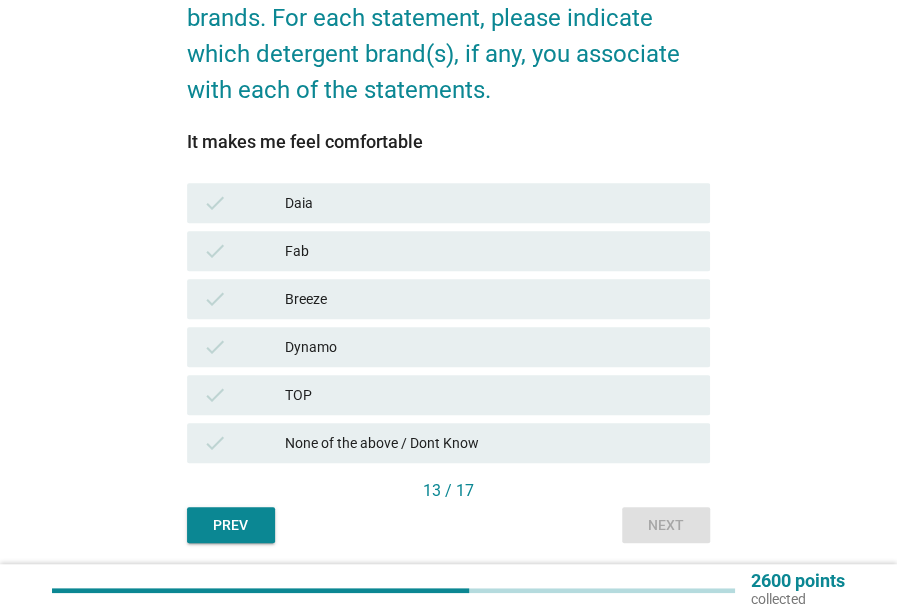 scroll, scrollTop: 215, scrollLeft: 0, axis: vertical 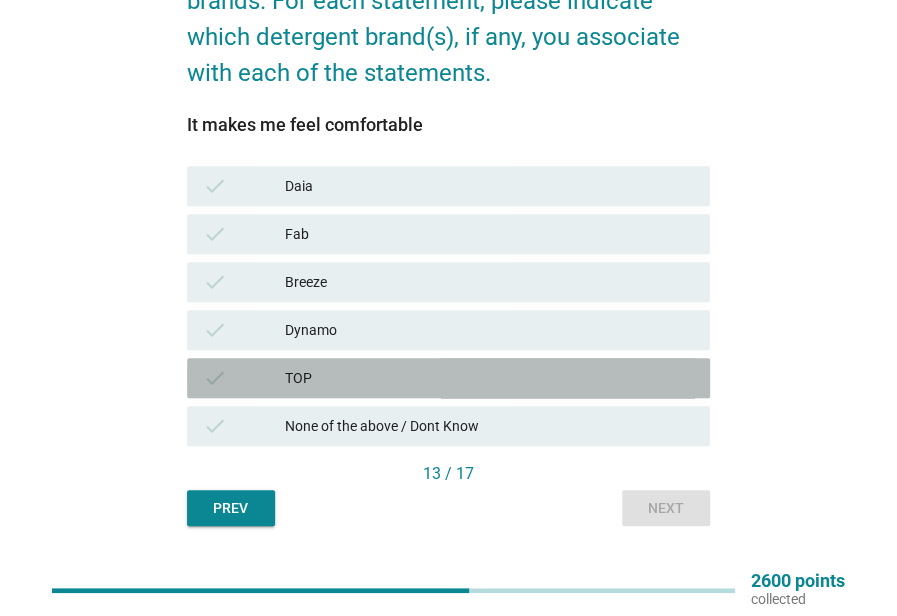 drag, startPoint x: 548, startPoint y: 376, endPoint x: 508, endPoint y: 257, distance: 125.54282 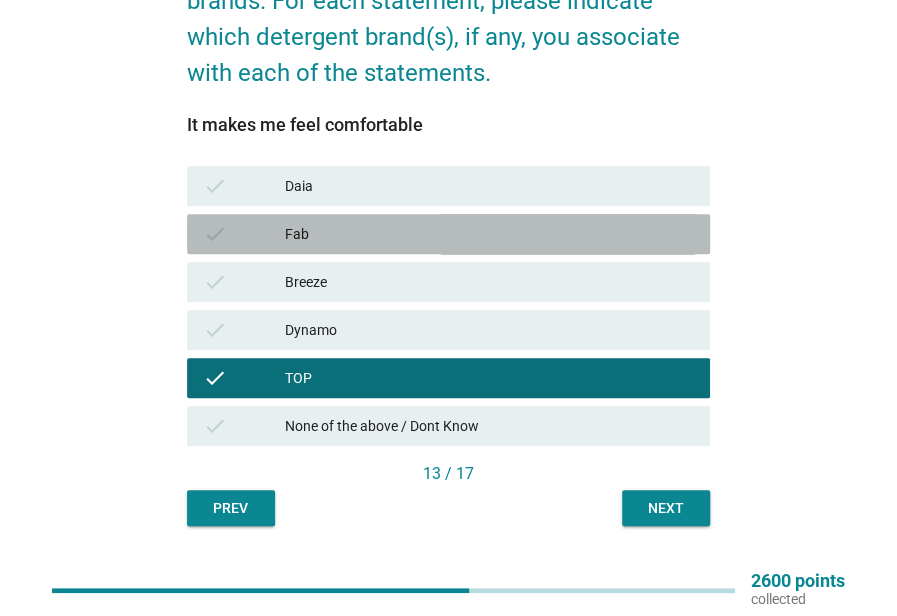 click on "Fab" at bounding box center (489, 234) 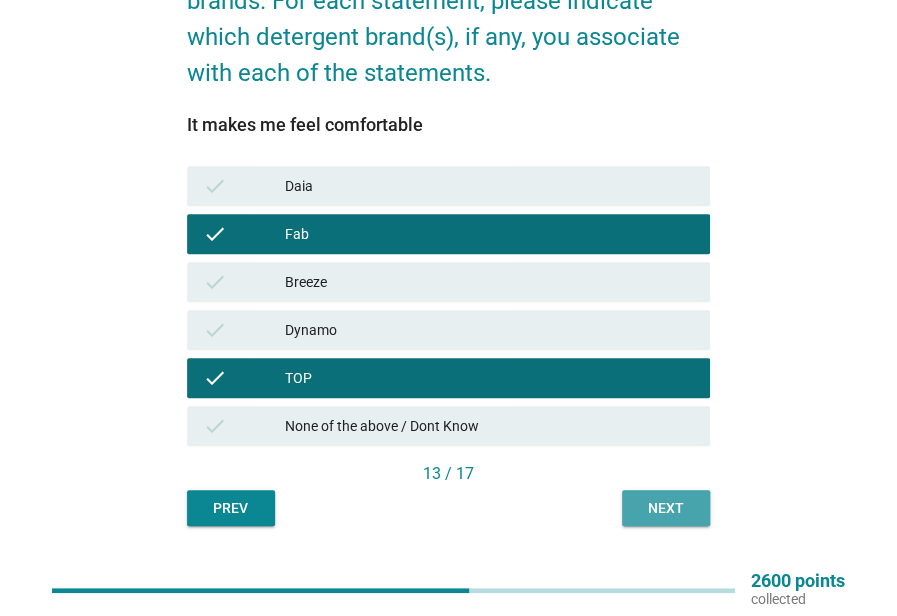 click on "Next" at bounding box center (666, 508) 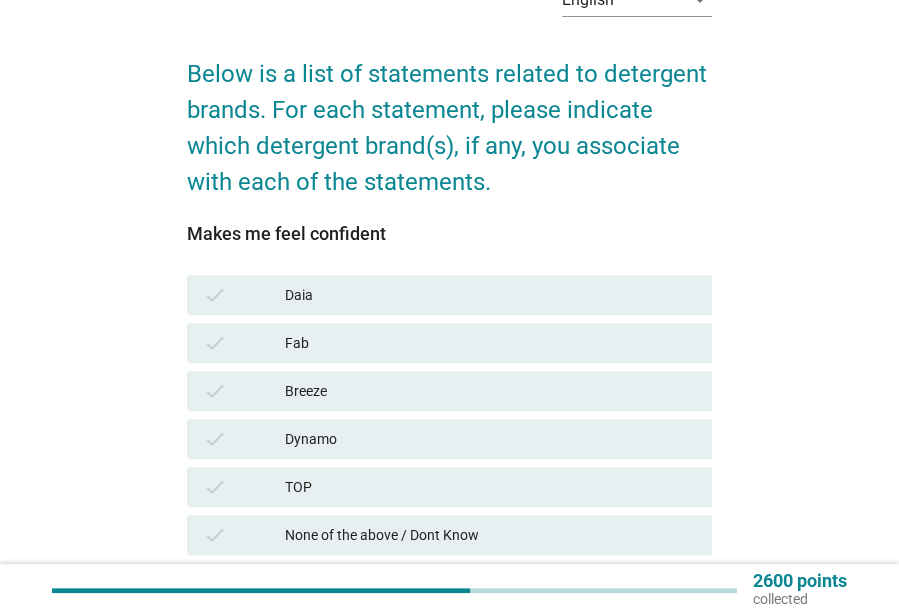 scroll, scrollTop: 107, scrollLeft: 0, axis: vertical 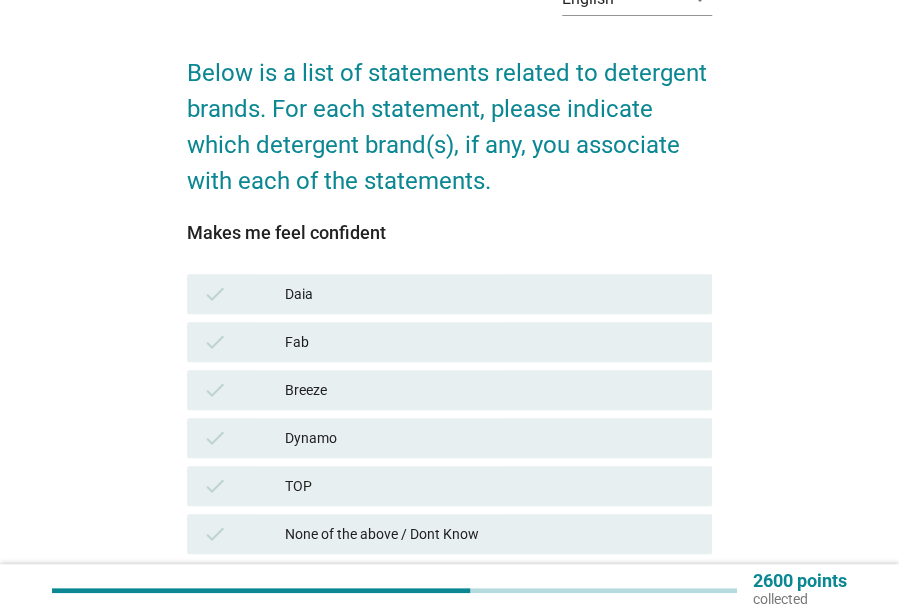 click on "check   Fab" at bounding box center (449, 342) 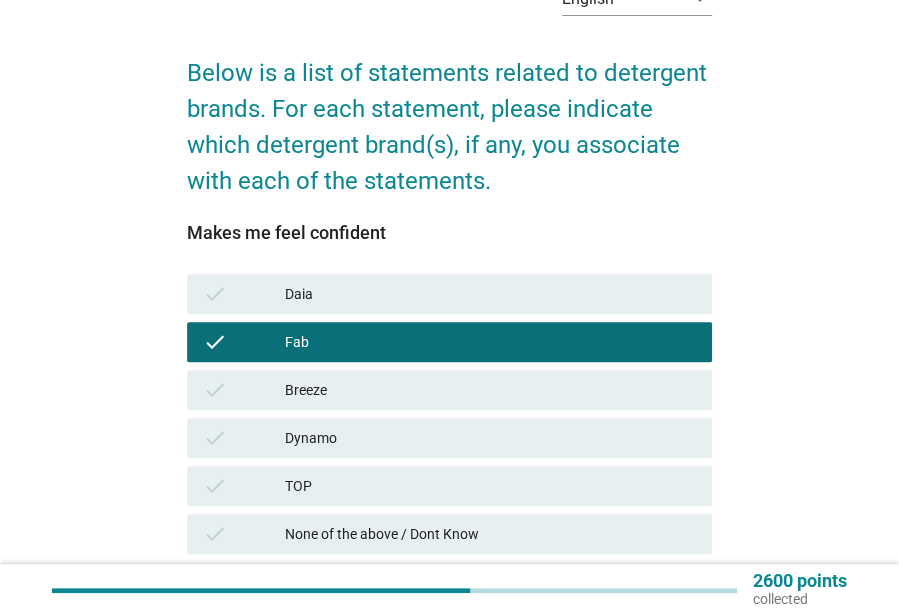 click on "TOP" at bounding box center (490, 486) 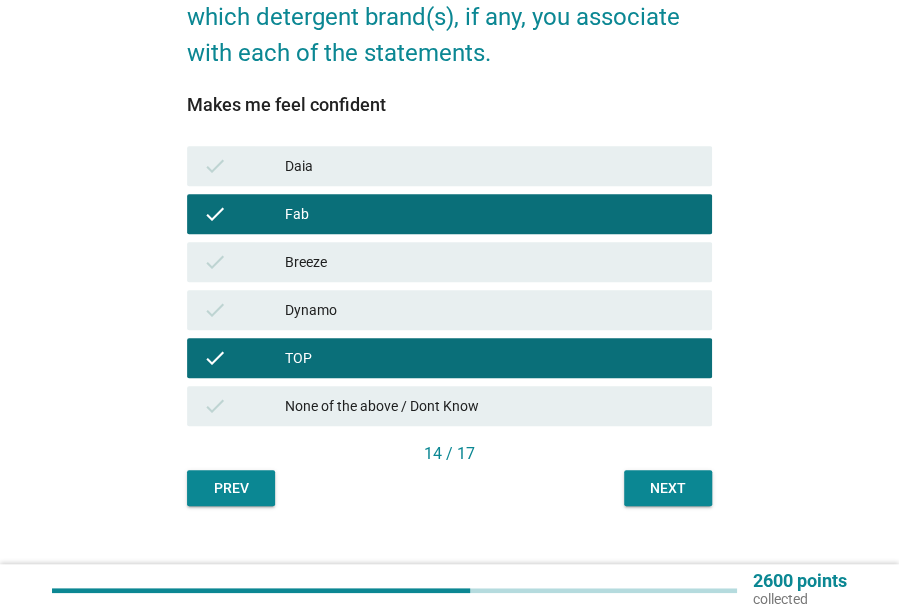 scroll, scrollTop: 251, scrollLeft: 0, axis: vertical 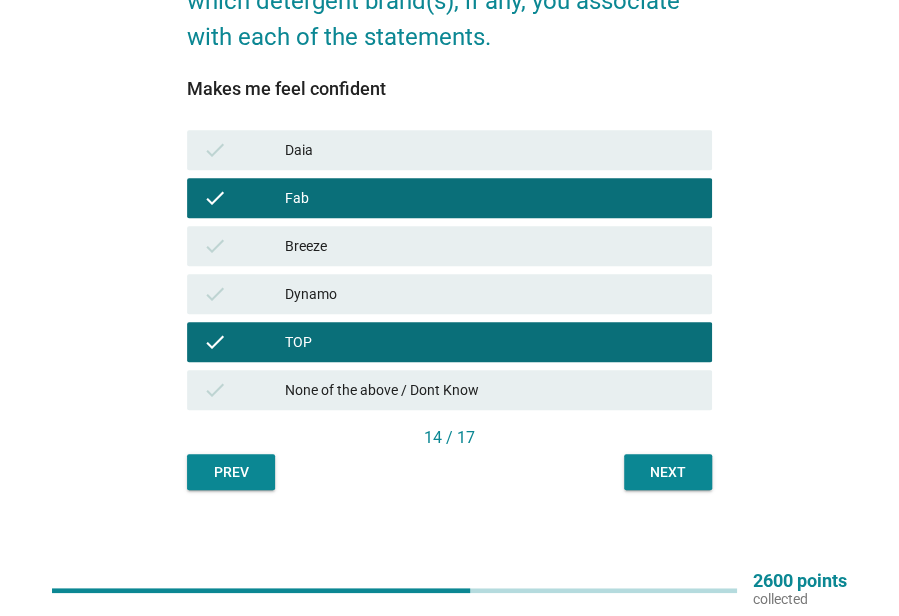 click on "Next" at bounding box center (668, 472) 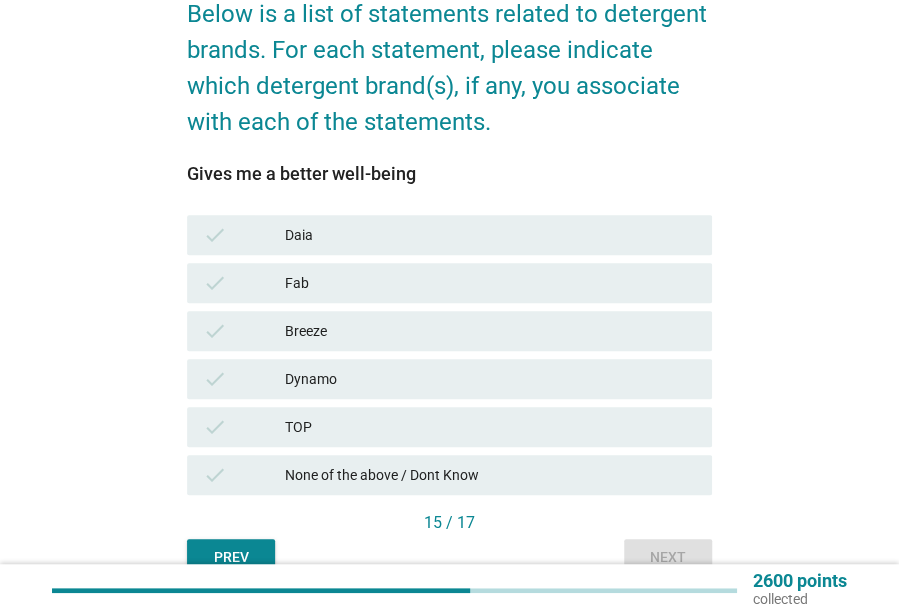scroll, scrollTop: 180, scrollLeft: 0, axis: vertical 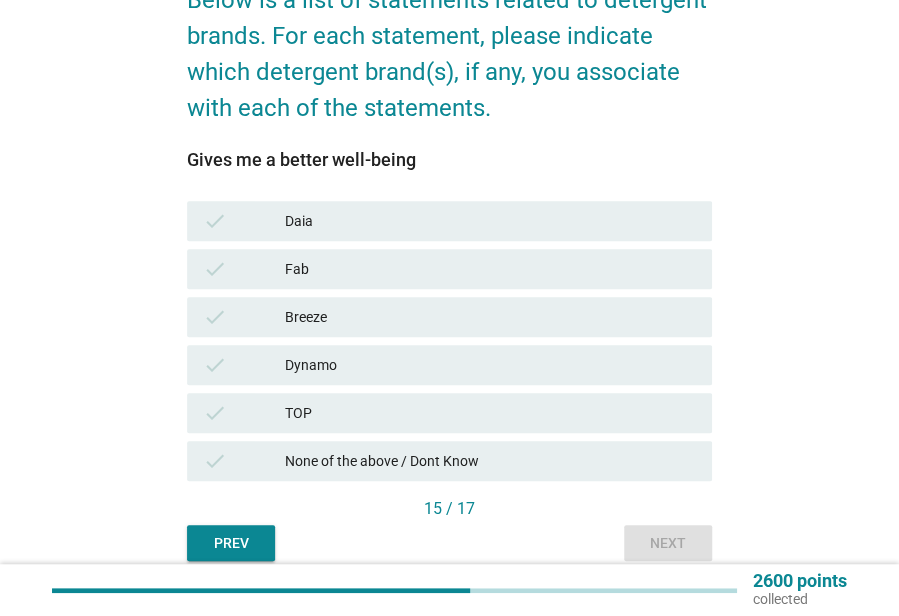 click on "check   Fab" at bounding box center [449, 269] 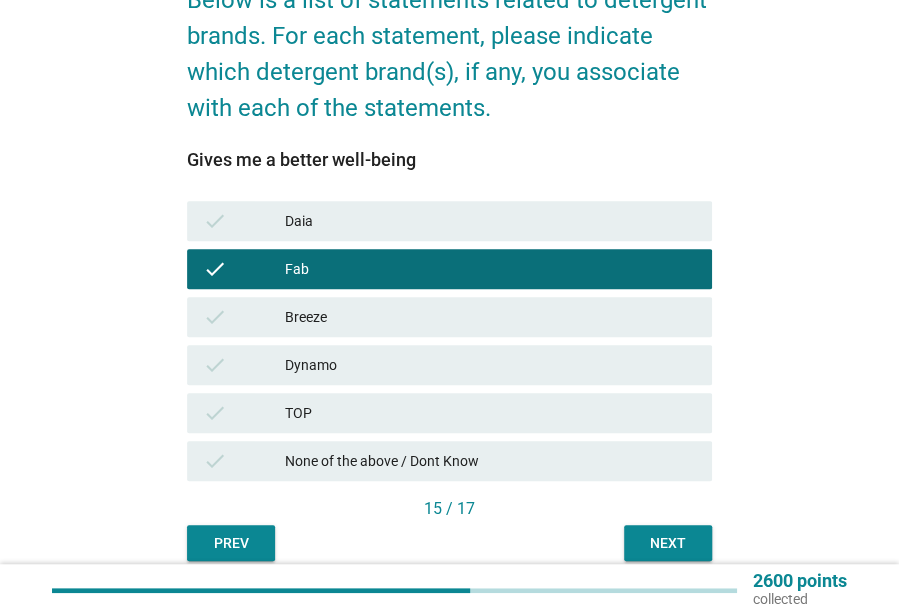 click on "check   TOP" at bounding box center [449, 413] 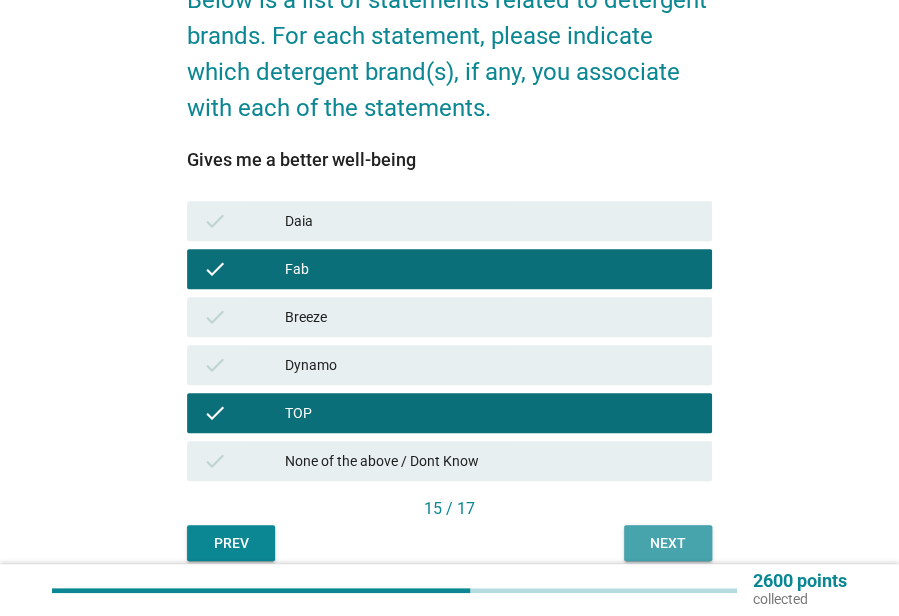 click on "Next" at bounding box center (668, 543) 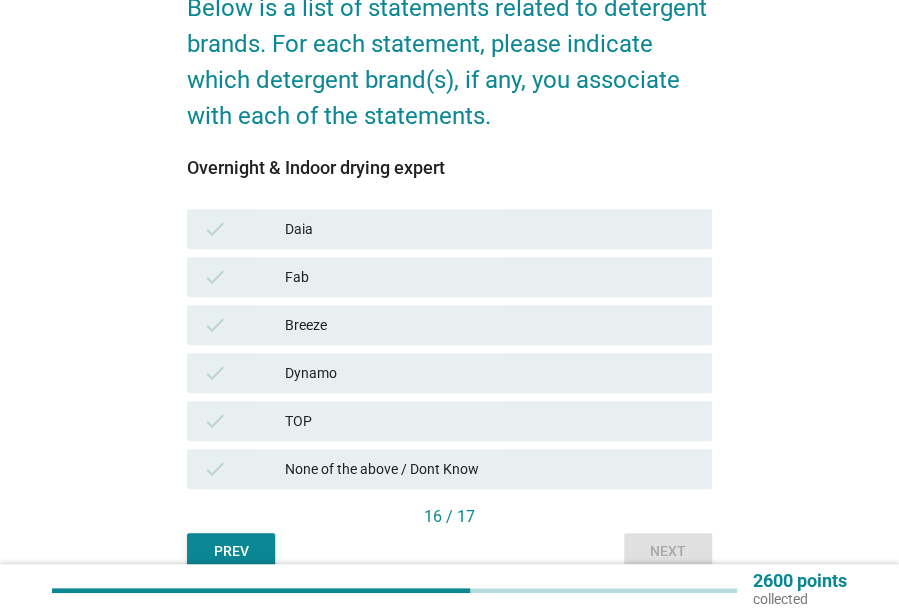 scroll, scrollTop: 173, scrollLeft: 0, axis: vertical 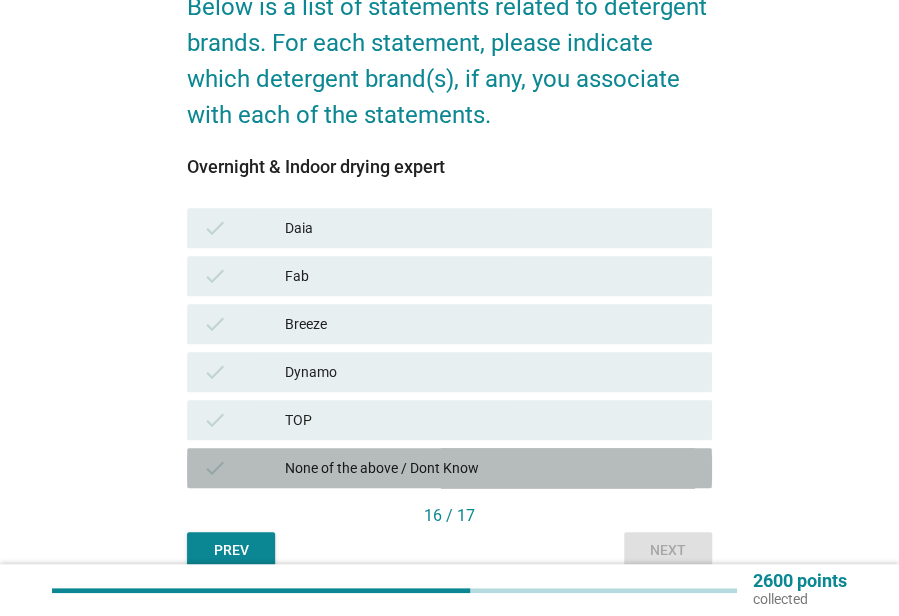 click on "None of the above / Dont Know" at bounding box center (490, 468) 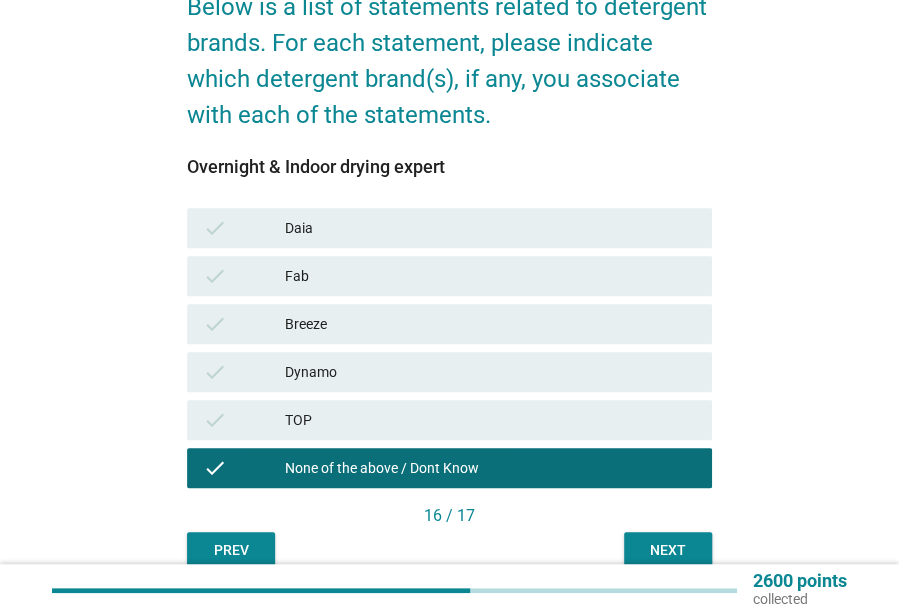 click on "Next" at bounding box center (668, 550) 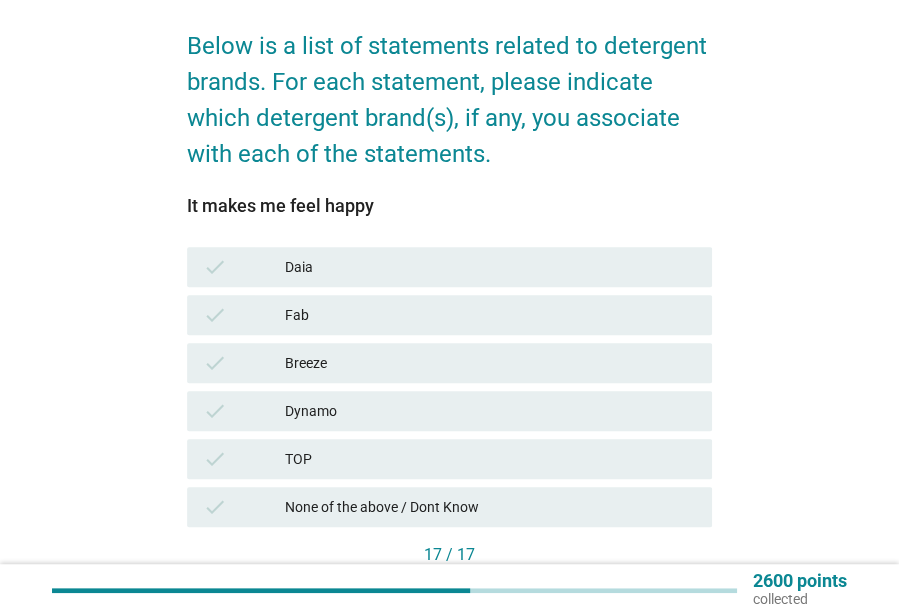 scroll, scrollTop: 216, scrollLeft: 0, axis: vertical 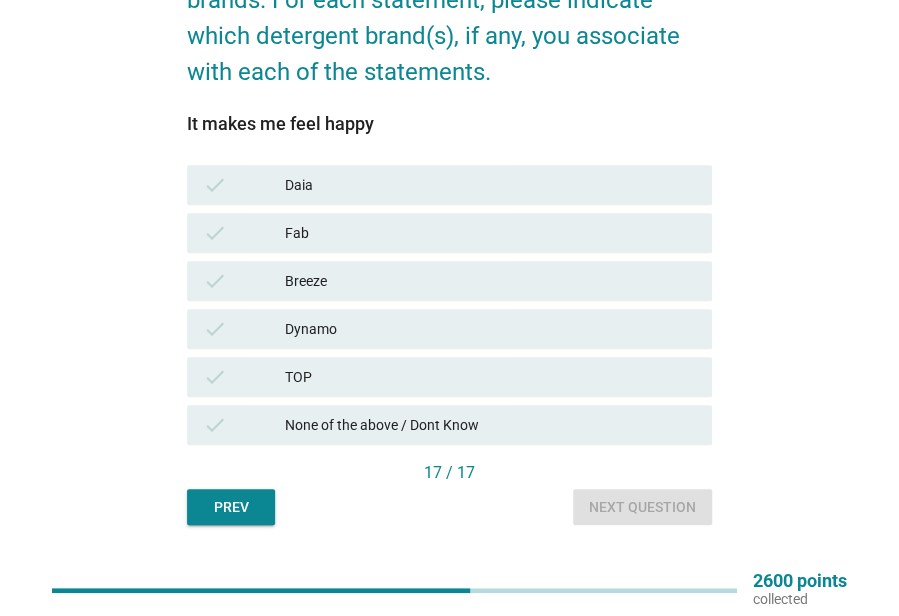 click on "None of the above / Dont Know" at bounding box center [490, 425] 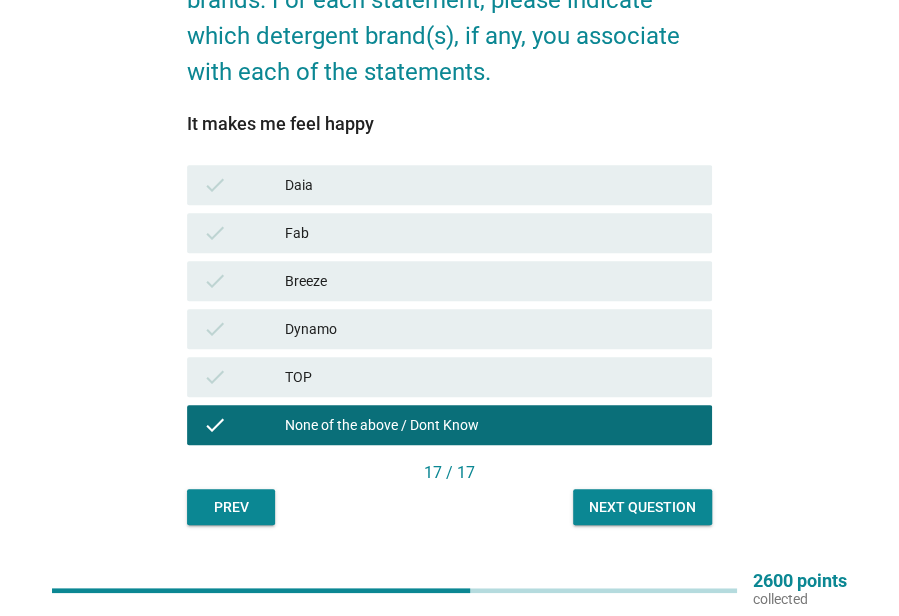 click on "Next question" at bounding box center [642, 507] 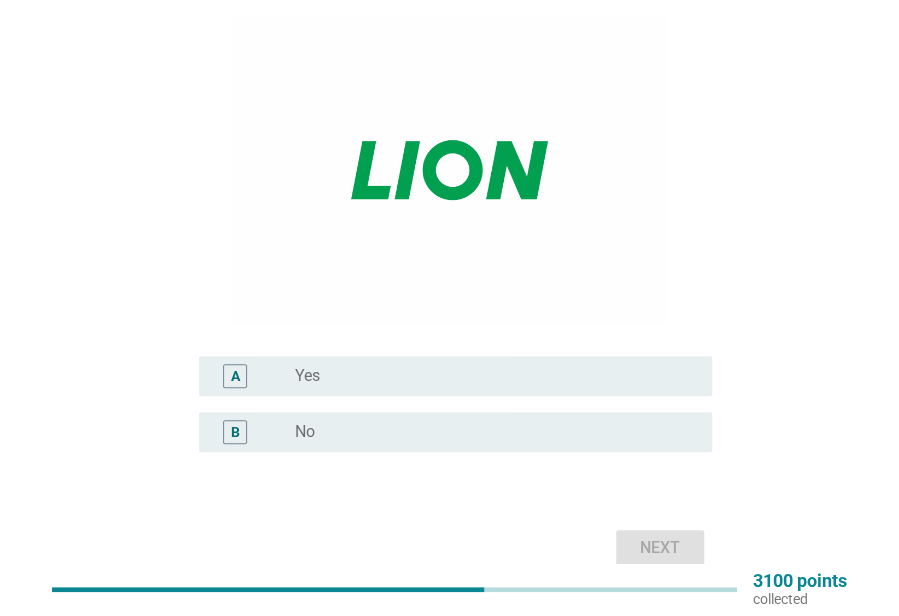 scroll, scrollTop: 211, scrollLeft: 0, axis: vertical 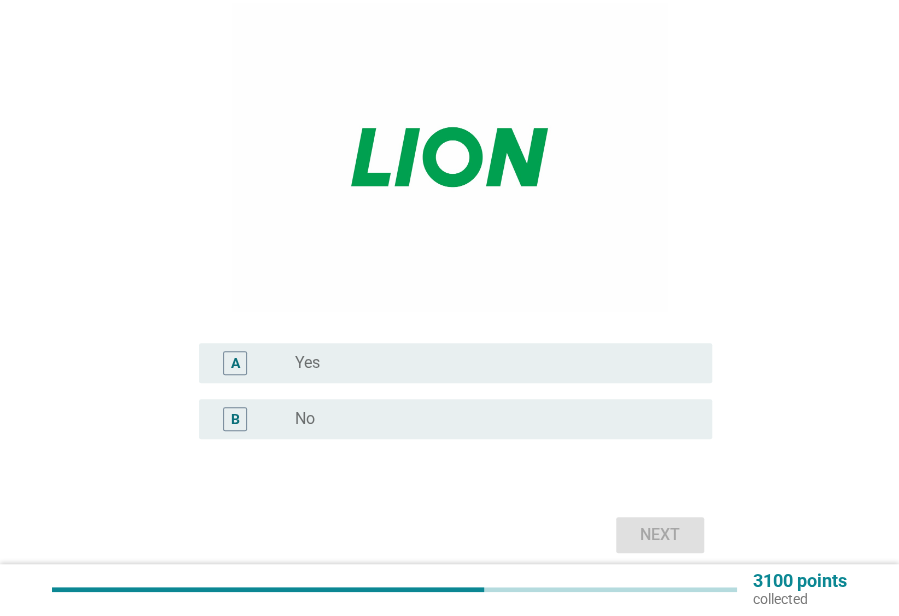 click on "radio_button_unchecked Yes" at bounding box center [487, 363] 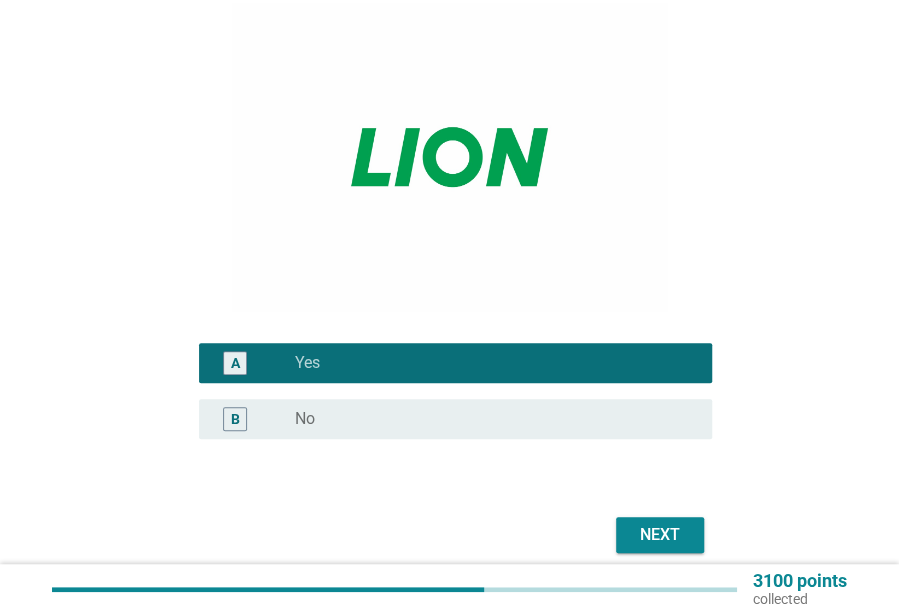 click on "Next" at bounding box center (660, 535) 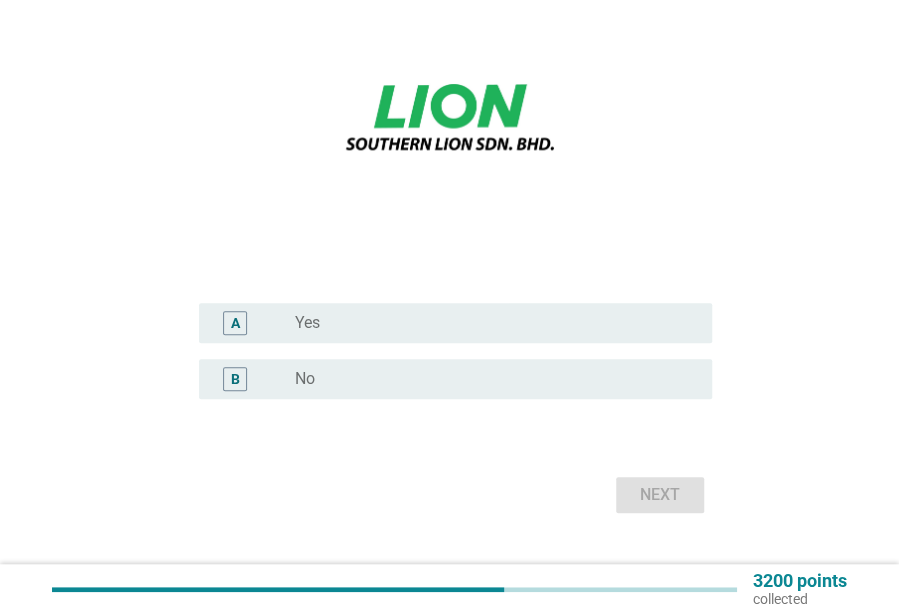 scroll, scrollTop: 280, scrollLeft: 0, axis: vertical 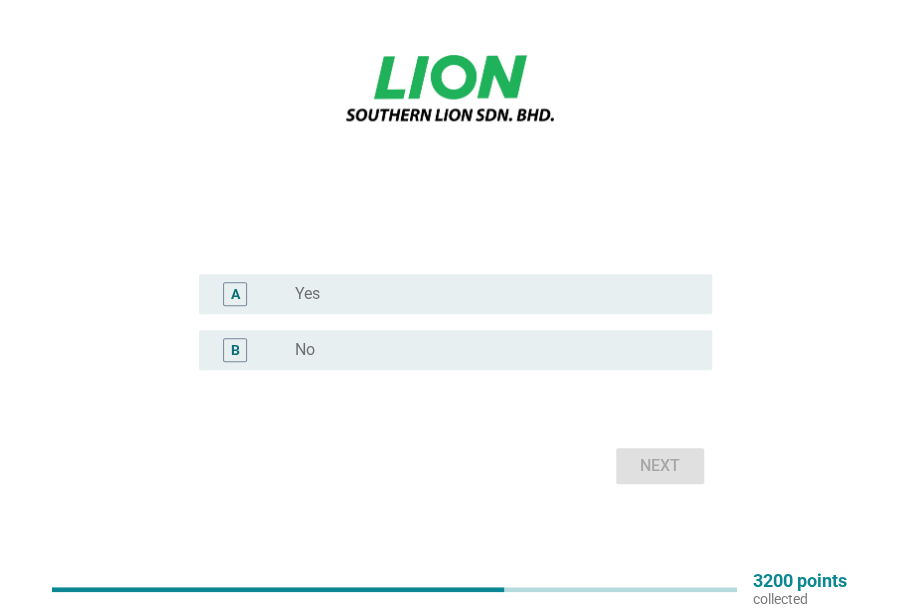 drag, startPoint x: 545, startPoint y: 339, endPoint x: 569, endPoint y: 378, distance: 45.79301 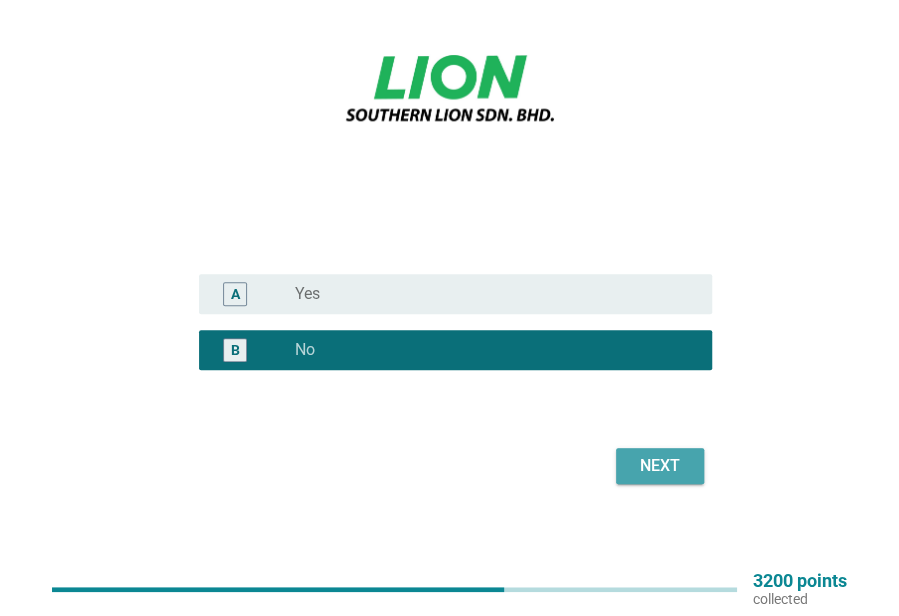 click on "Next" at bounding box center [660, 466] 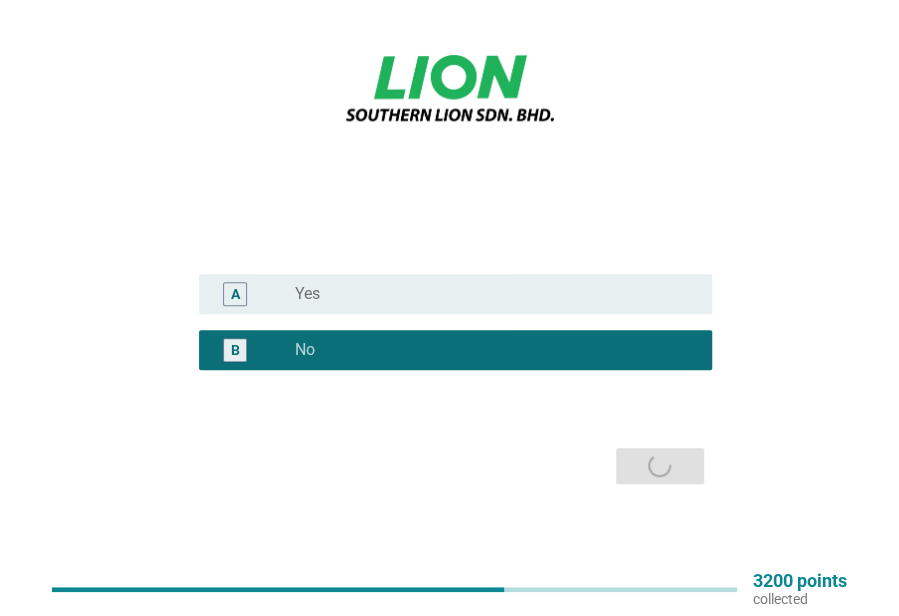 scroll, scrollTop: 0, scrollLeft: 0, axis: both 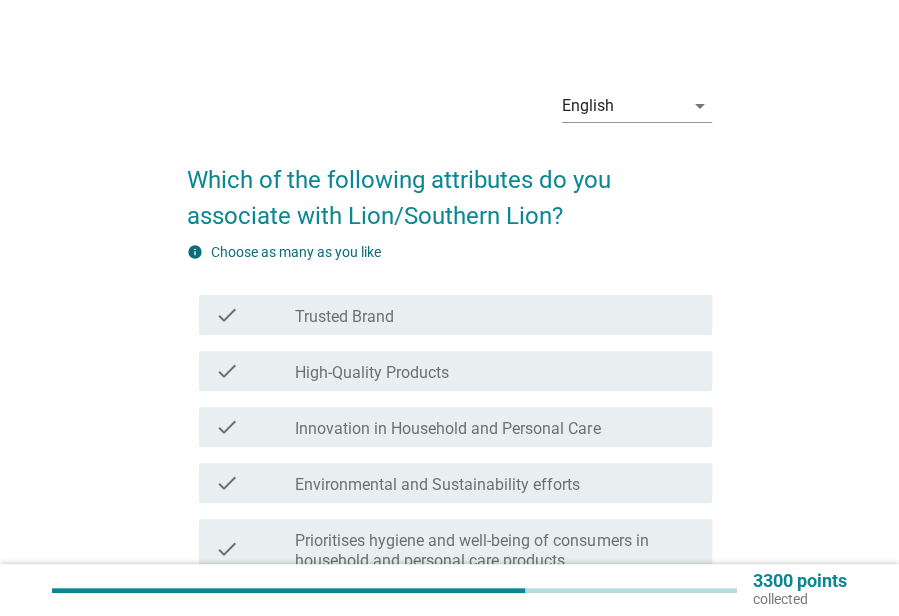 click on "check     check_box_outline_blank Trusted Brand" at bounding box center (455, 315) 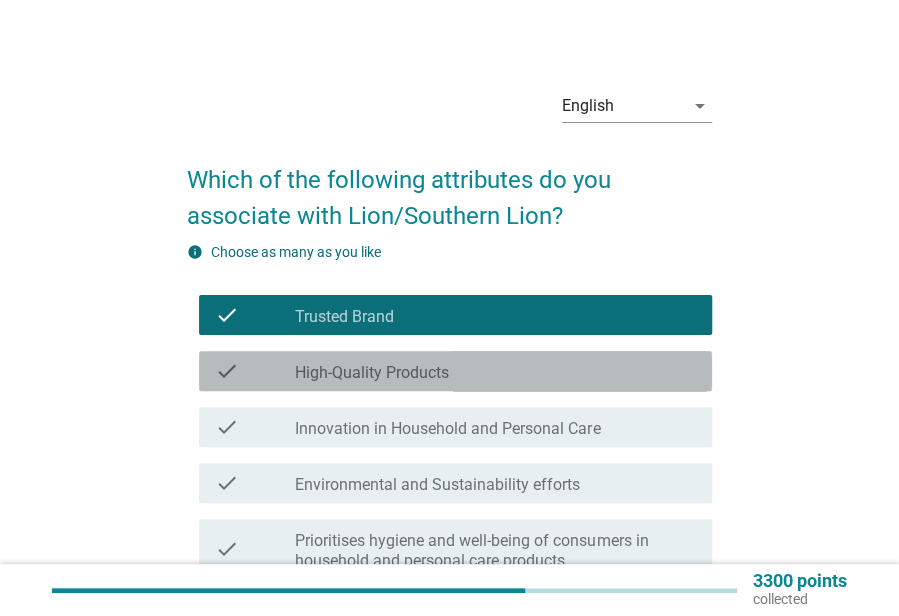 click on "check     check_box_outline_blank High-Quality Products" at bounding box center (455, 371) 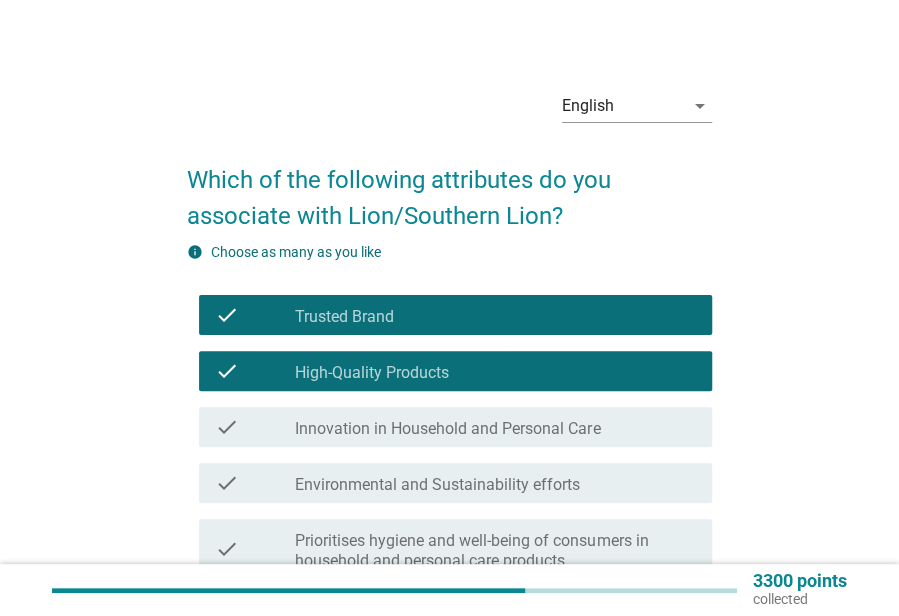 click on "check_box_outline_blank Innovation in Household and Personal Care" at bounding box center (495, 427) 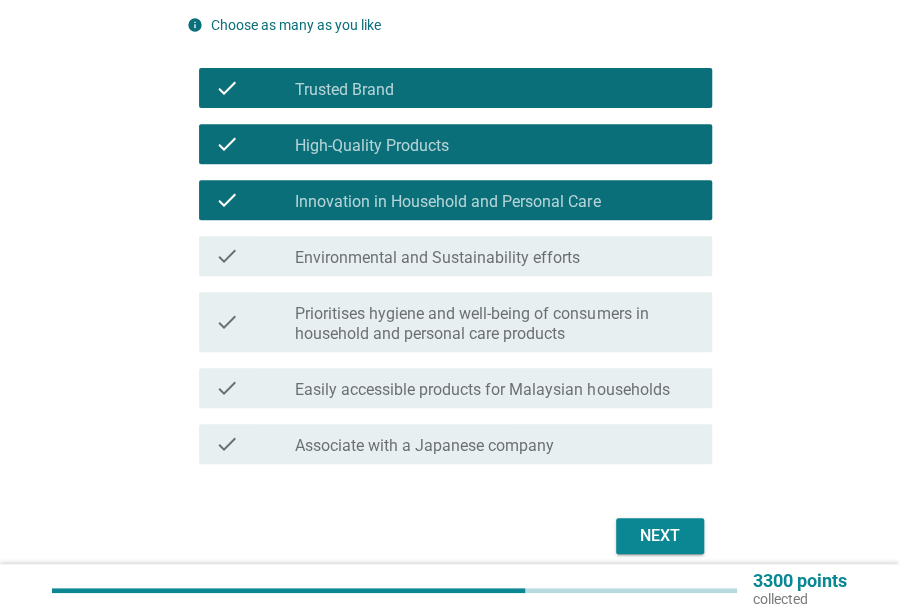 scroll, scrollTop: 225, scrollLeft: 0, axis: vertical 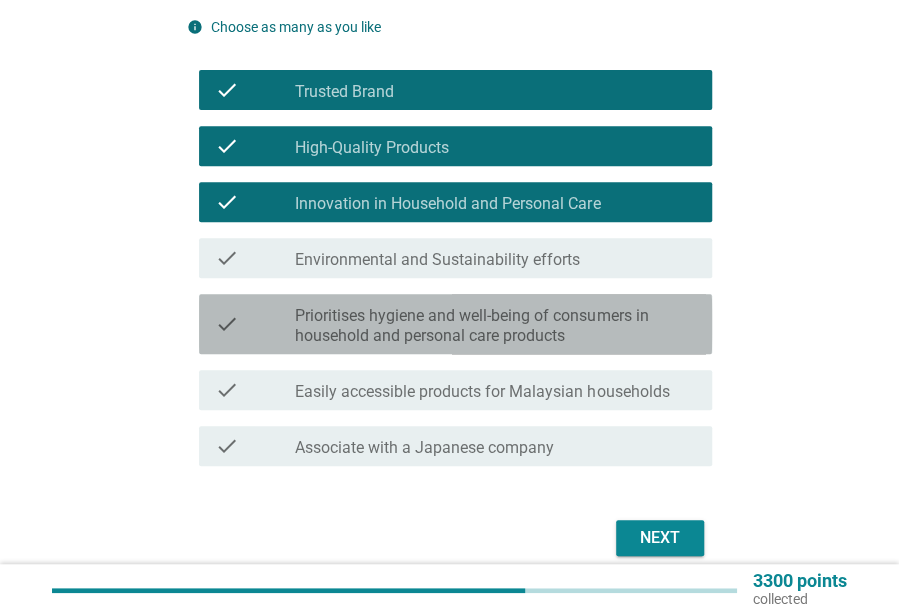 click on "Prioritises hygiene and well-being of consumers in household and personal care products" at bounding box center (495, 326) 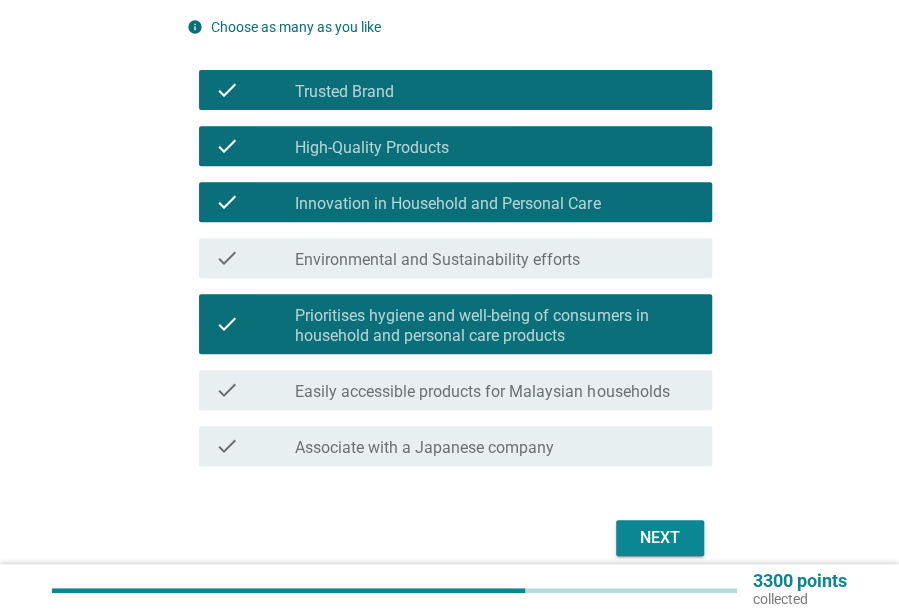 click on "Next" at bounding box center [660, 538] 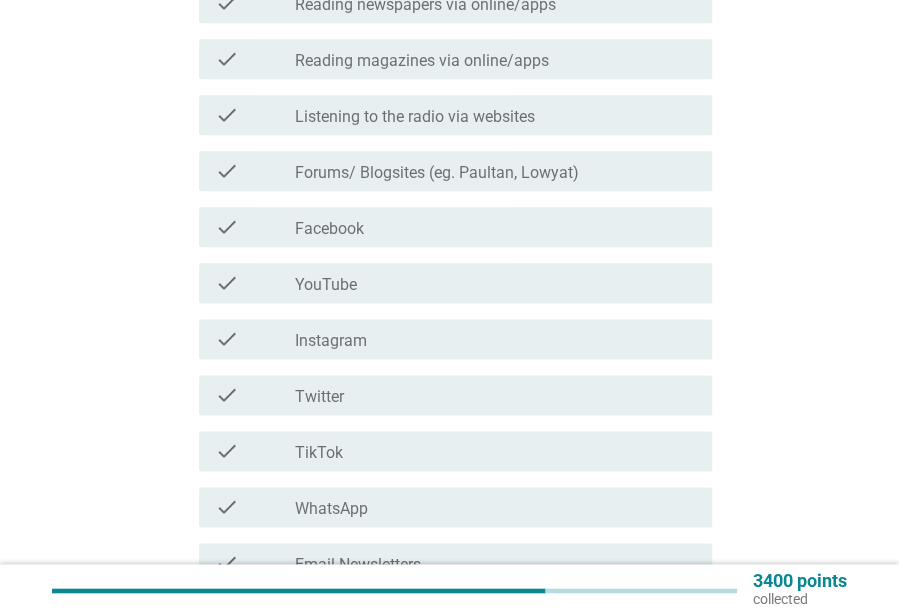 scroll, scrollTop: 812, scrollLeft: 0, axis: vertical 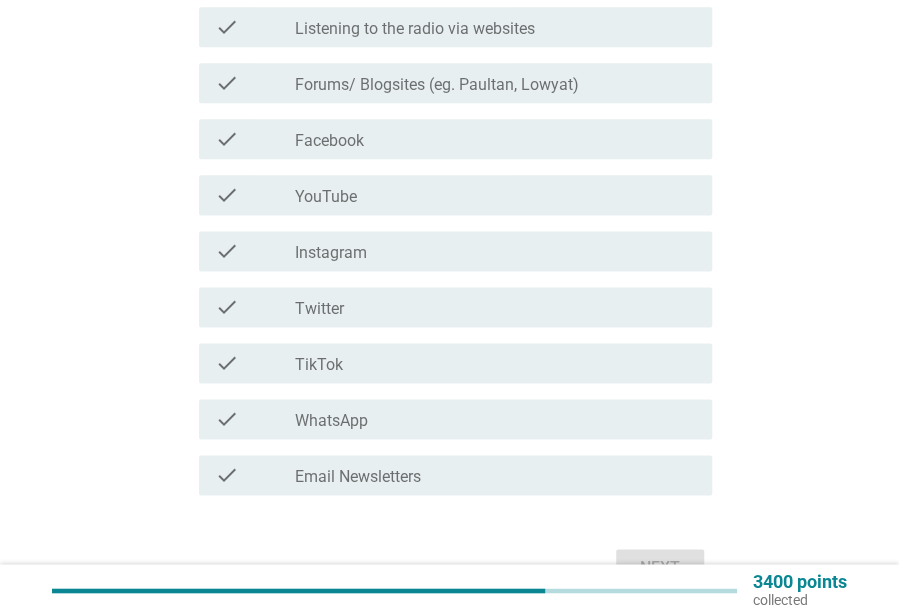 click on "check_box_outline_blank YouTube" at bounding box center [495, 195] 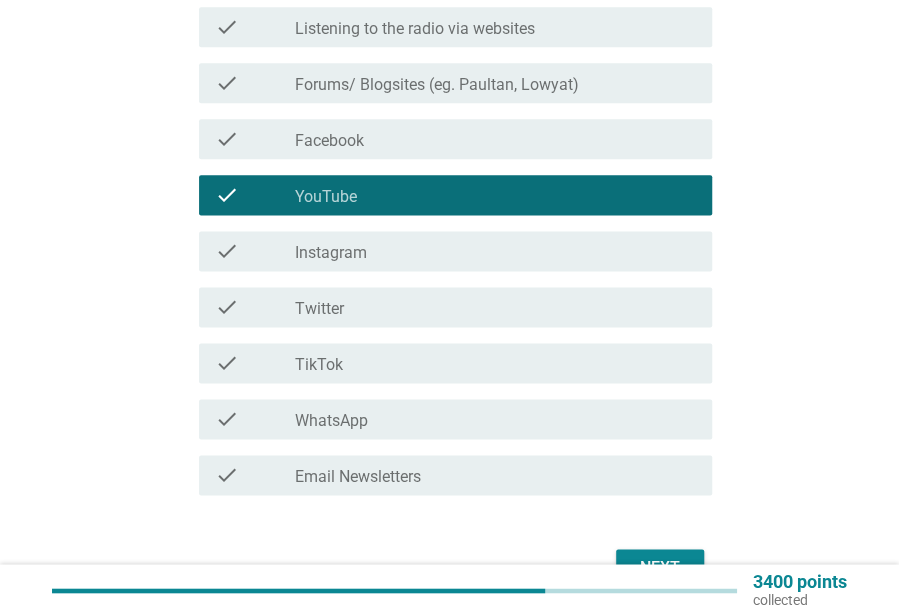 click on "check_box_outline_blank WhatsApp" at bounding box center [495, 419] 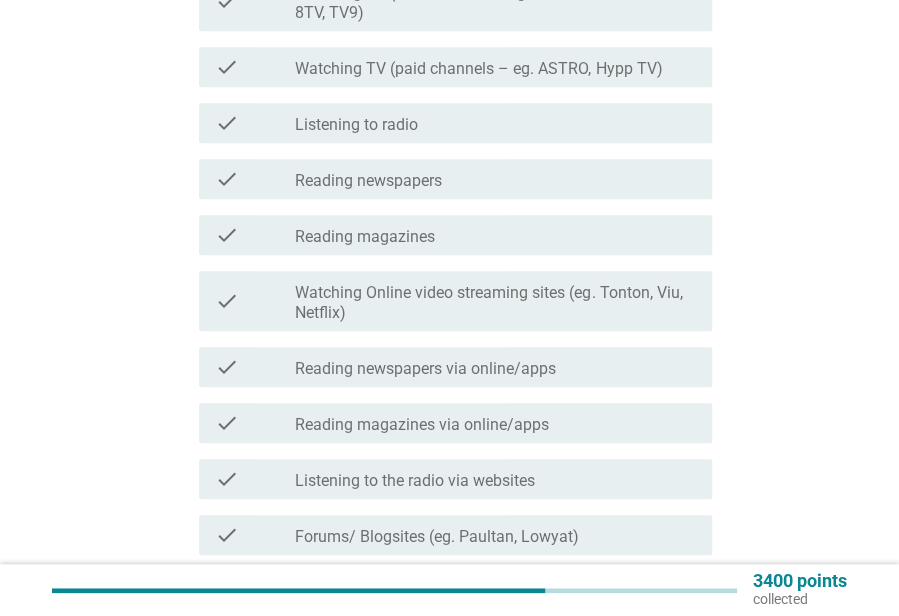 scroll, scrollTop: 366, scrollLeft: 0, axis: vertical 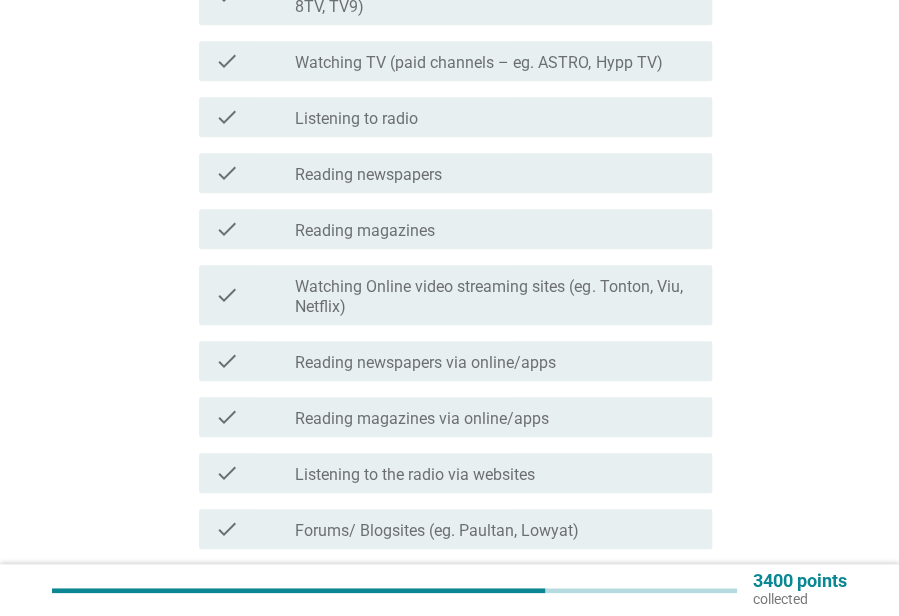 click on "Watching Online video streaming sites (eg. Tonton, Viu, Netflix)" at bounding box center (495, 297) 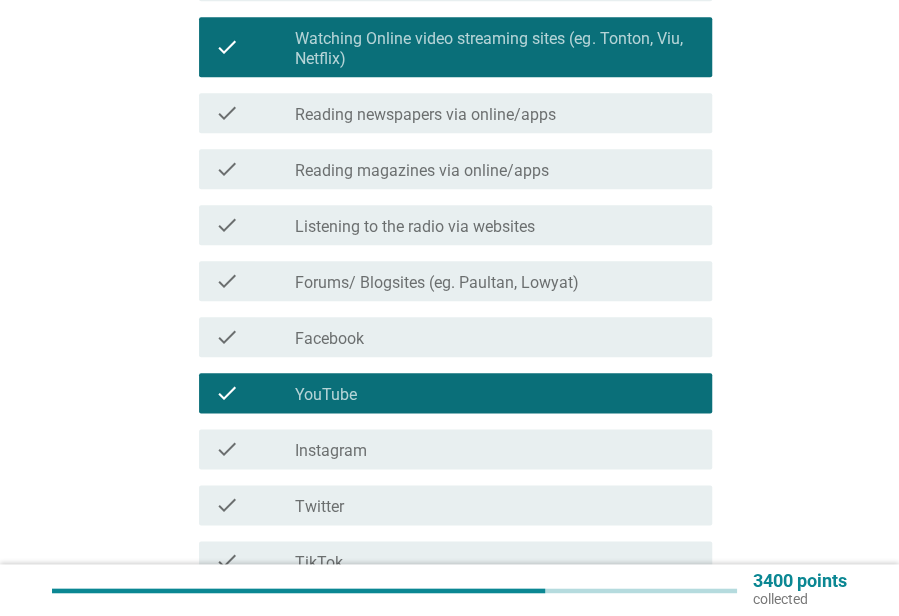 scroll, scrollTop: 911, scrollLeft: 0, axis: vertical 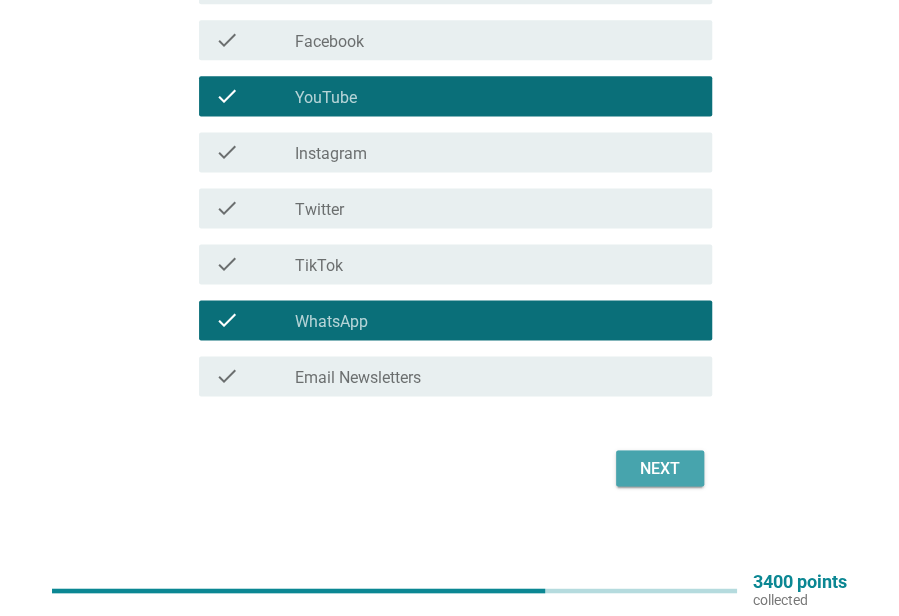 click on "Next" at bounding box center (660, 468) 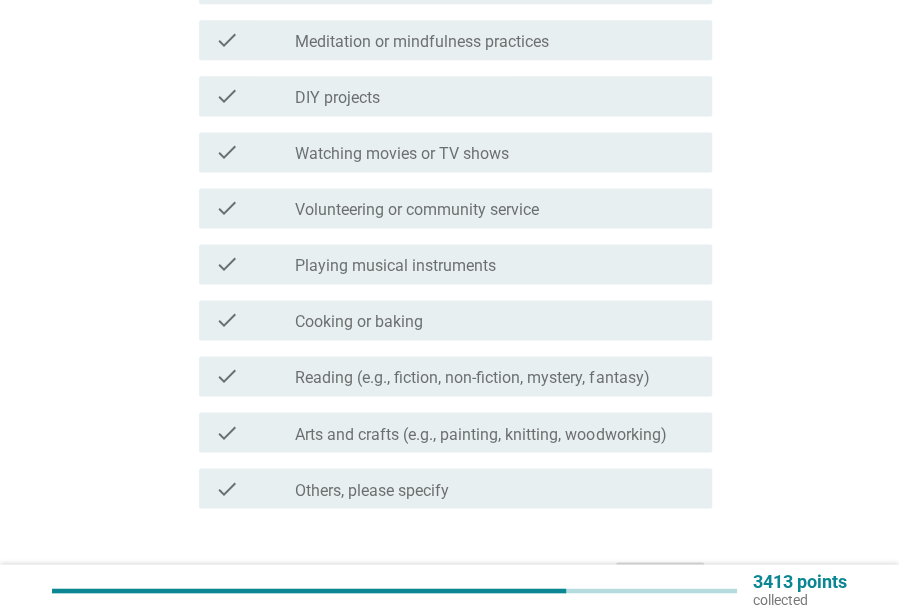 scroll, scrollTop: 0, scrollLeft: 0, axis: both 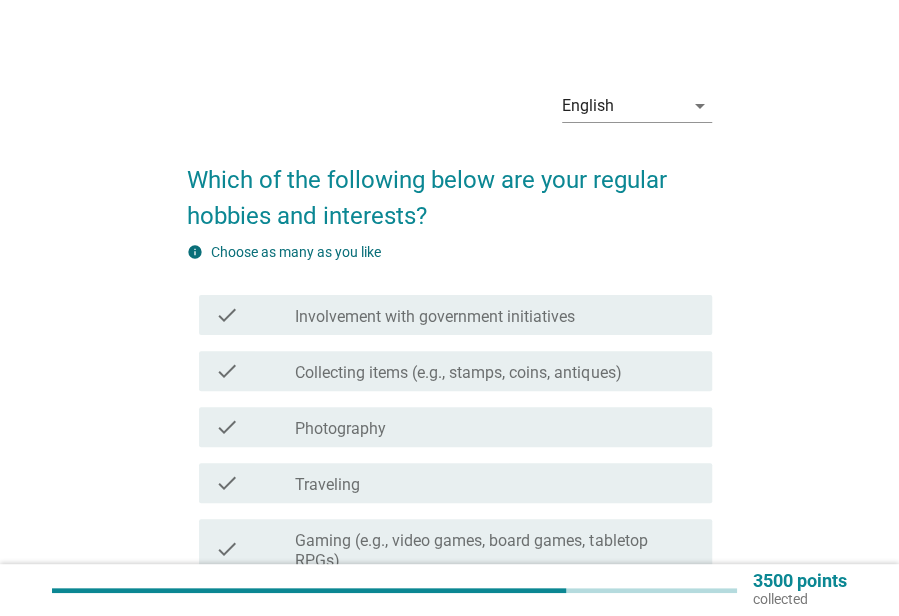click on "check_box_outline_blank Traveling" at bounding box center [495, 483] 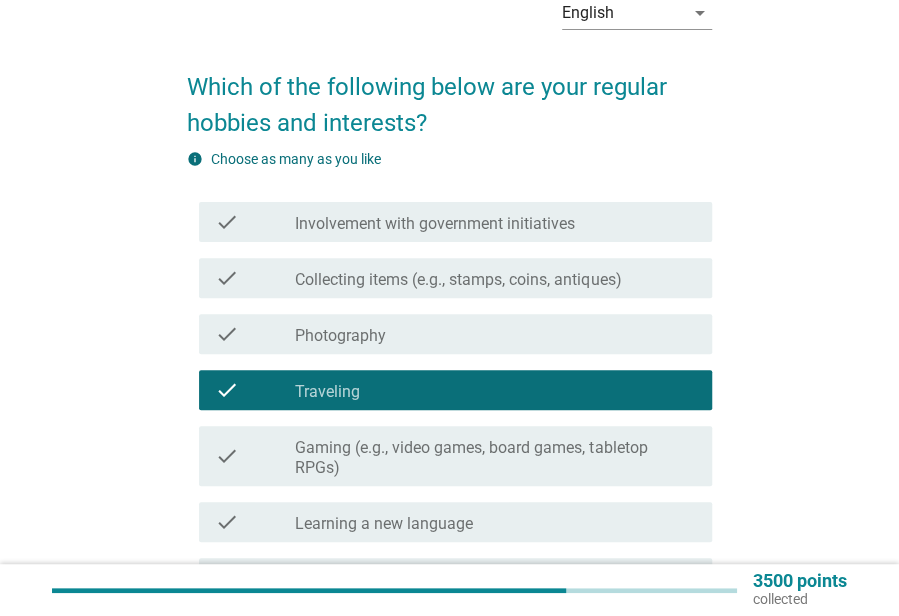 scroll, scrollTop: 95, scrollLeft: 0, axis: vertical 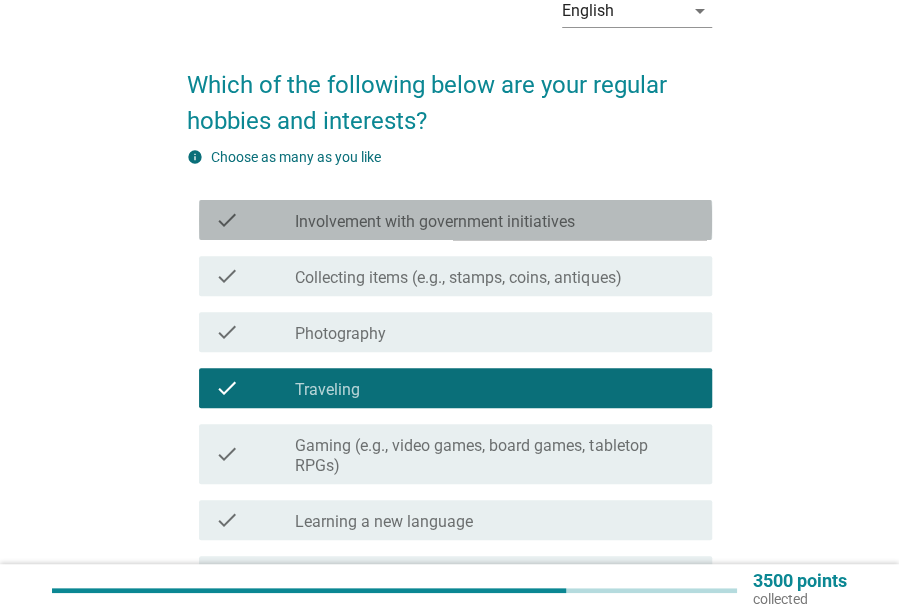 click on "check_box_outline_blank Involvement with government initiatives" at bounding box center [495, 220] 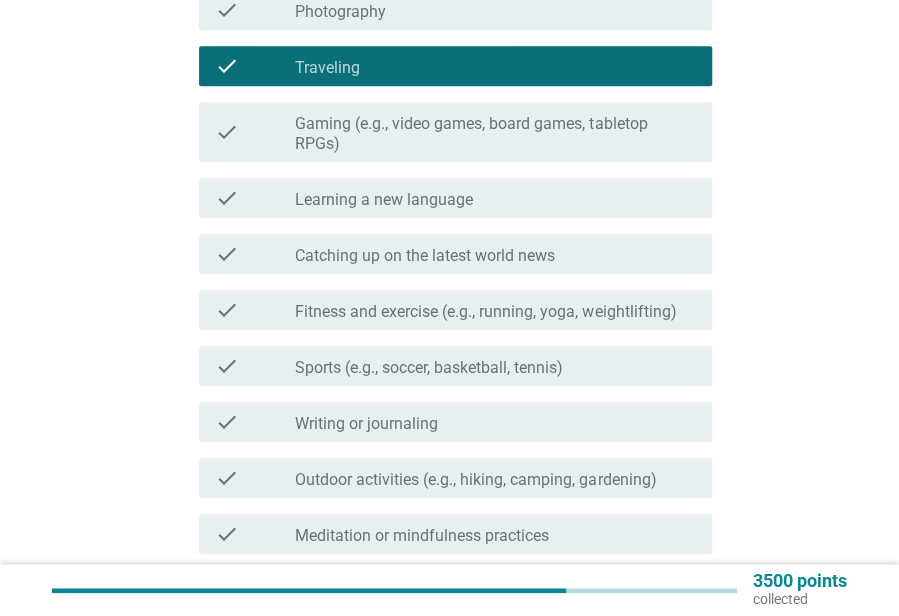 scroll, scrollTop: 421, scrollLeft: 0, axis: vertical 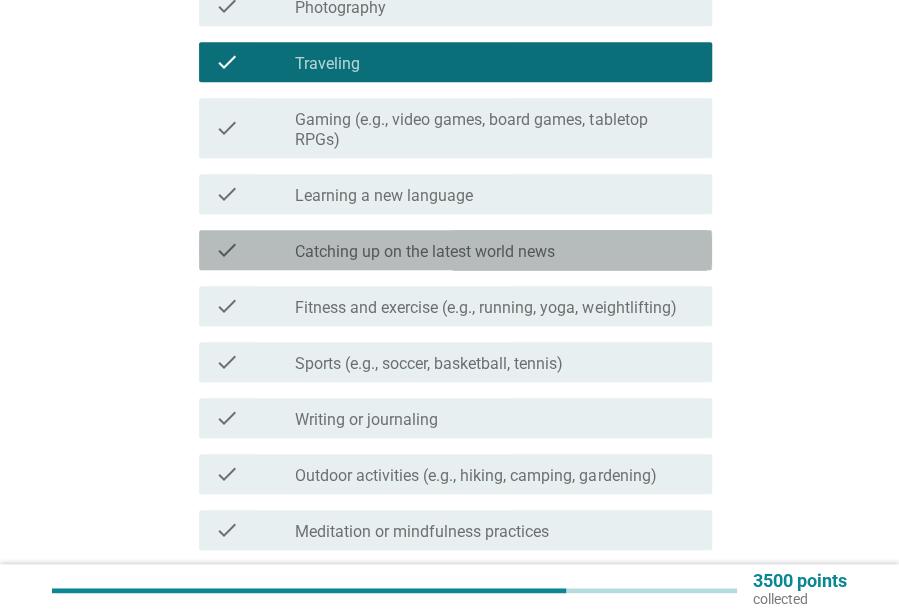 click on "check     check_box_outline_blank Catching up on the latest world news" at bounding box center (455, 250) 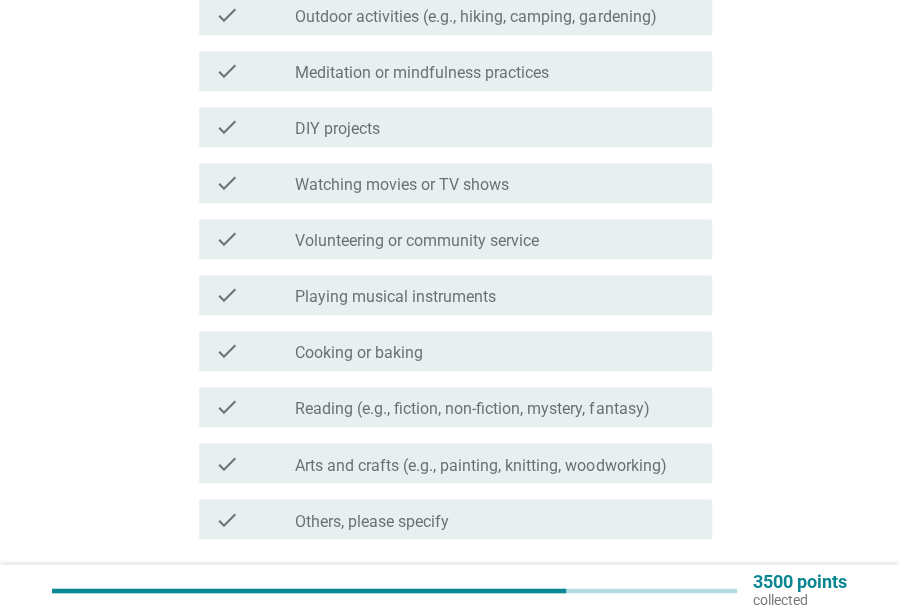scroll, scrollTop: 955, scrollLeft: 0, axis: vertical 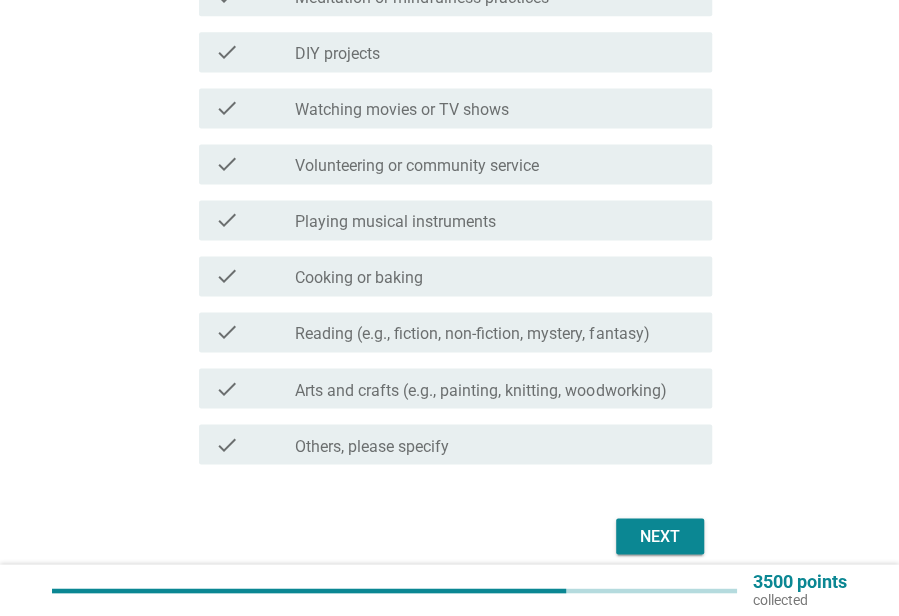 click on "check_box_outline_blank Watching movies or TV shows" at bounding box center [495, 108] 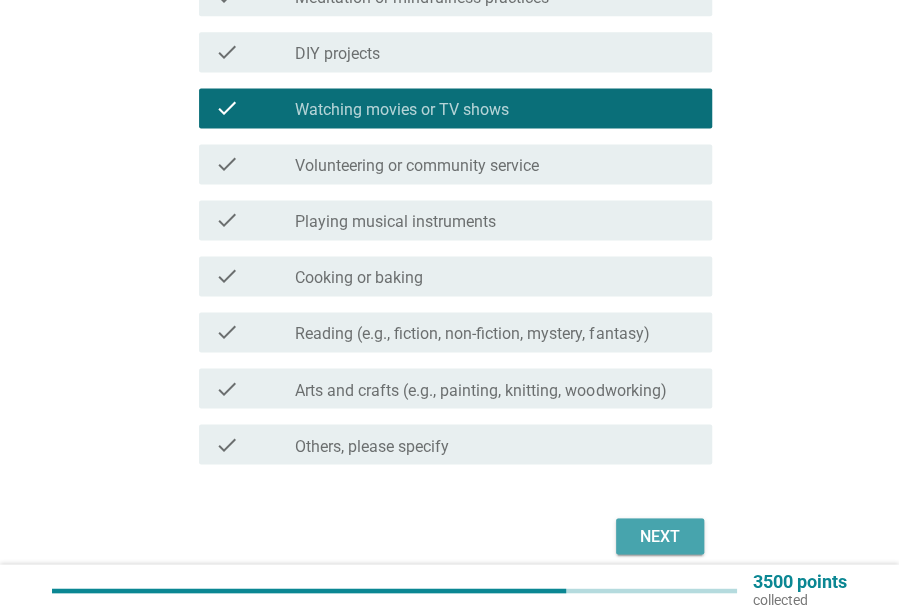 click on "Next" at bounding box center [660, 536] 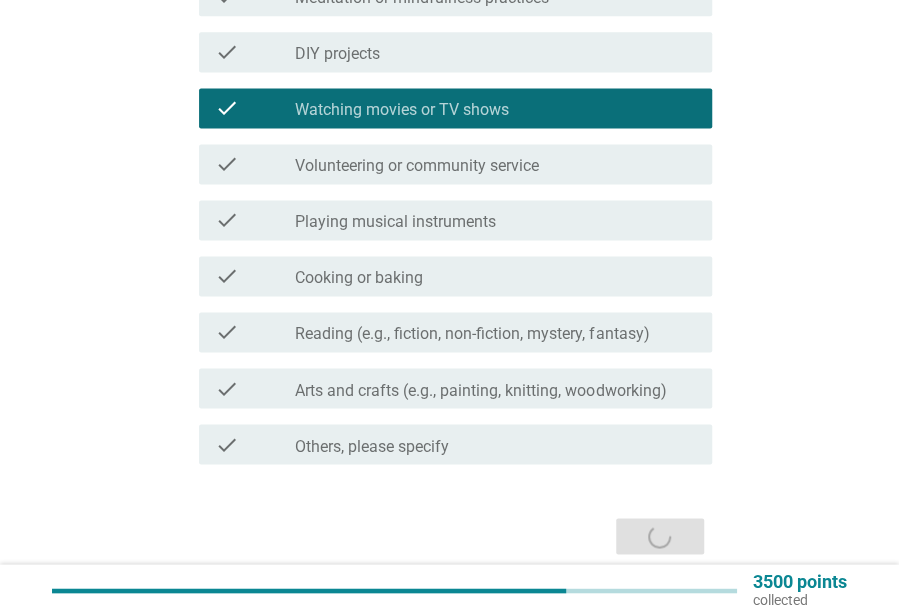 scroll, scrollTop: 0, scrollLeft: 0, axis: both 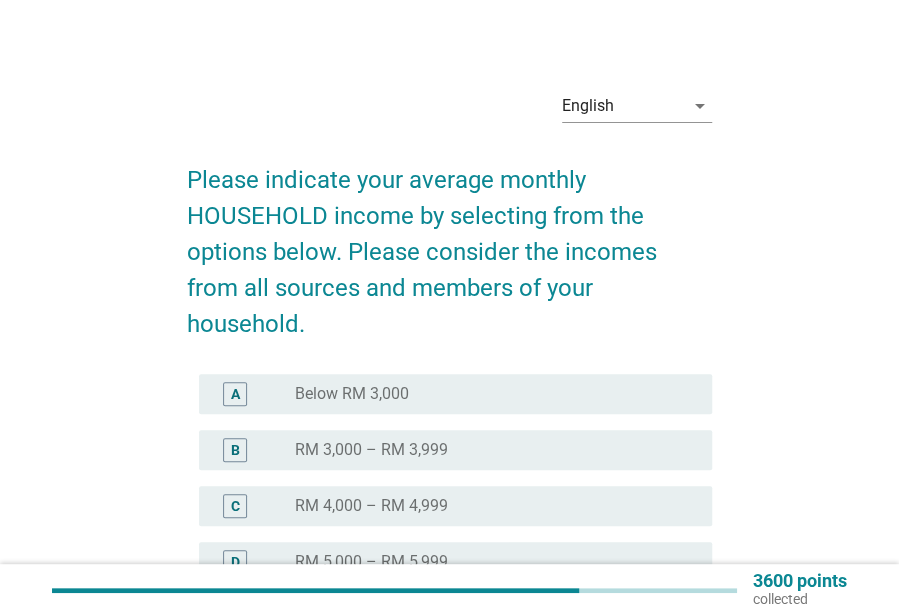click on "radio_button_unchecked RM 3,000 – RM 3,999" at bounding box center [487, 450] 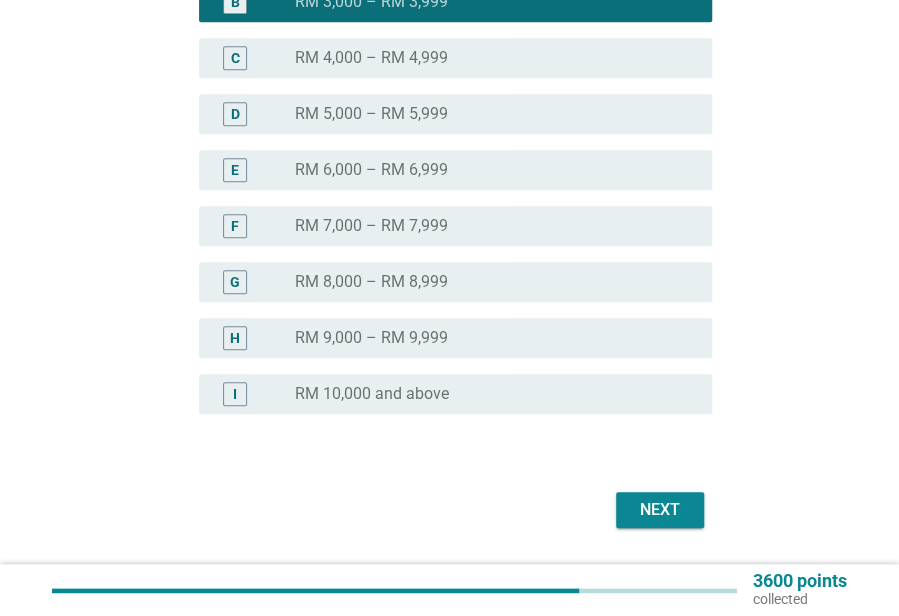 scroll, scrollTop: 492, scrollLeft: 0, axis: vertical 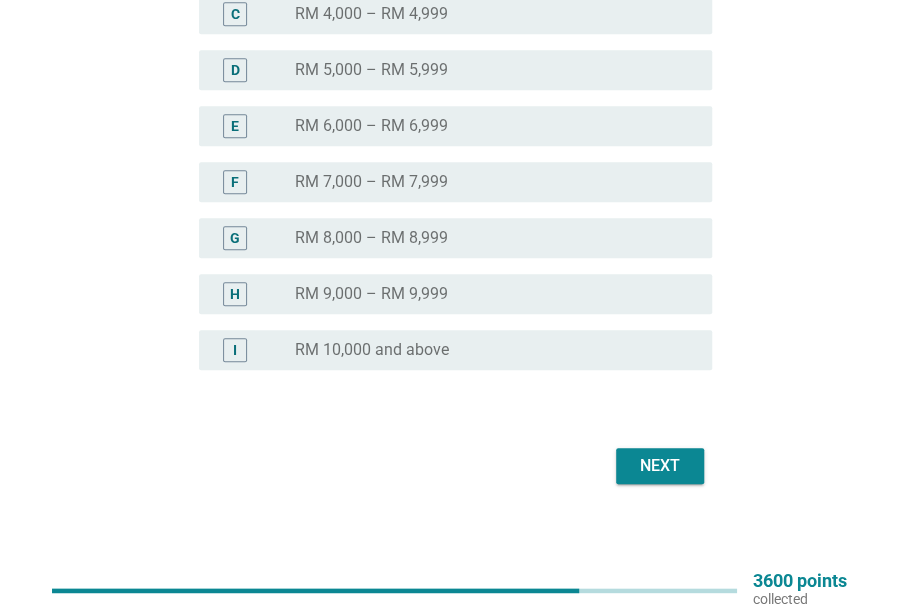 click on "Next" at bounding box center [660, 466] 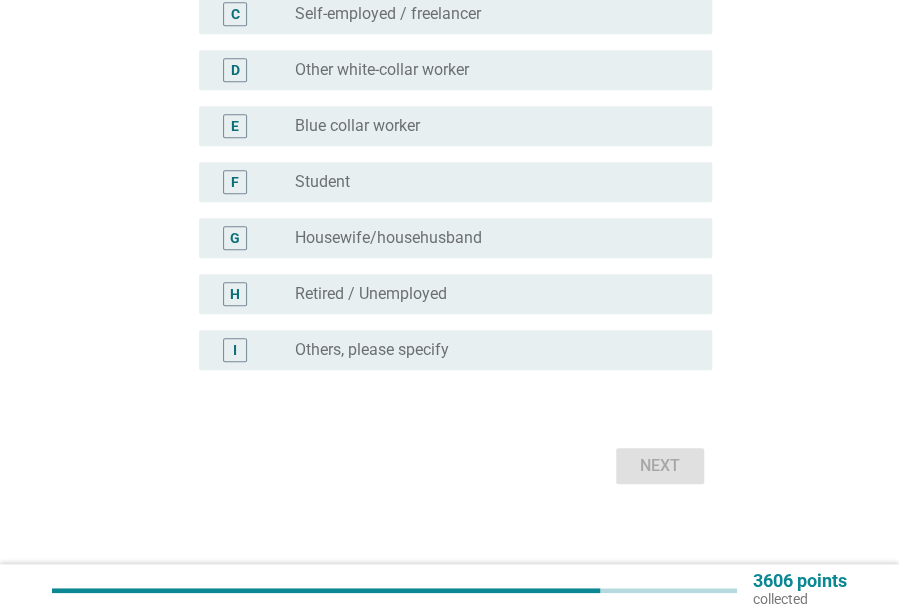 scroll, scrollTop: 0, scrollLeft: 0, axis: both 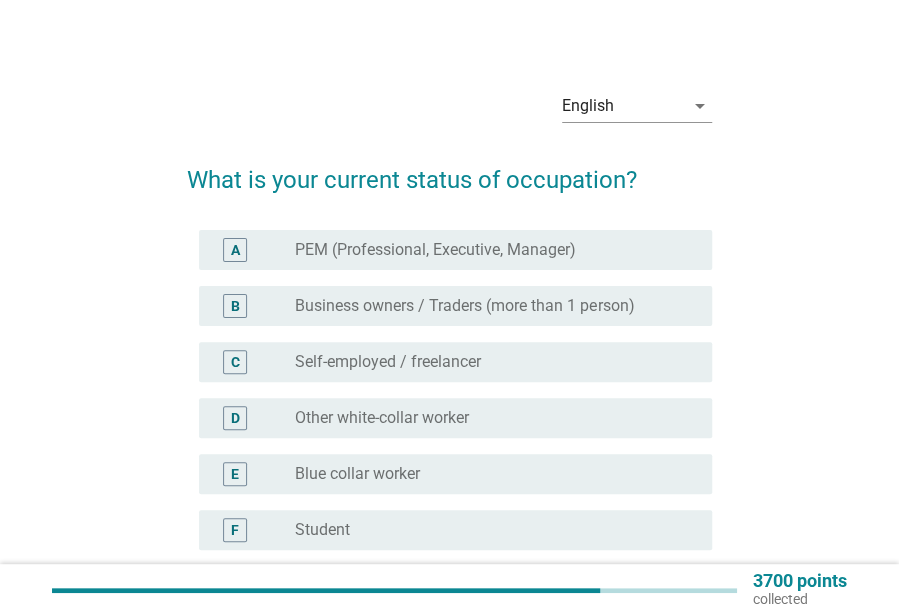 click on "radio_button_unchecked Other white-collar worker" at bounding box center (487, 418) 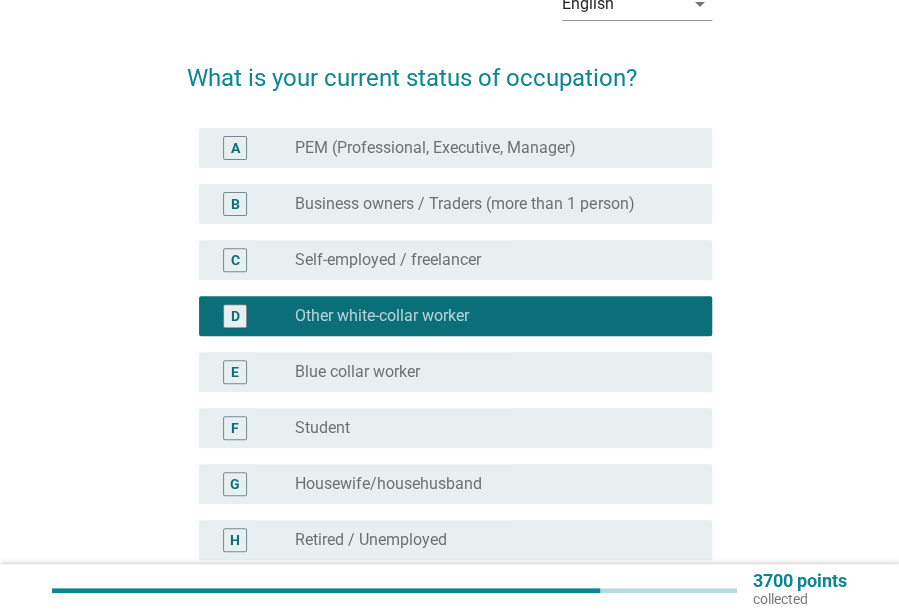 scroll, scrollTop: 348, scrollLeft: 0, axis: vertical 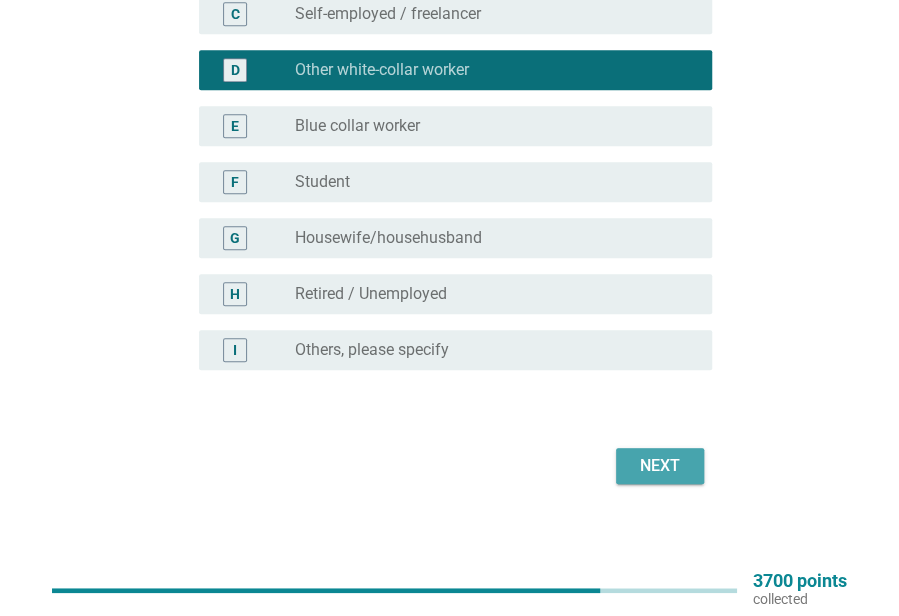 click on "Next" at bounding box center [660, 466] 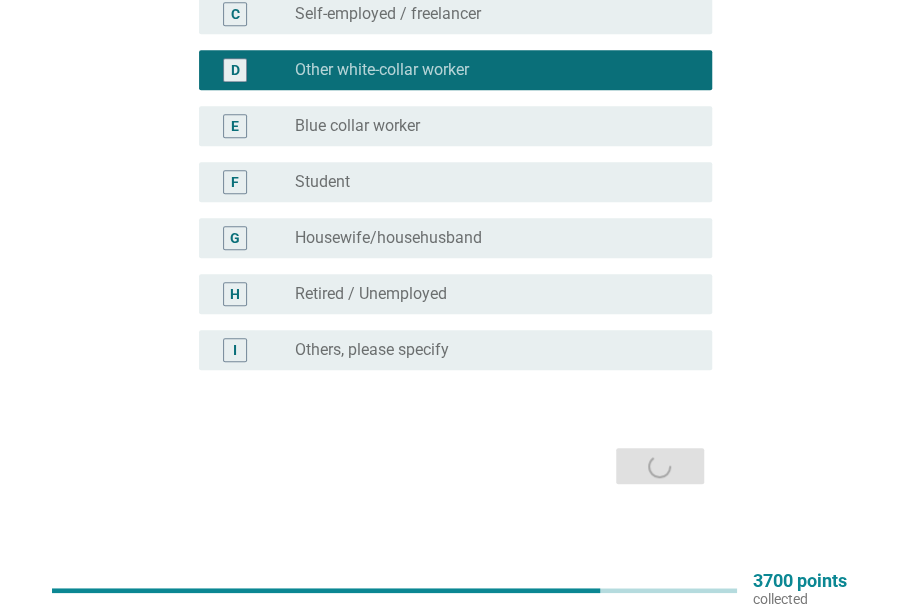 scroll, scrollTop: 0, scrollLeft: 0, axis: both 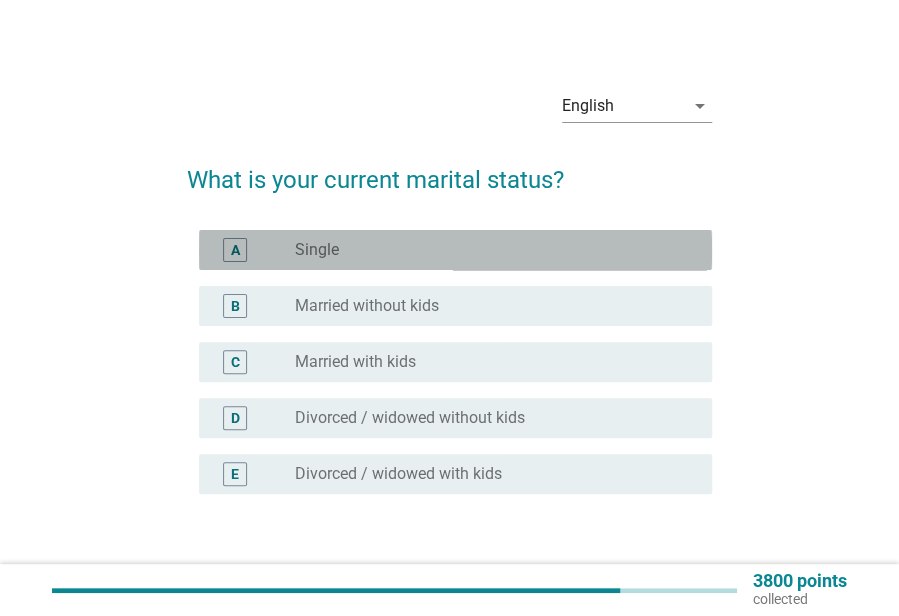 click on "A     radio_button_unchecked Single" at bounding box center [455, 250] 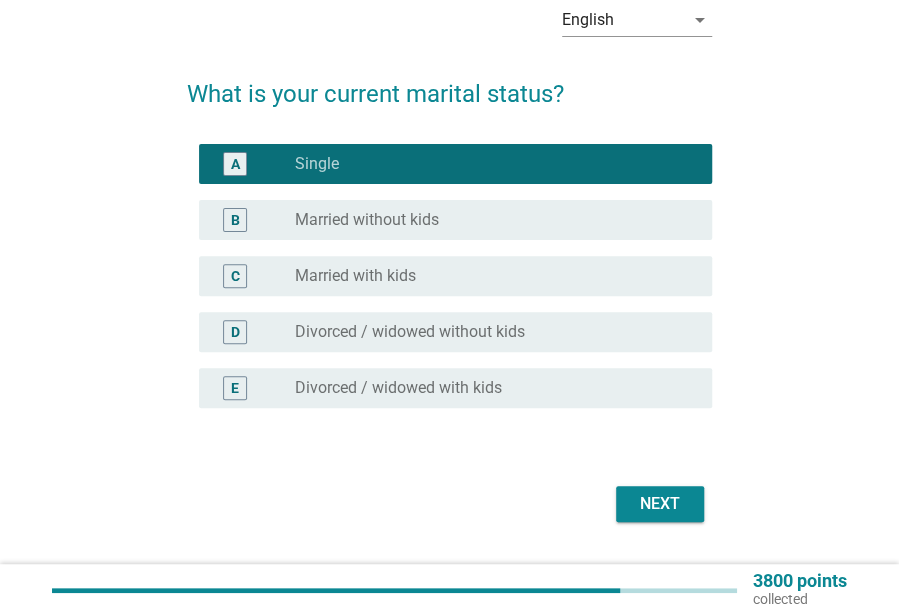scroll, scrollTop: 124, scrollLeft: 0, axis: vertical 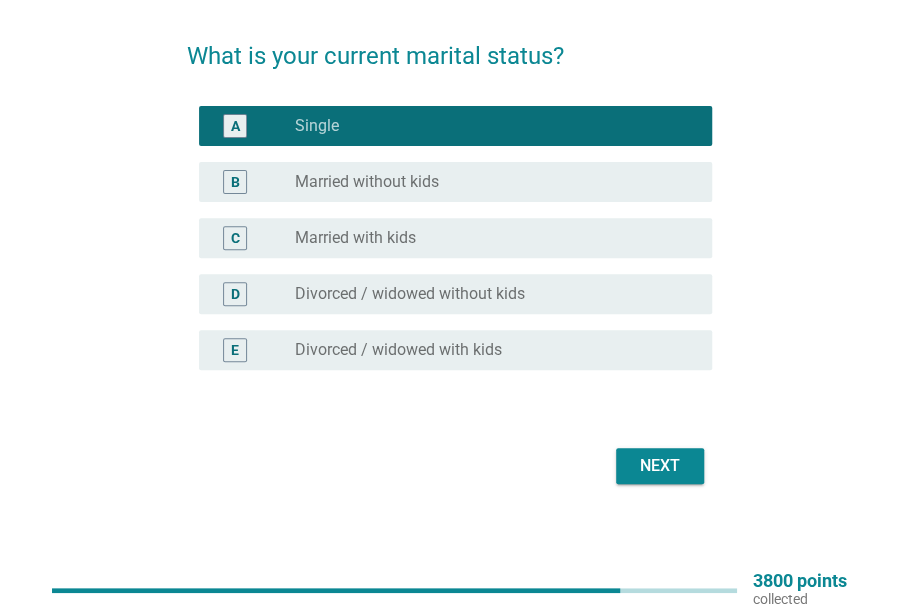 click on "Next" at bounding box center (660, 466) 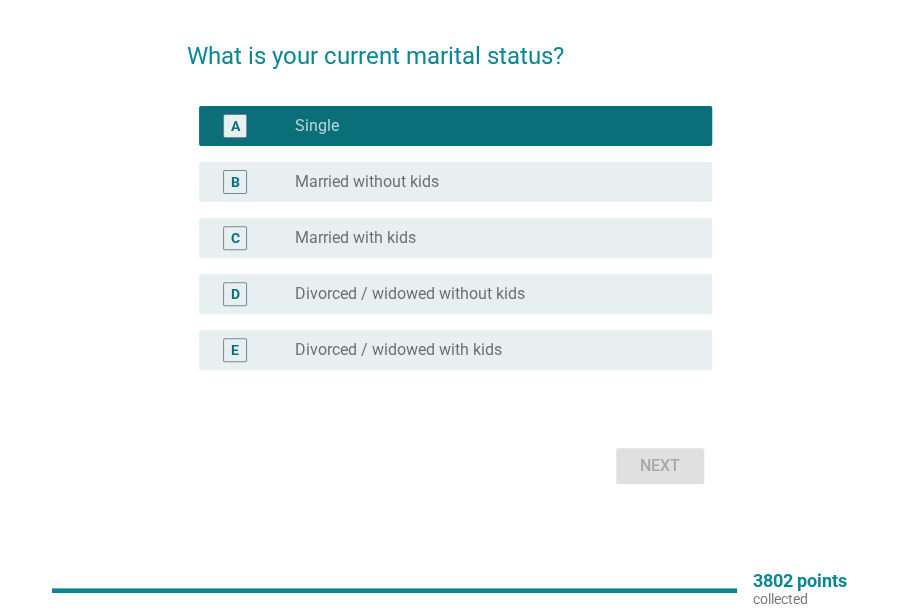 scroll, scrollTop: 0, scrollLeft: 0, axis: both 